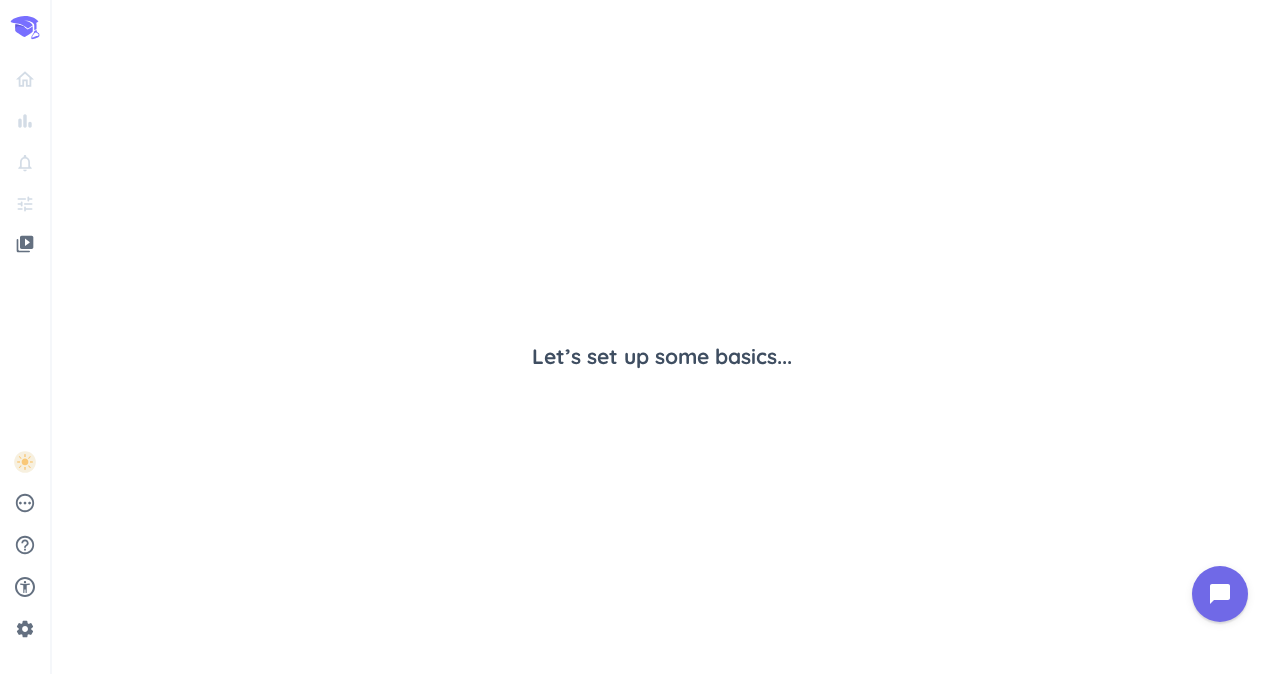 scroll, scrollTop: 0, scrollLeft: 0, axis: both 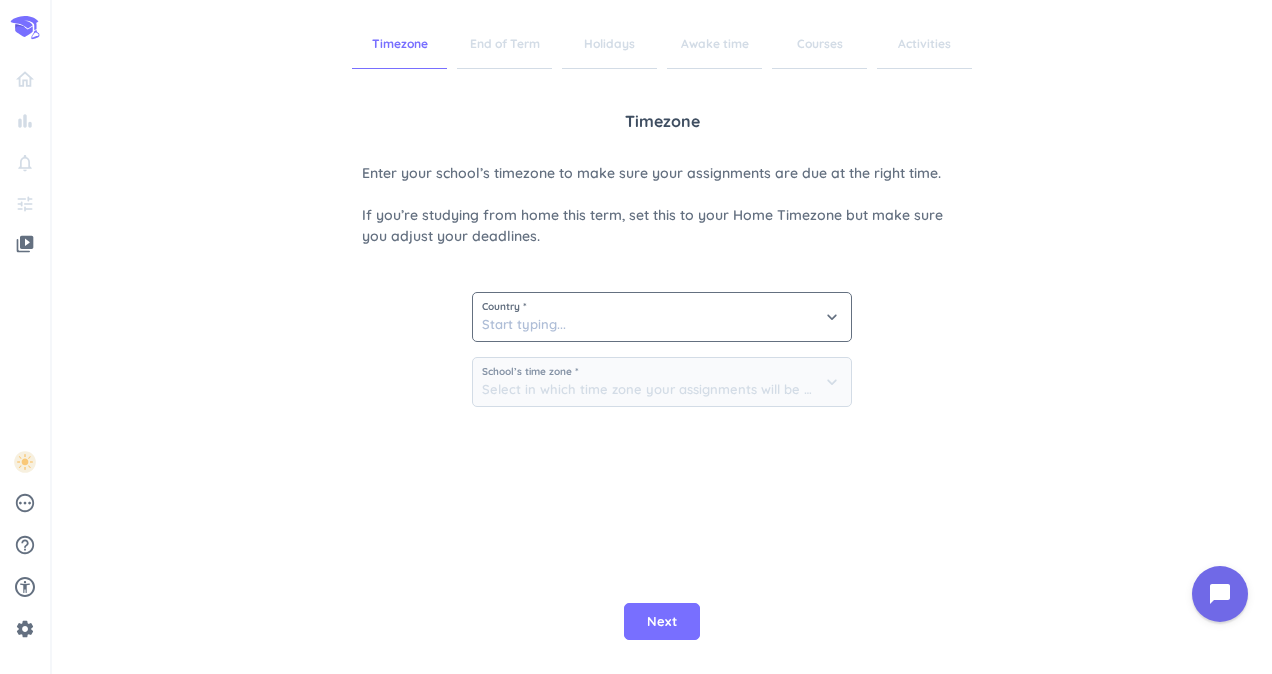 click on "Country *" at bounding box center [662, 307] 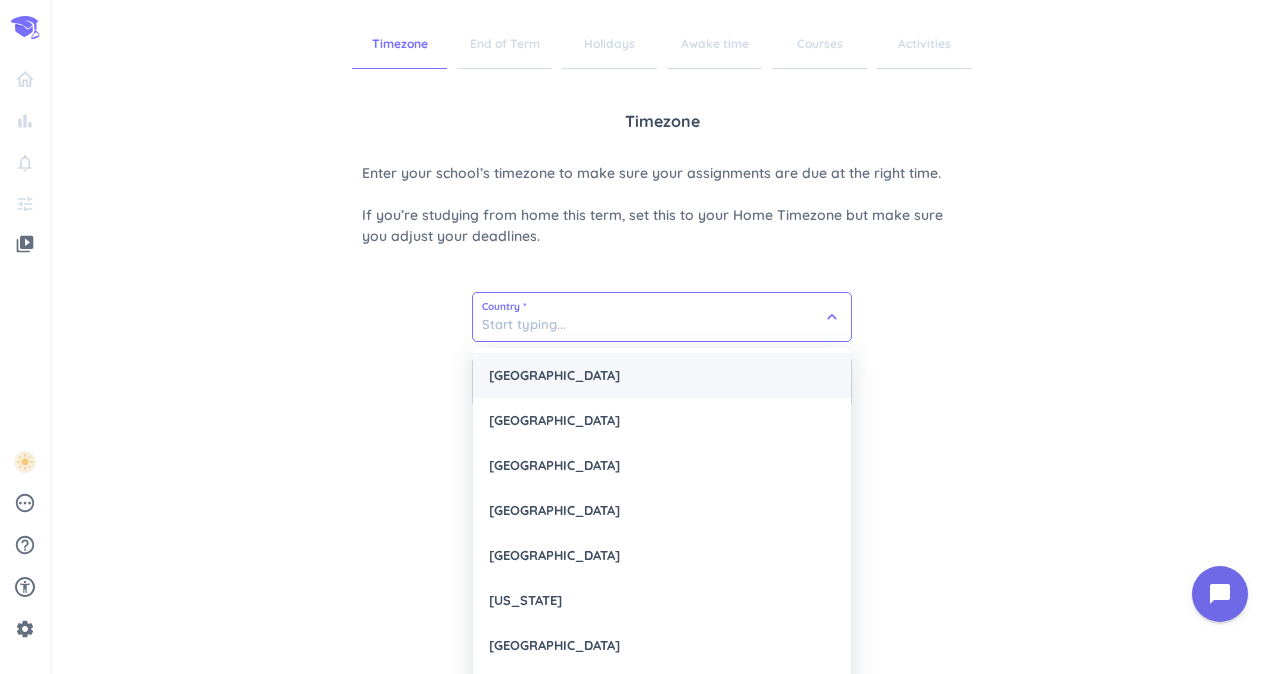 click on "[GEOGRAPHIC_DATA]" at bounding box center (662, 375) 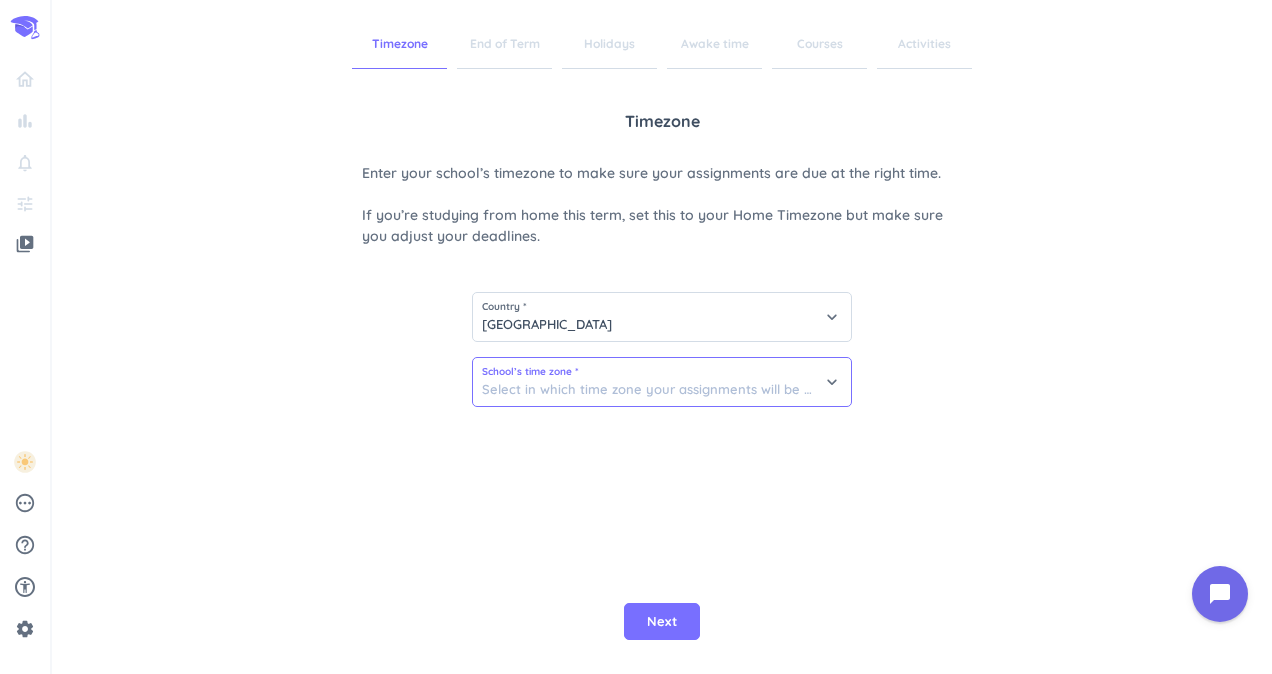 click at bounding box center (662, 382) 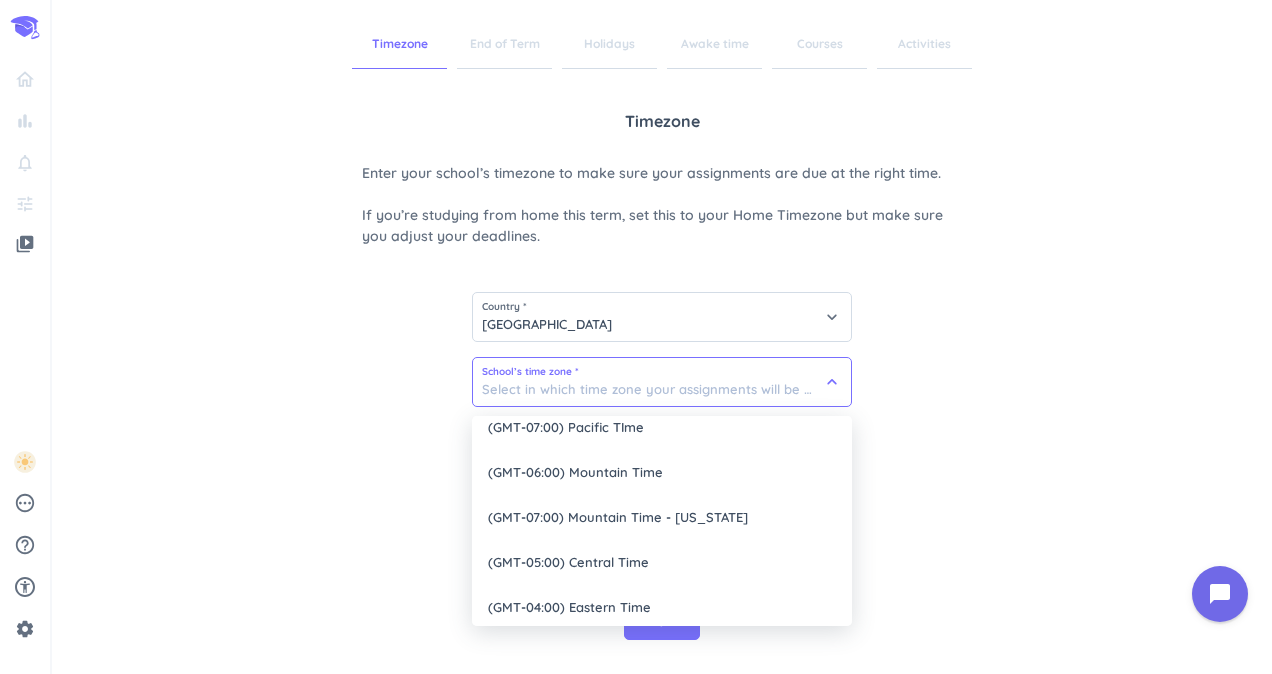 scroll, scrollTop: 115, scrollLeft: 0, axis: vertical 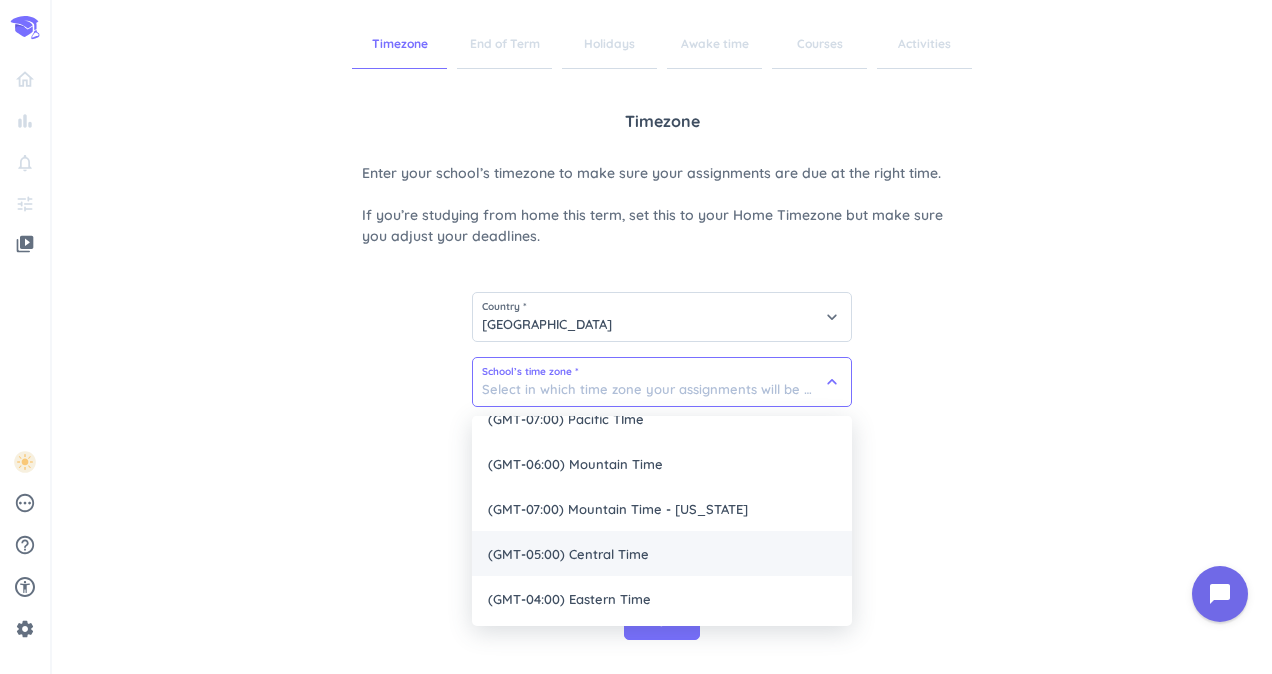 click on "(GMT-05:00) Central Time" at bounding box center [662, 553] 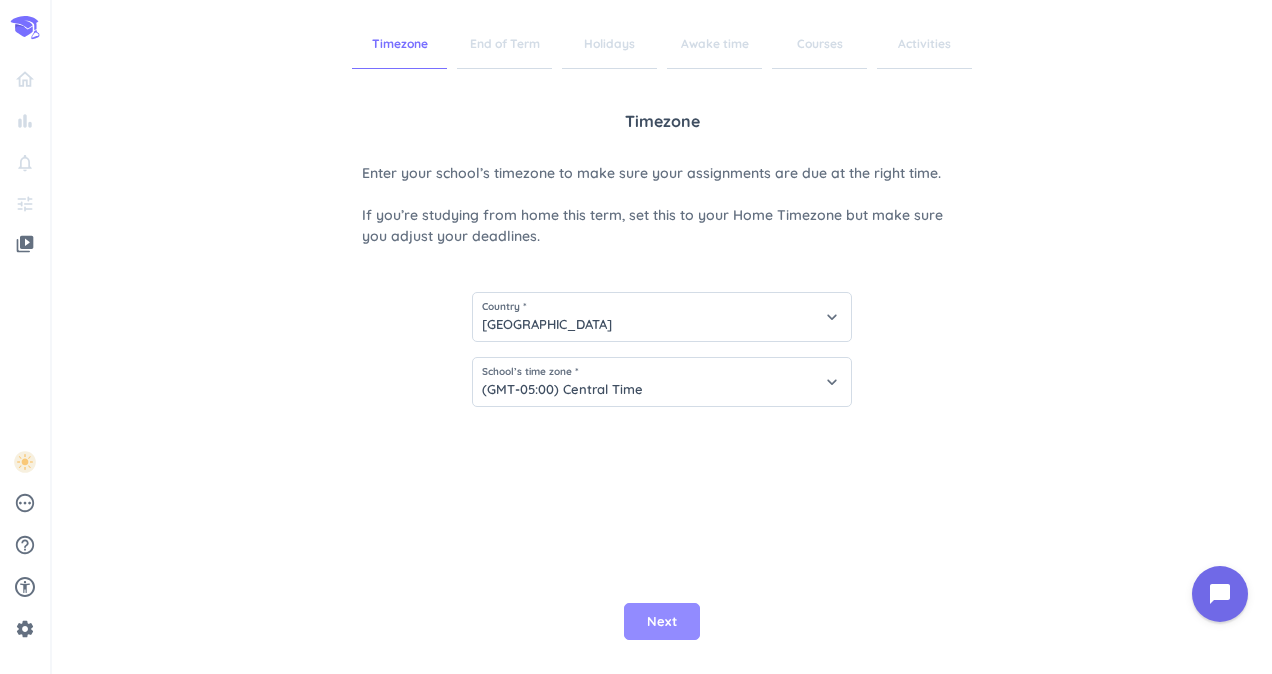 click on "Next" at bounding box center (662, 622) 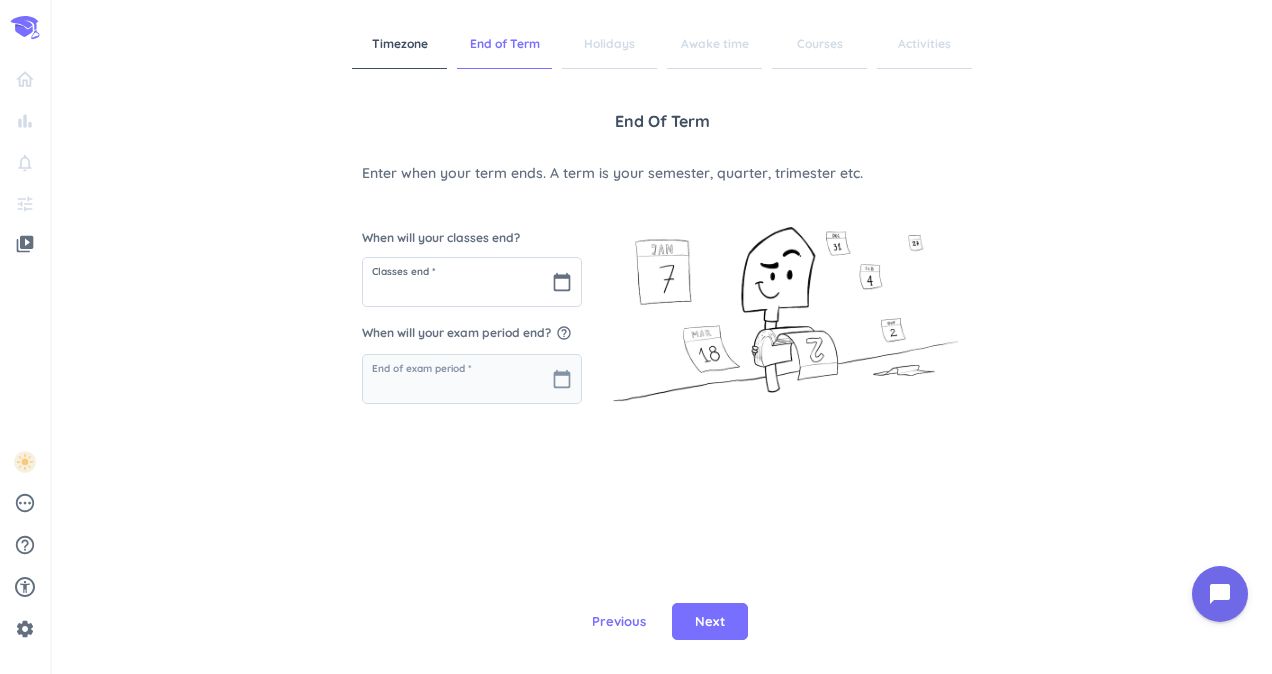 click on "When will your classes end? Classes end * calendar_today When will your exam period end? help_outline End of exam period * calendar_today" at bounding box center (472, 309) 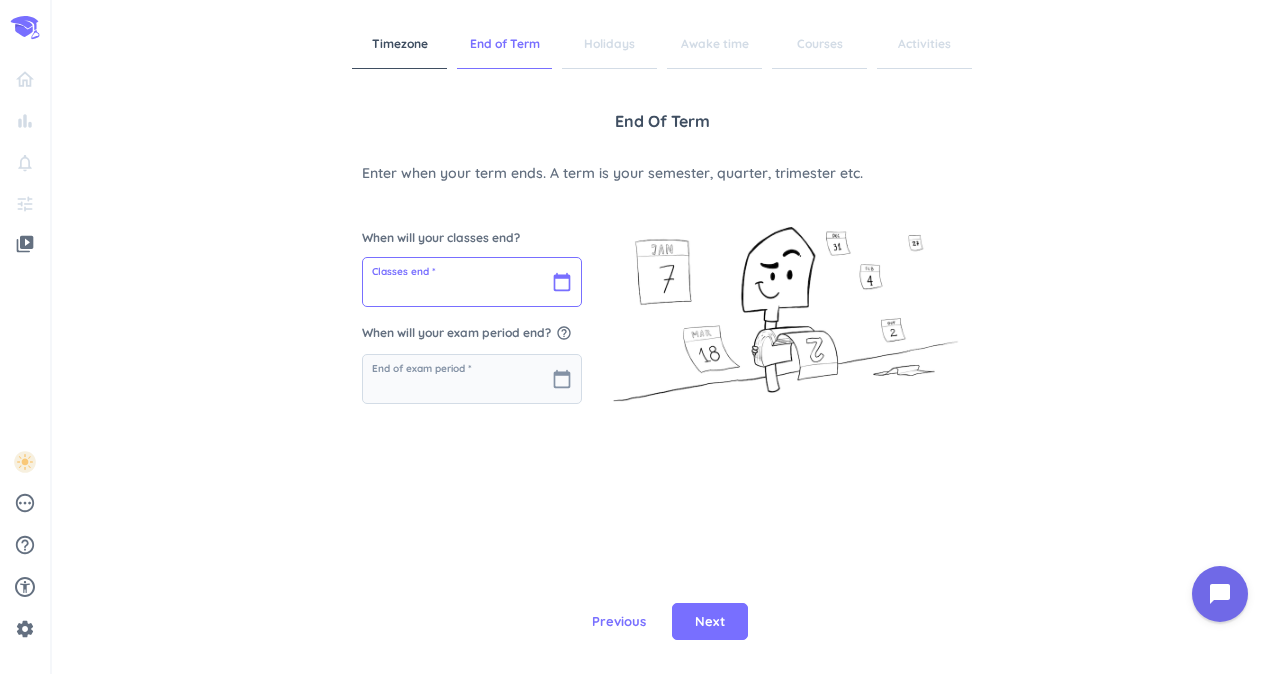 click at bounding box center (472, 282) 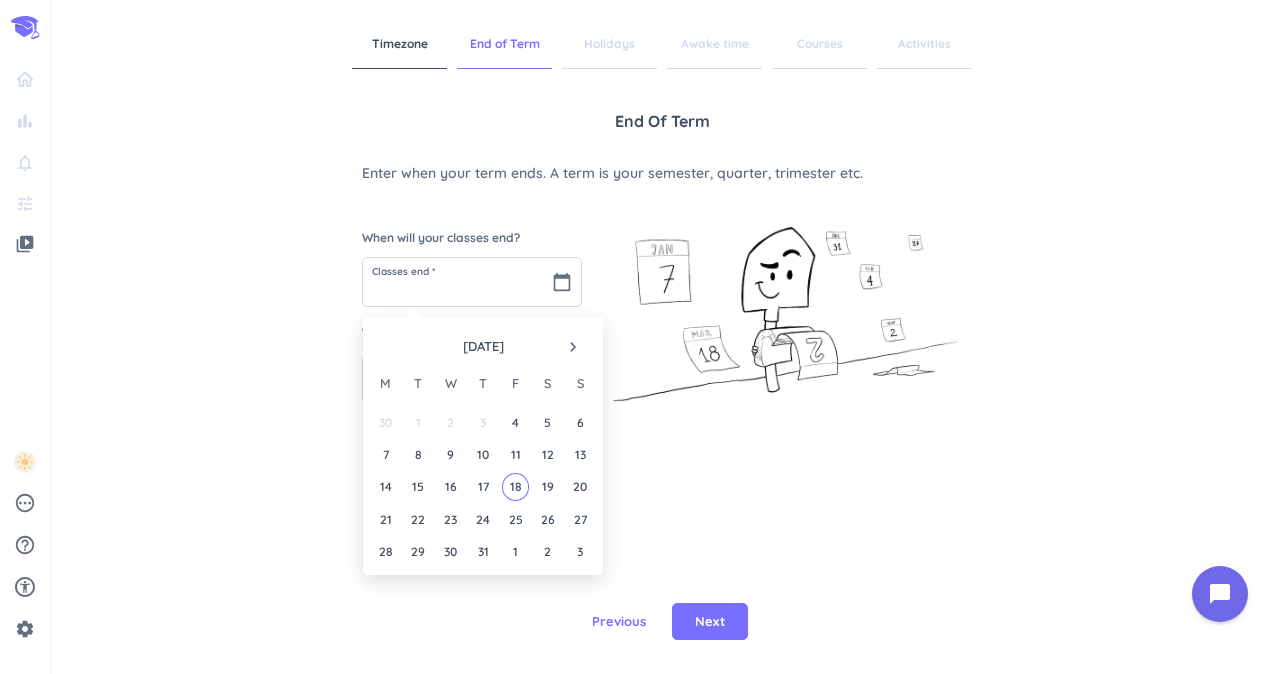 click on "navigate_next" at bounding box center (573, 347) 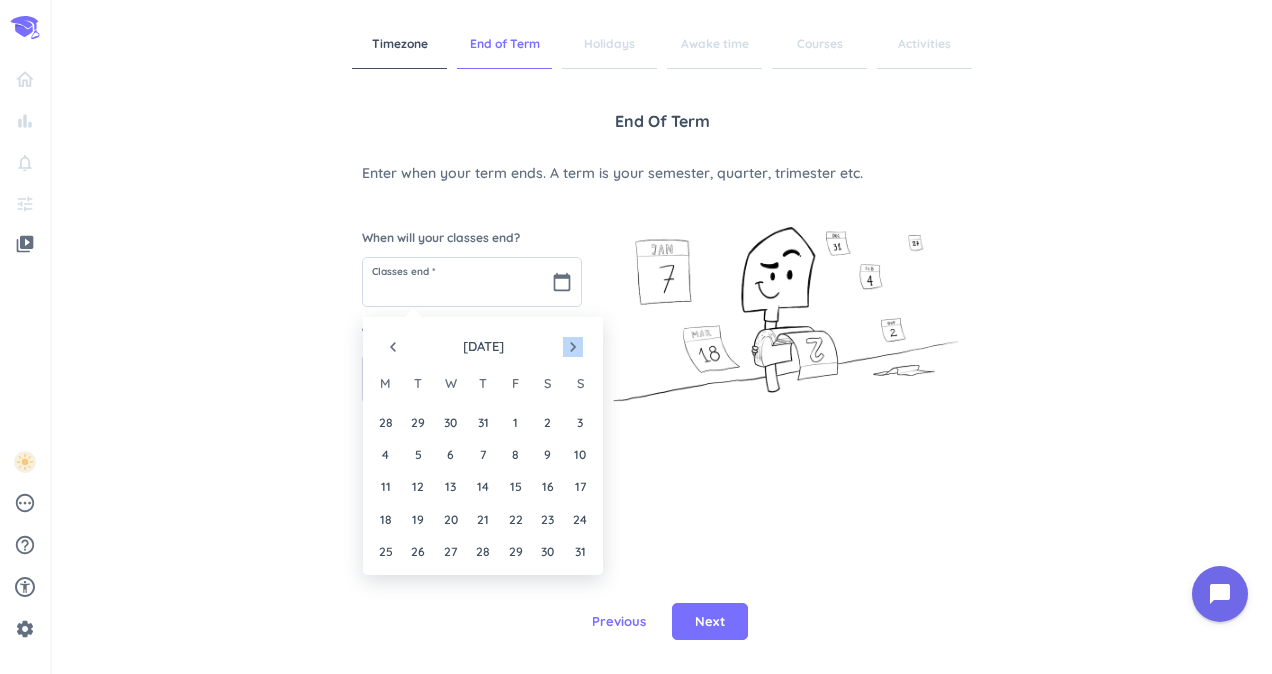 click on "navigate_next" at bounding box center [573, 347] 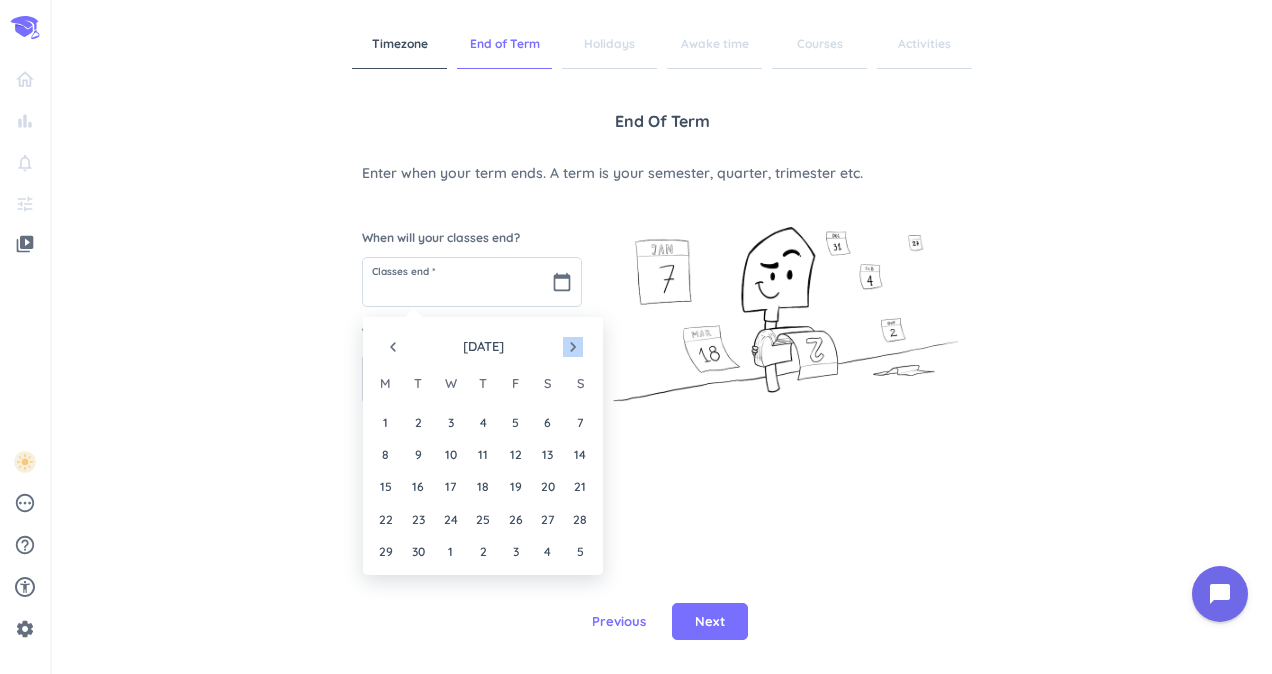 click on "navigate_next" at bounding box center [573, 347] 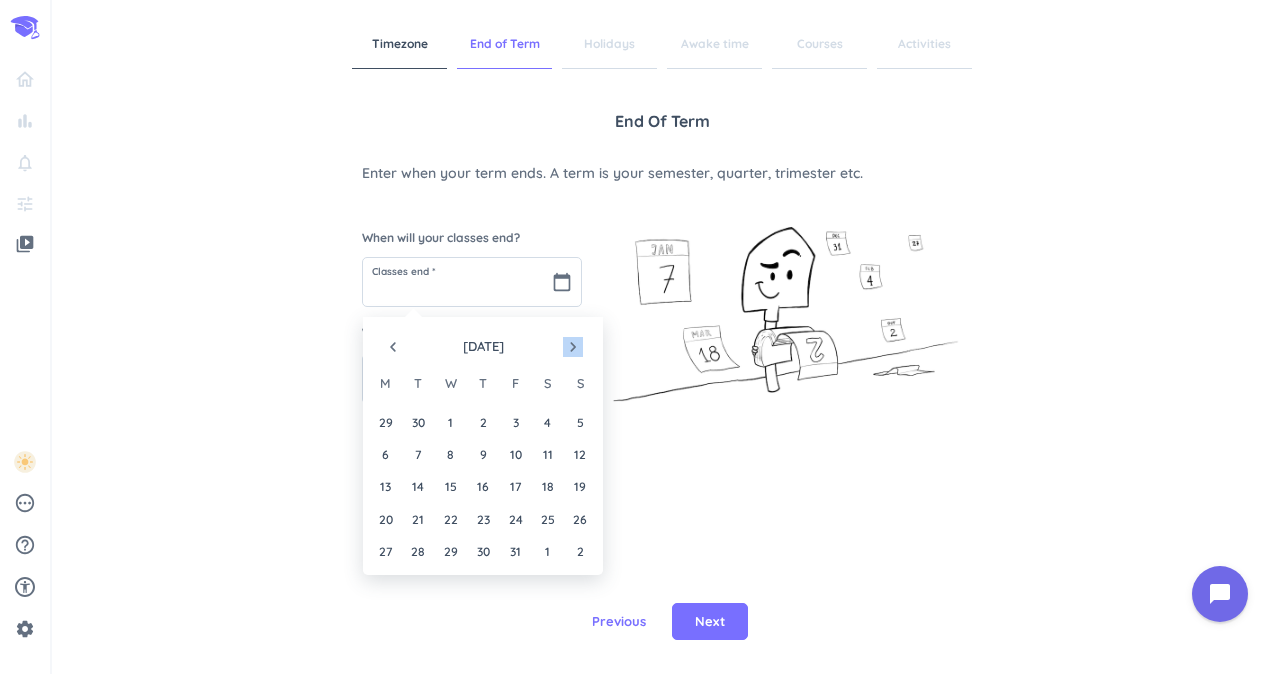 click on "navigate_next" at bounding box center (573, 347) 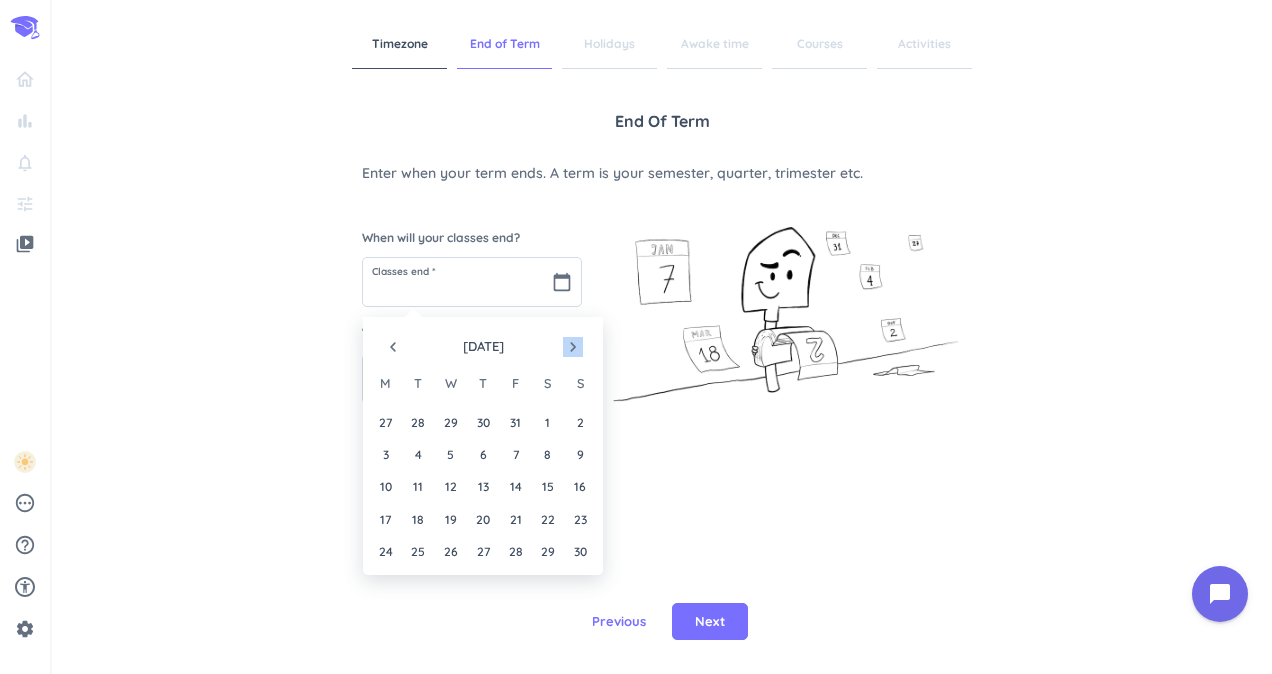 click on "navigate_next" at bounding box center [573, 347] 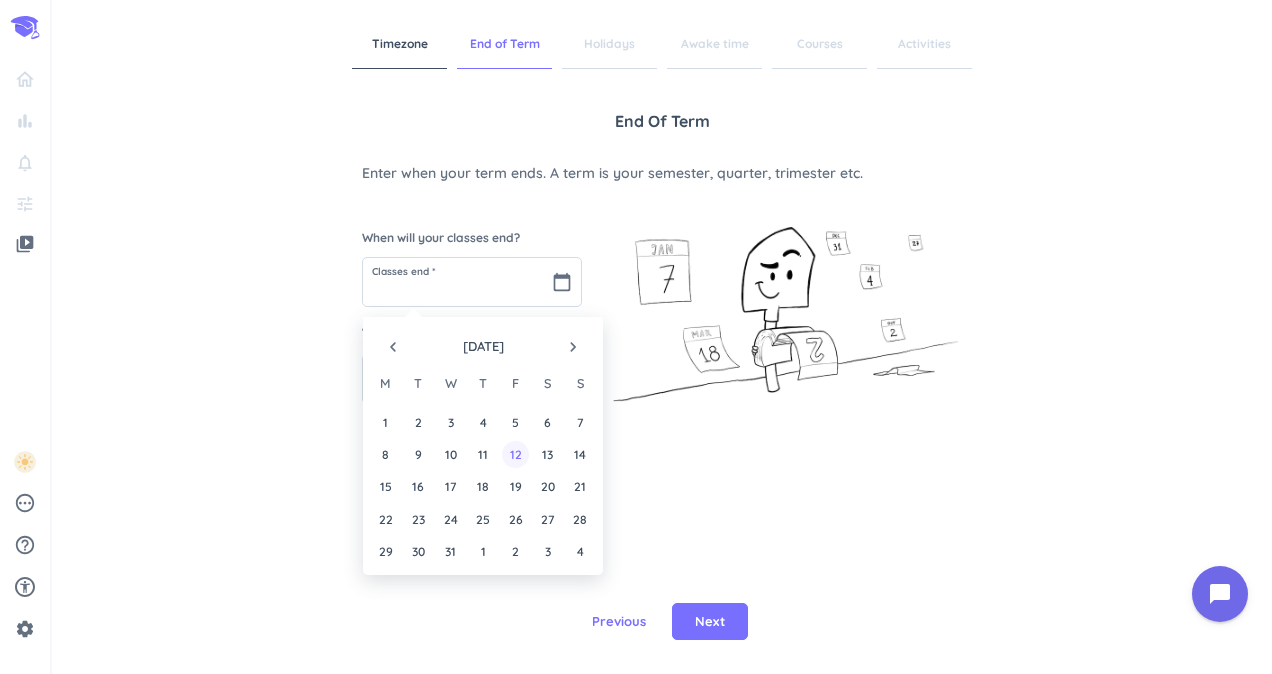 click on "12" at bounding box center (515, 454) 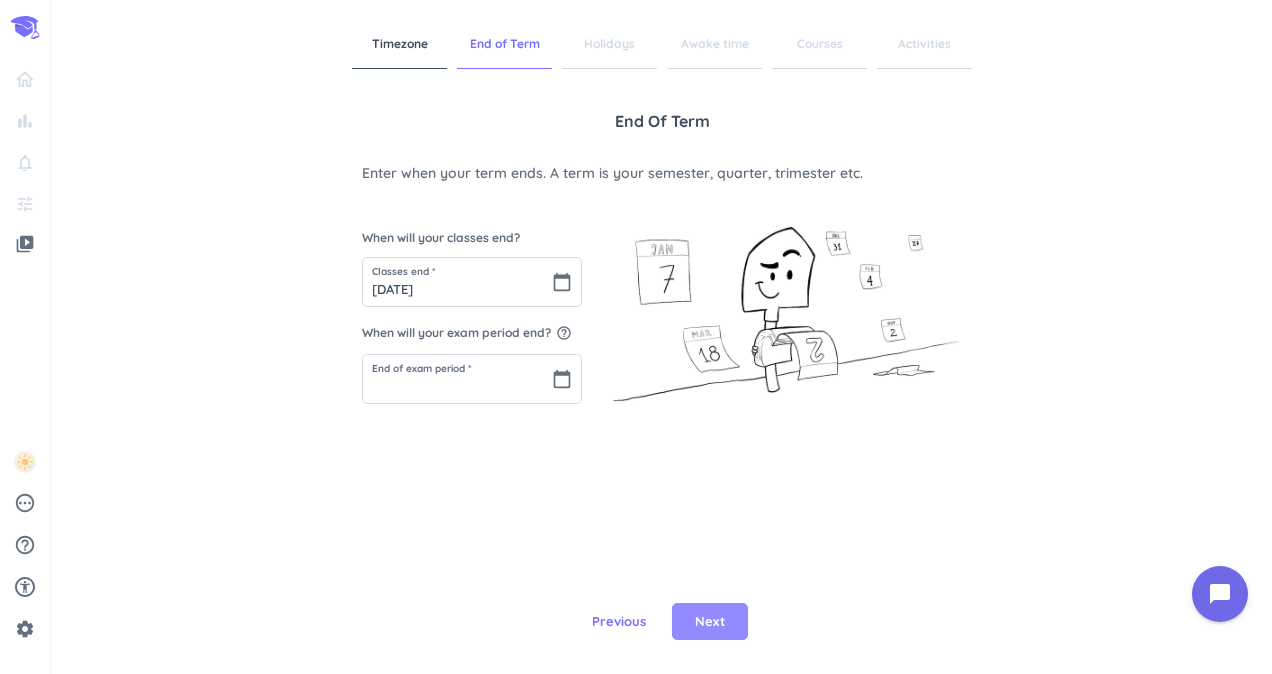 click on "Next" at bounding box center [710, 622] 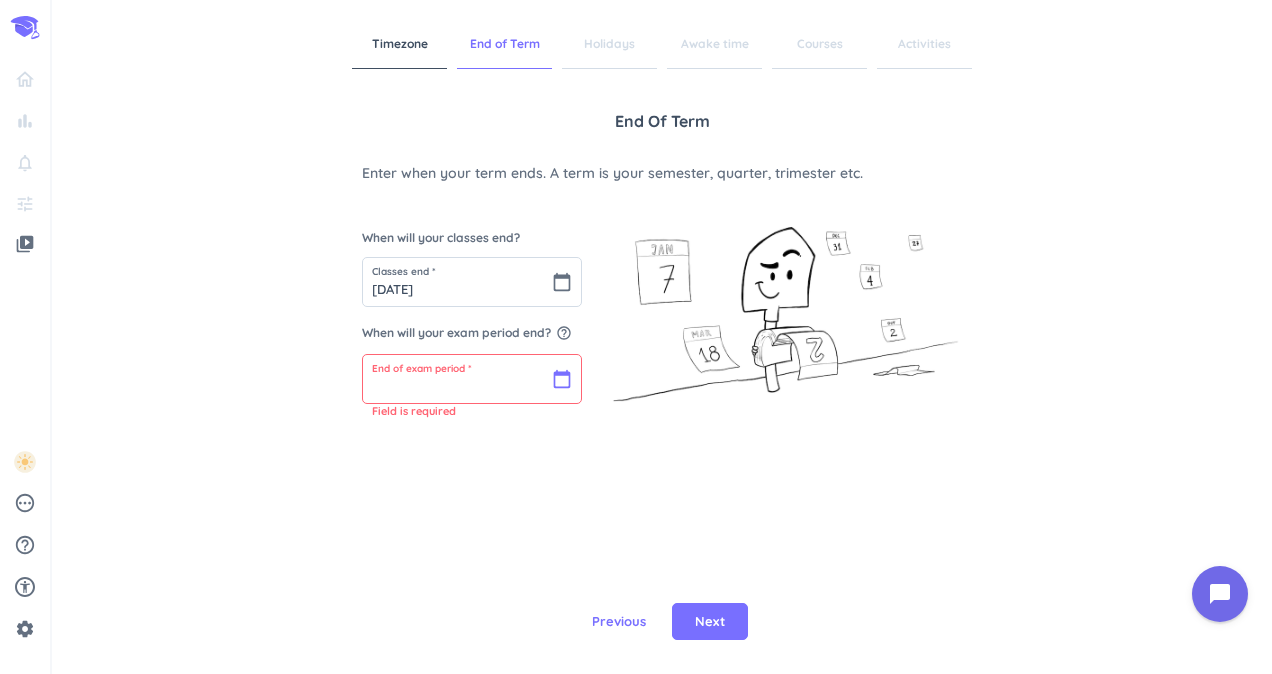 click at bounding box center [472, 379] 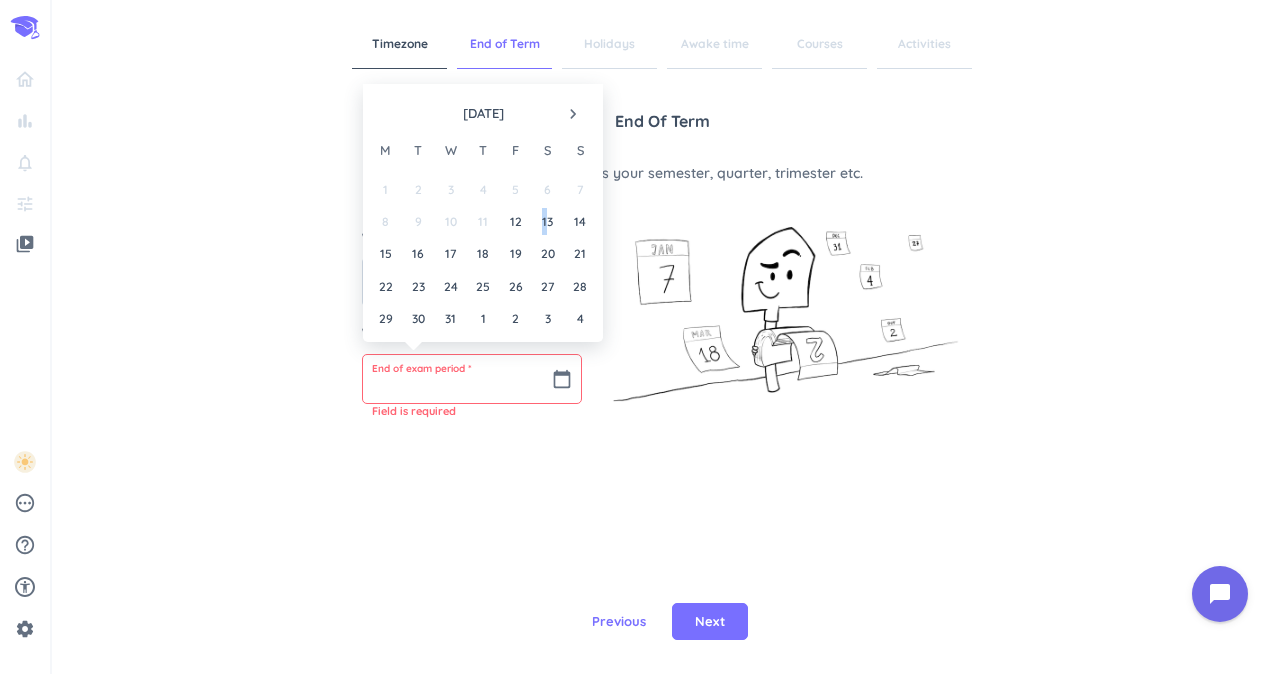 click on "13" at bounding box center [547, 221] 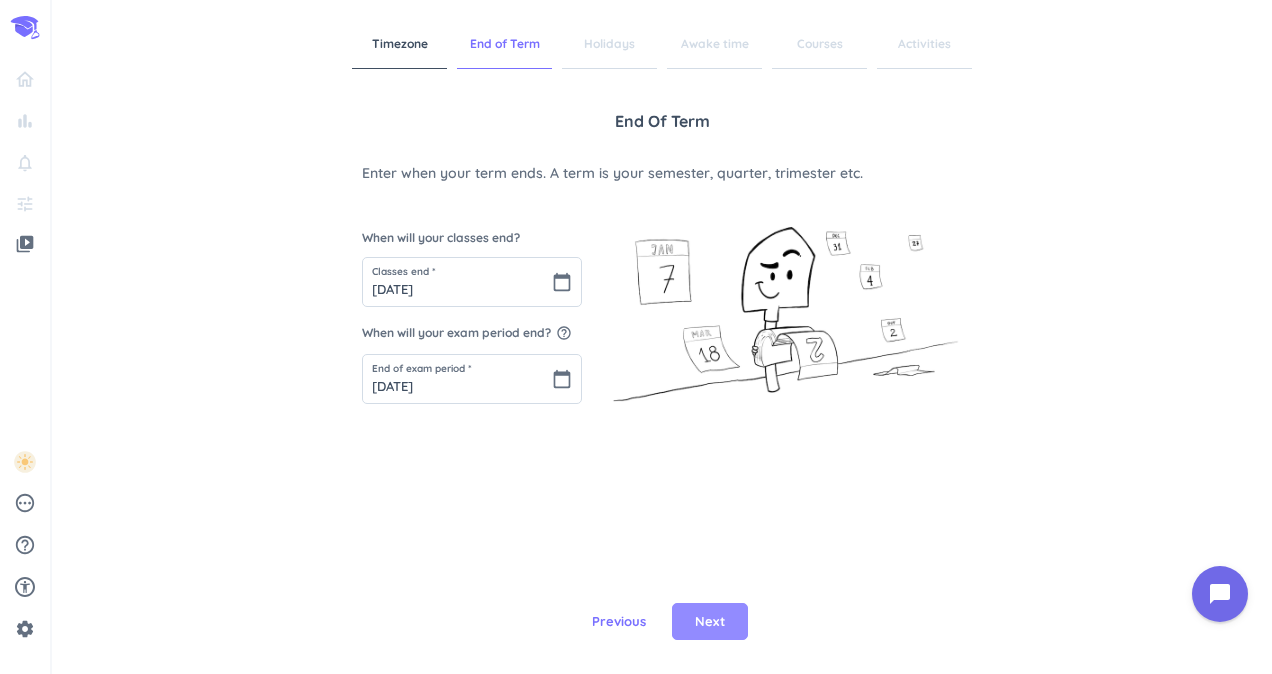 click on "Next" at bounding box center [710, 622] 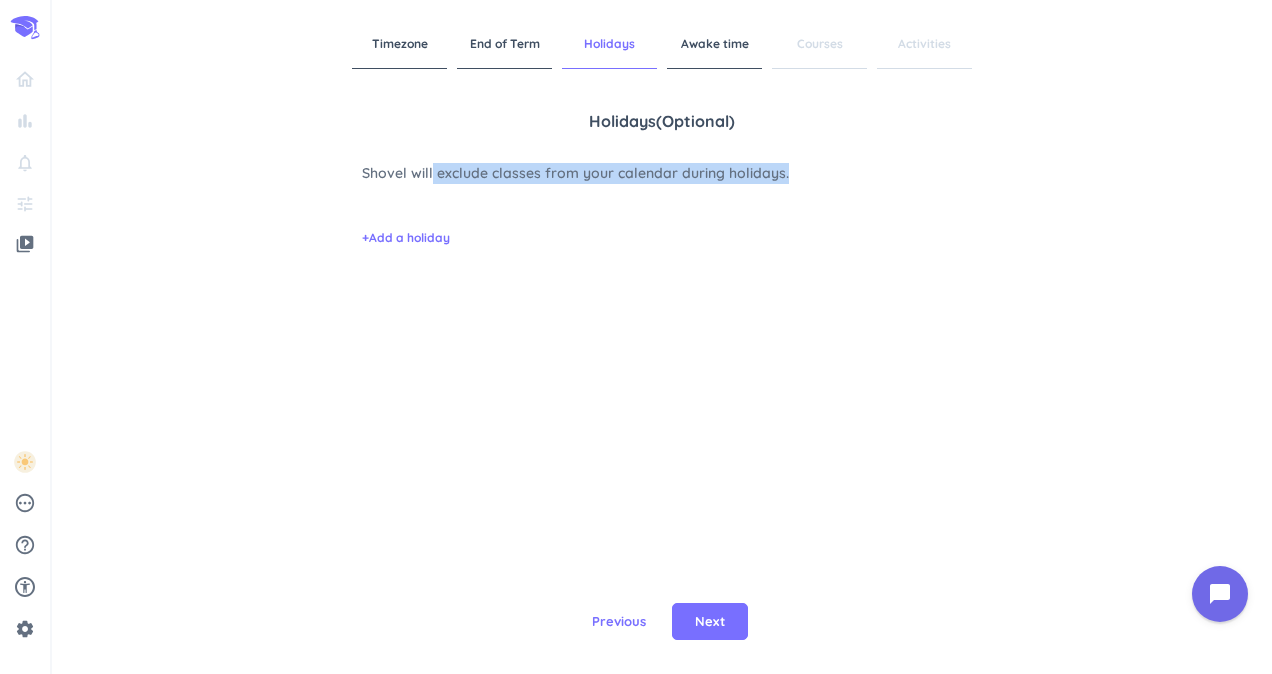 drag, startPoint x: 432, startPoint y: 171, endPoint x: 865, endPoint y: 188, distance: 433.3336 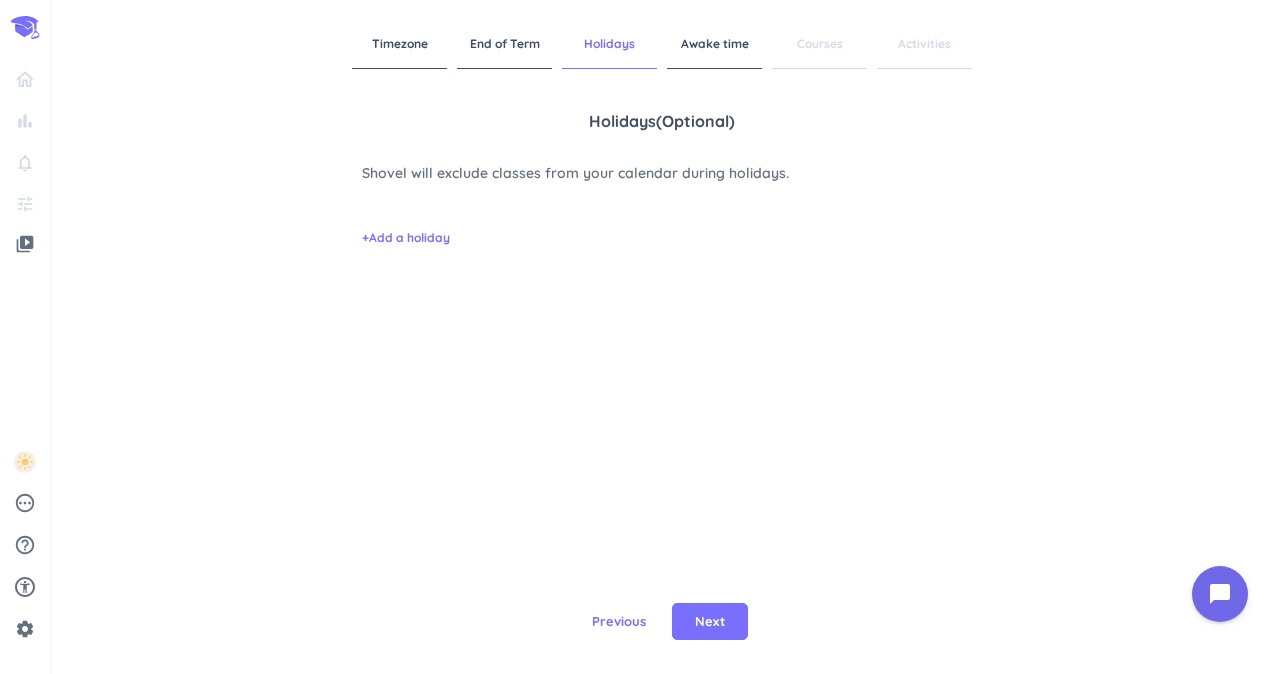 click on "Holidays  ( optional ) Shovel will exclude classes from your calendar during holidays. +  Add a holiday" at bounding box center [662, 344] 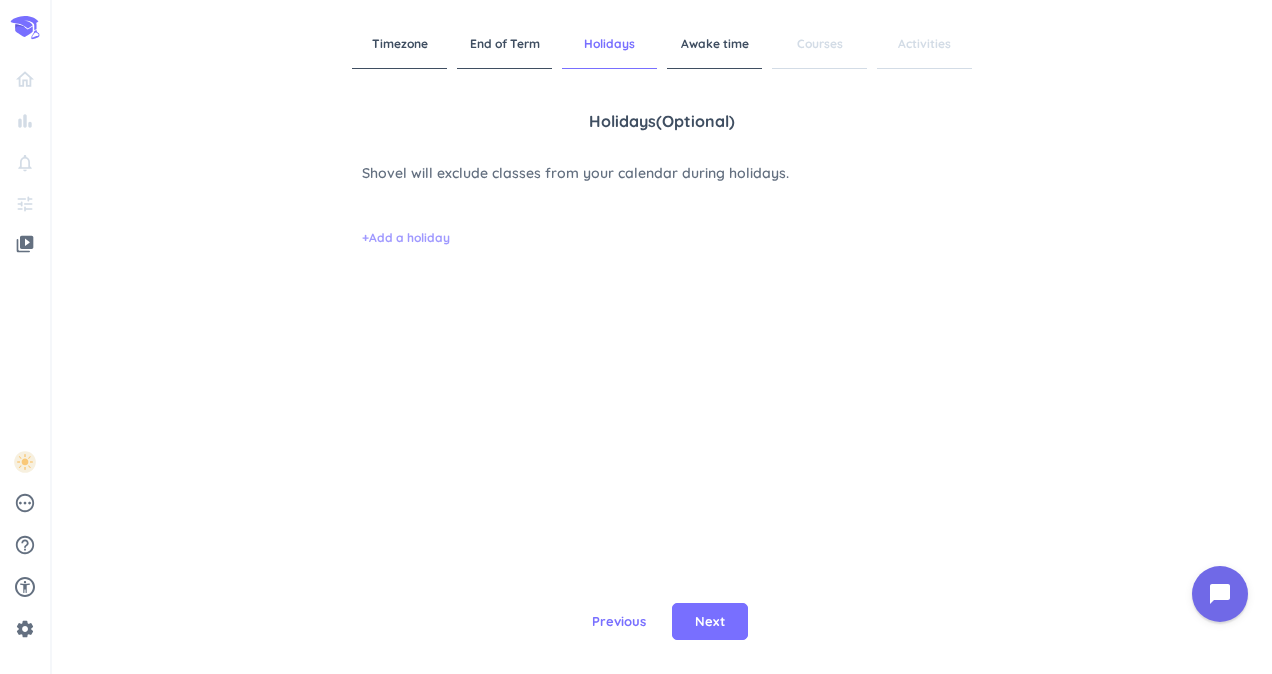click on "+  Add a holiday" at bounding box center [406, 238] 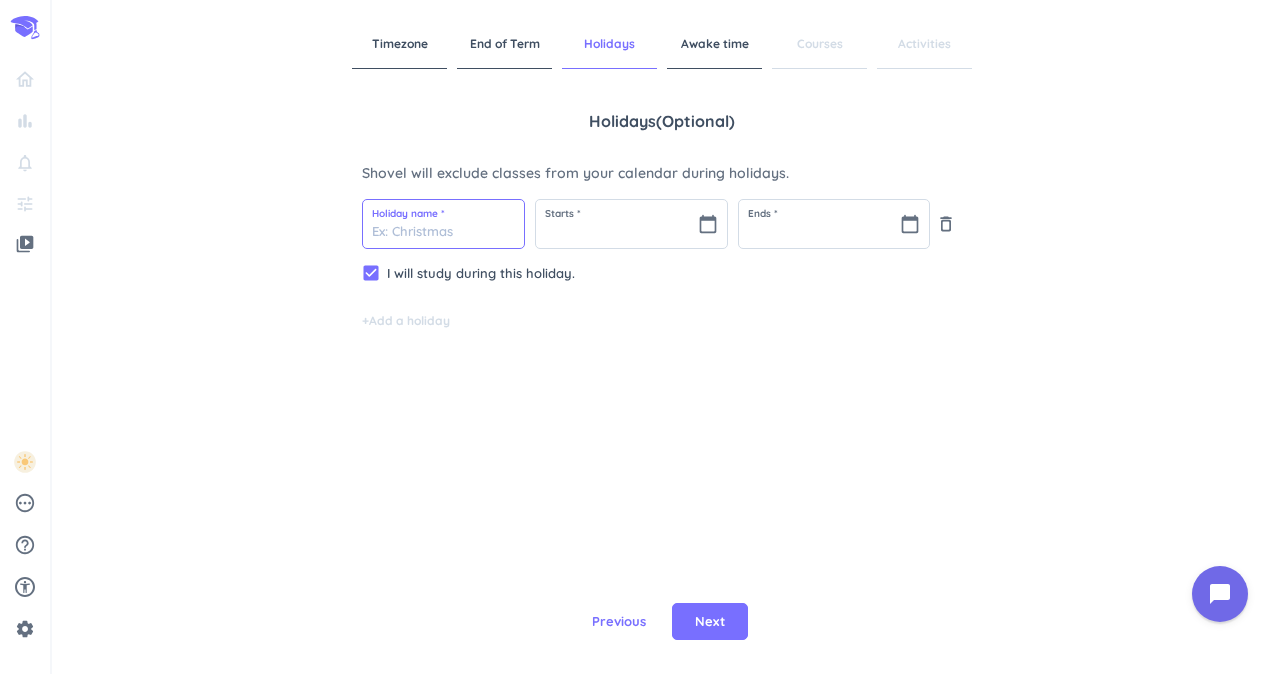click at bounding box center (443, 224) 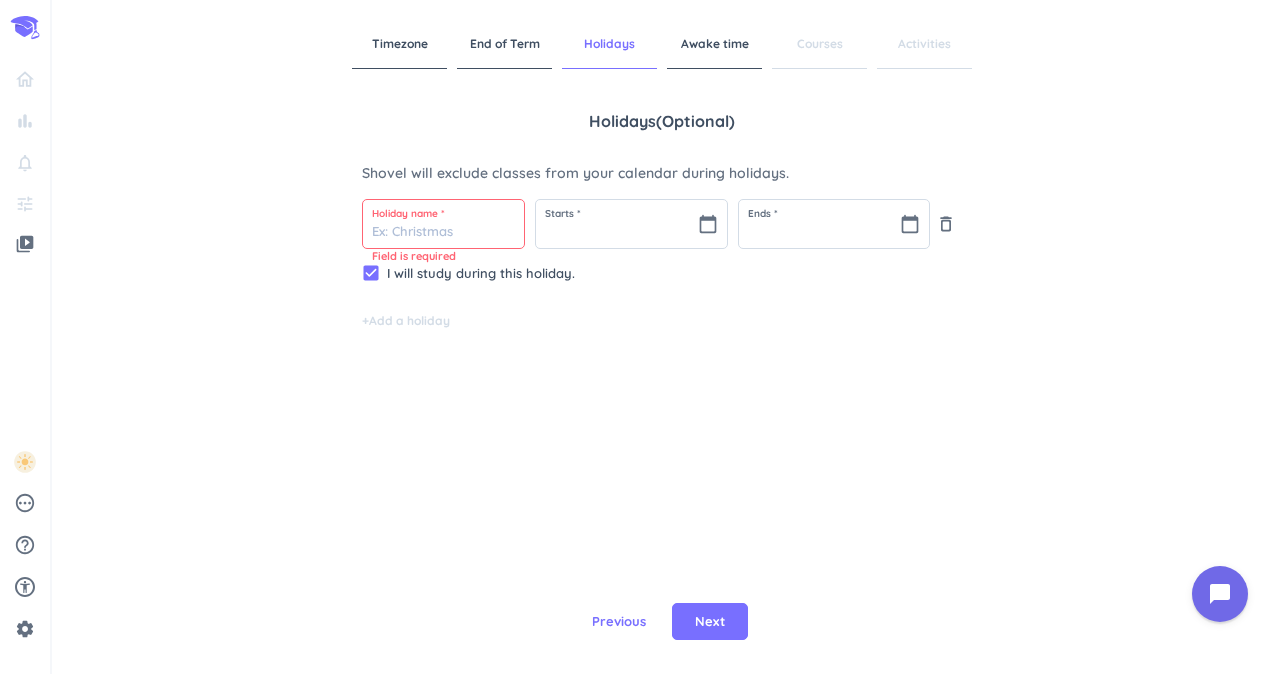 click on "Holiday name * Field is required Starts * calendar_today Ends * calendar_today delete_outline check_box I will study during this holiday. +  Add a holiday" at bounding box center (662, 264) 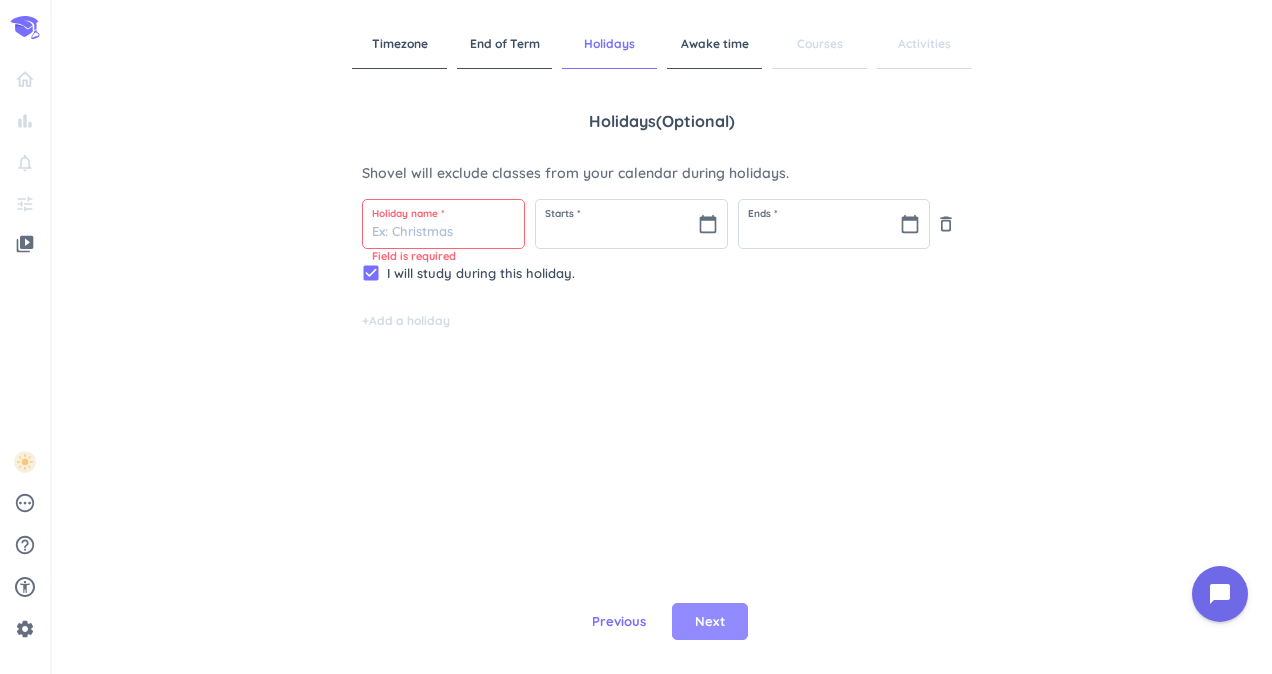 click on "Next" at bounding box center (710, 622) 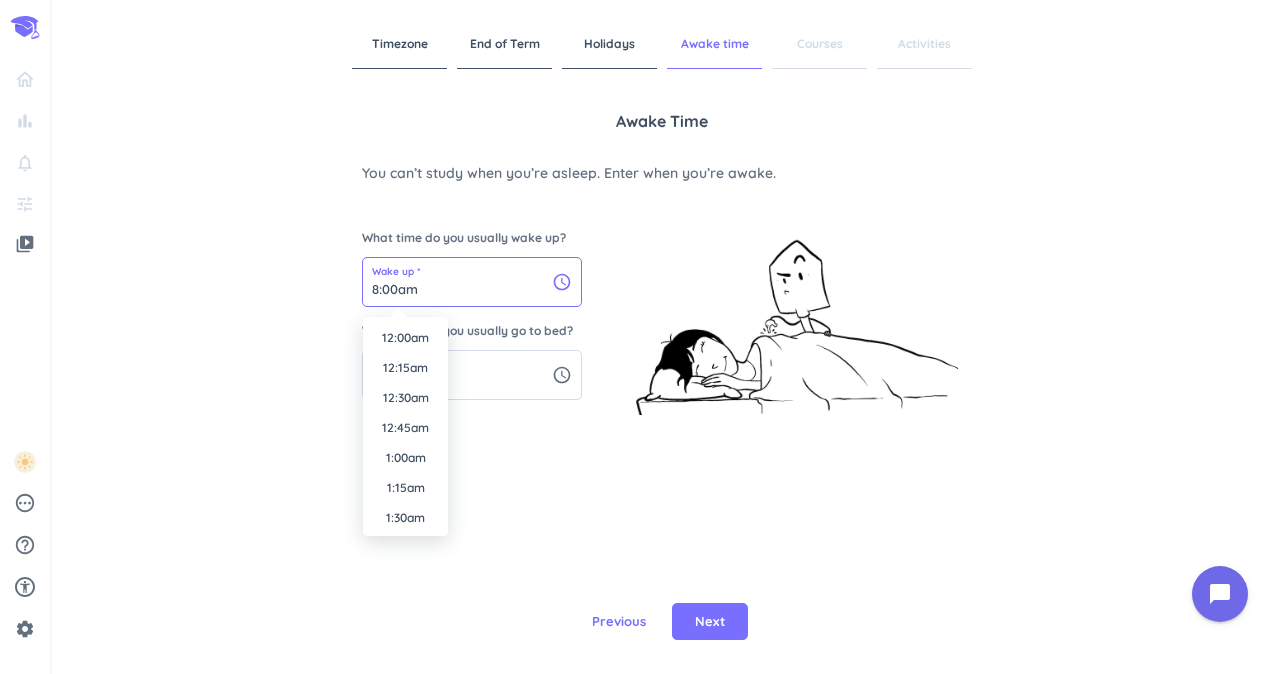 scroll, scrollTop: 870, scrollLeft: 0, axis: vertical 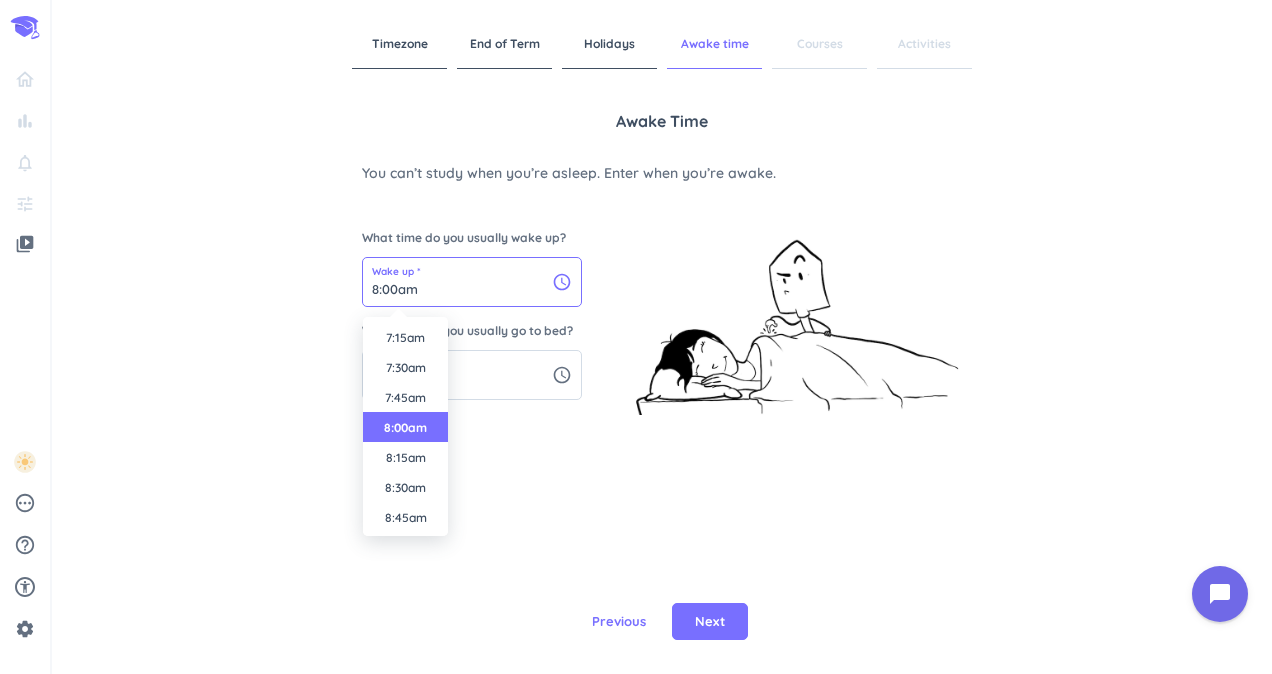 click on "8:00am" at bounding box center [472, 282] 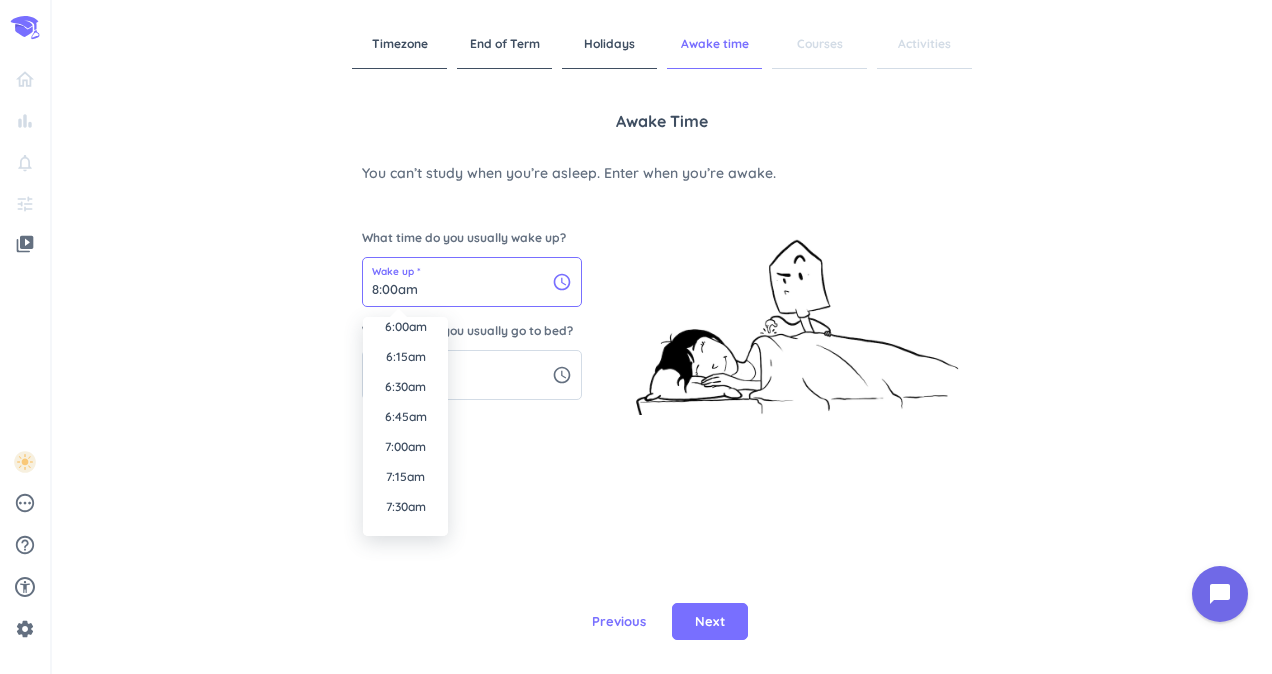 scroll, scrollTop: 670, scrollLeft: 0, axis: vertical 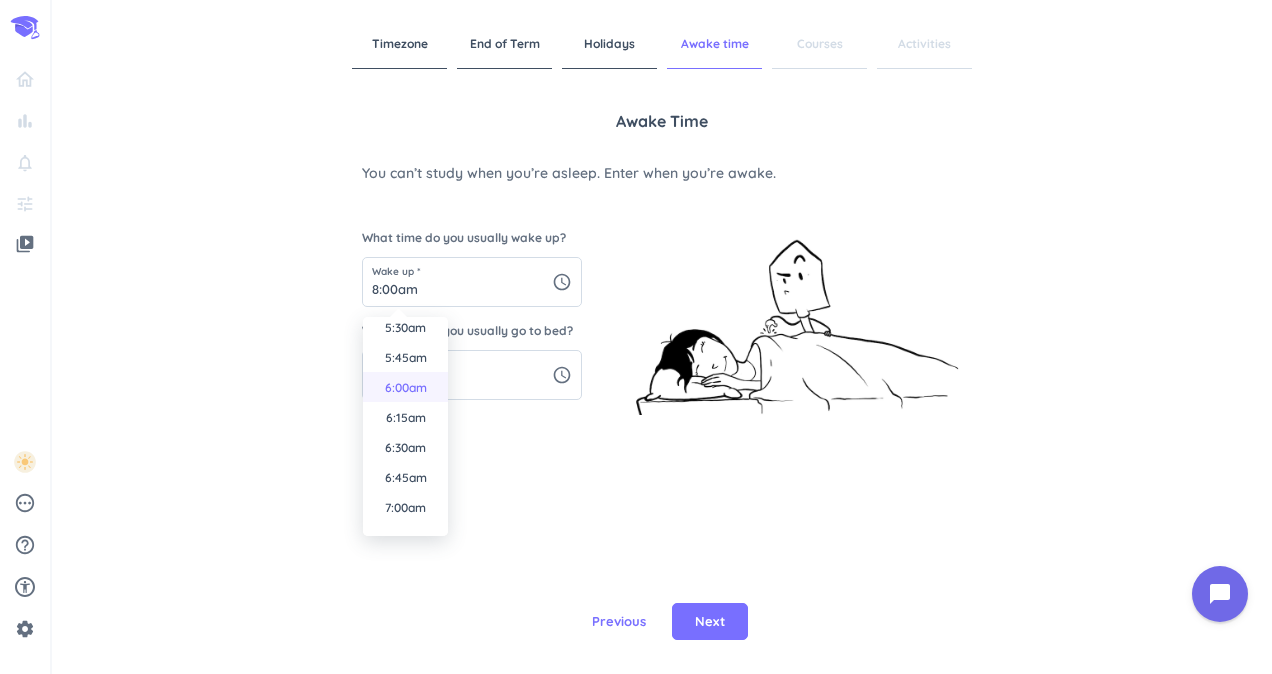 click on "6:00am" at bounding box center [405, 387] 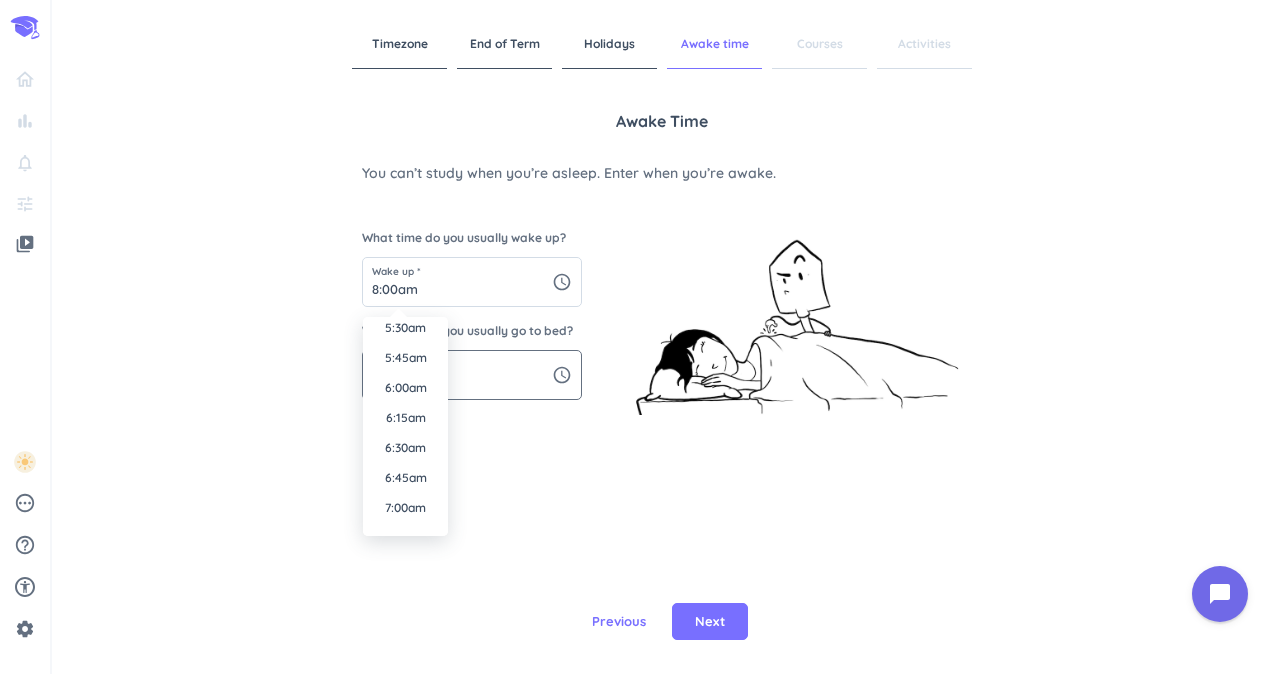 type on "6:00am" 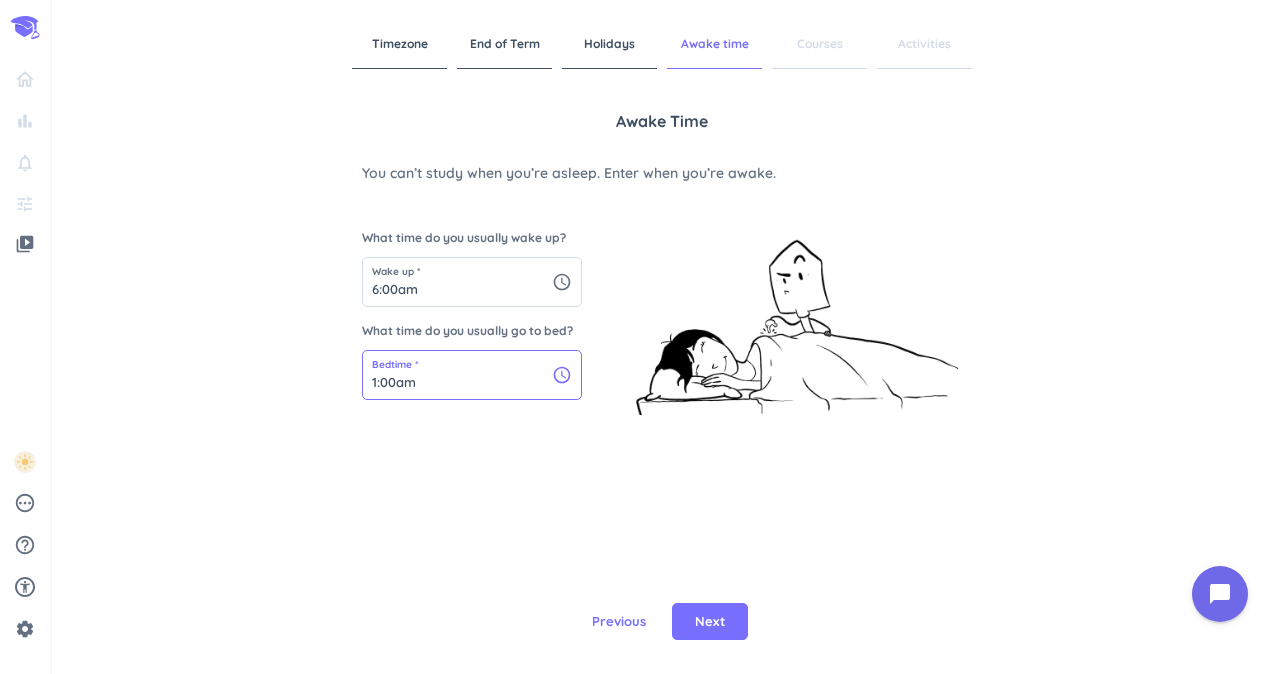 click on "1:00am" at bounding box center [472, 375] 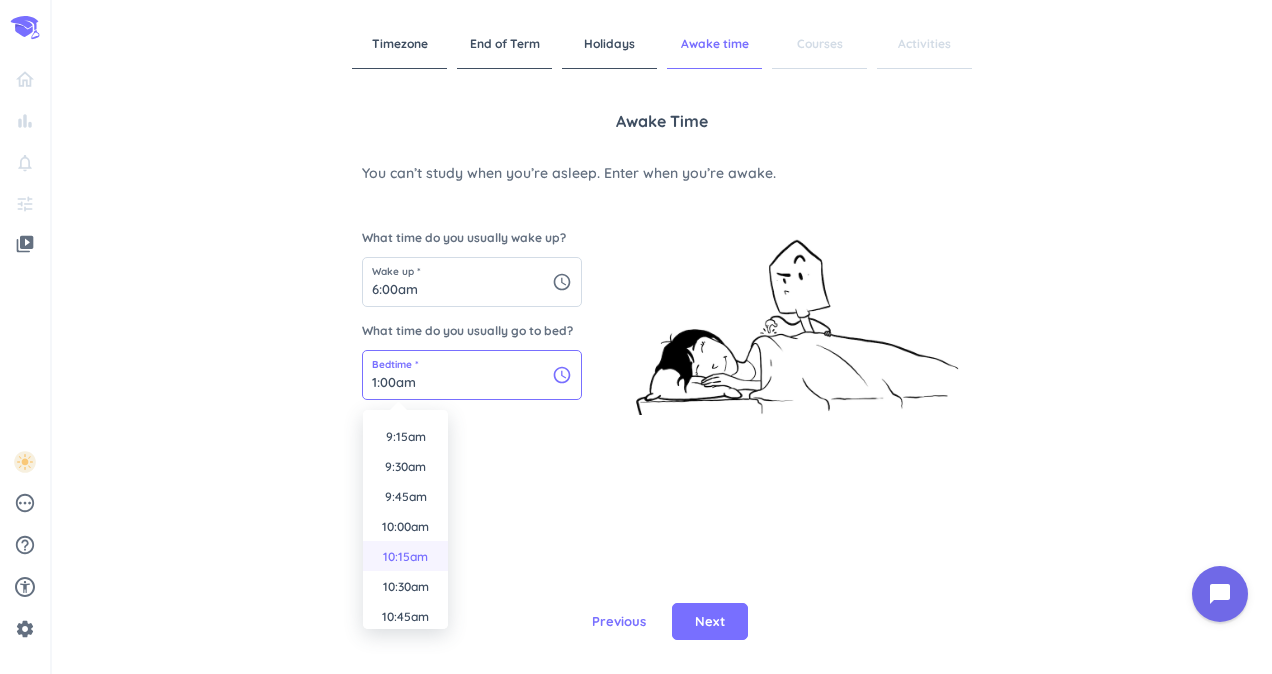 scroll, scrollTop: 1100, scrollLeft: 0, axis: vertical 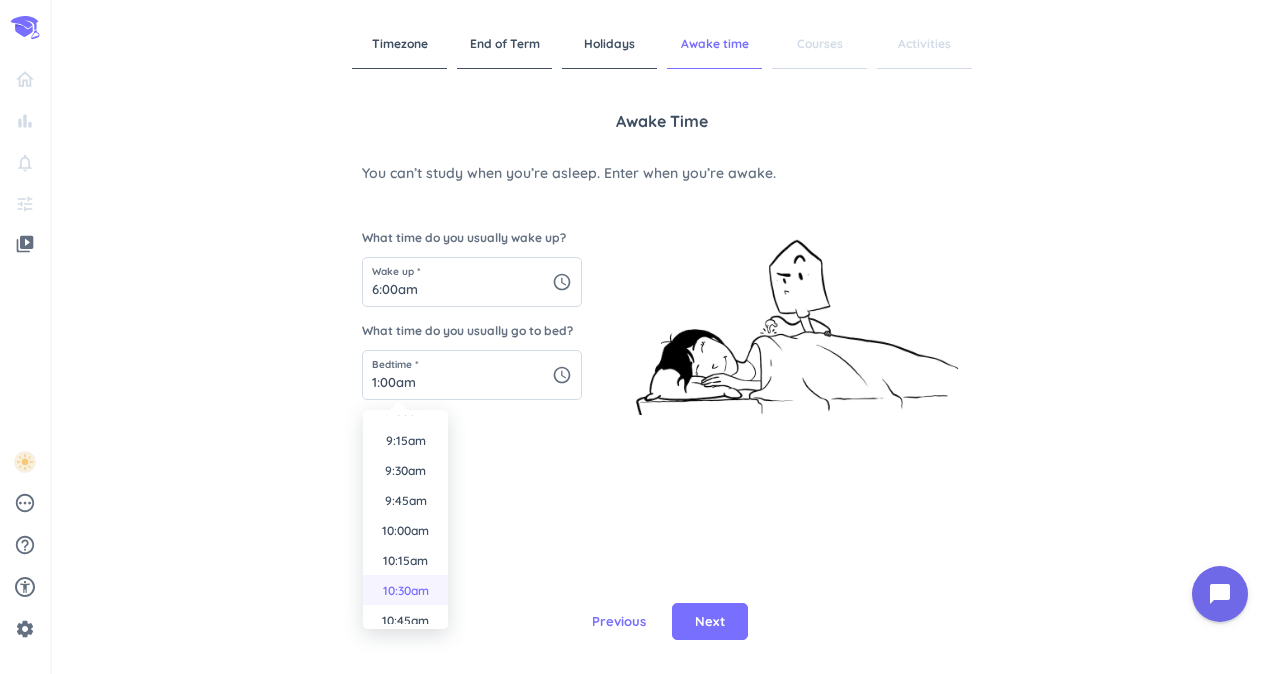 click on "10:30am" at bounding box center [405, 590] 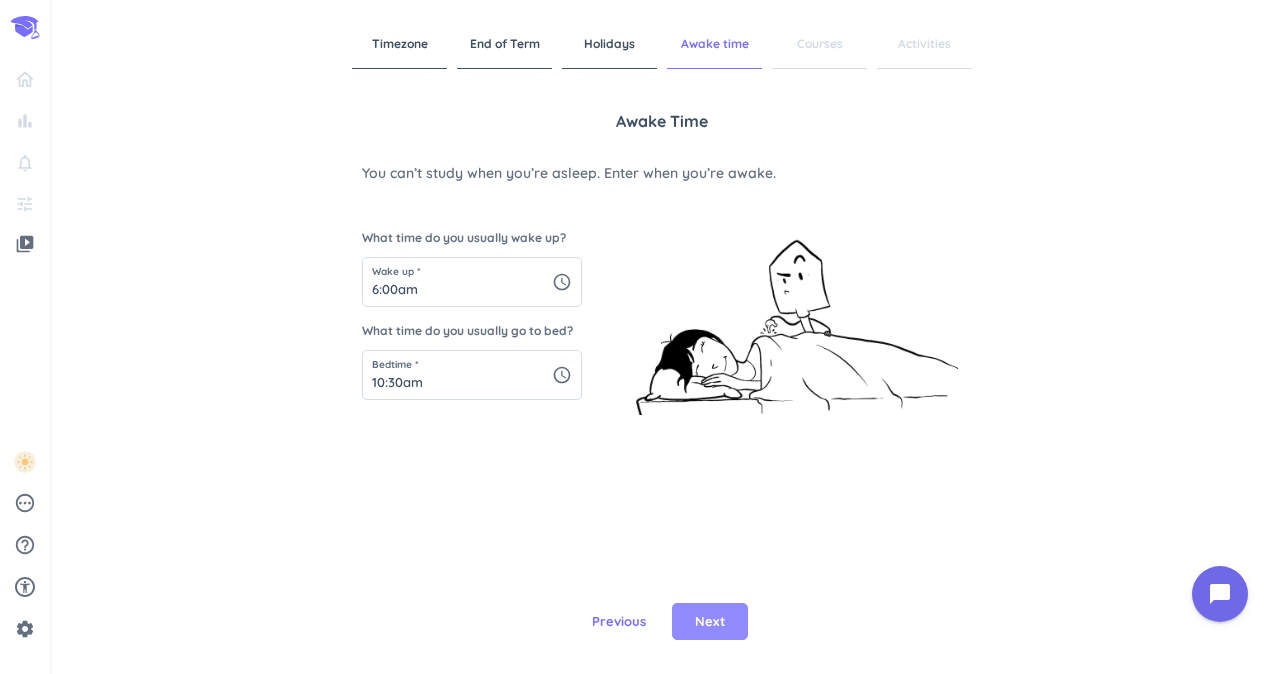 click on "Next" at bounding box center (710, 622) 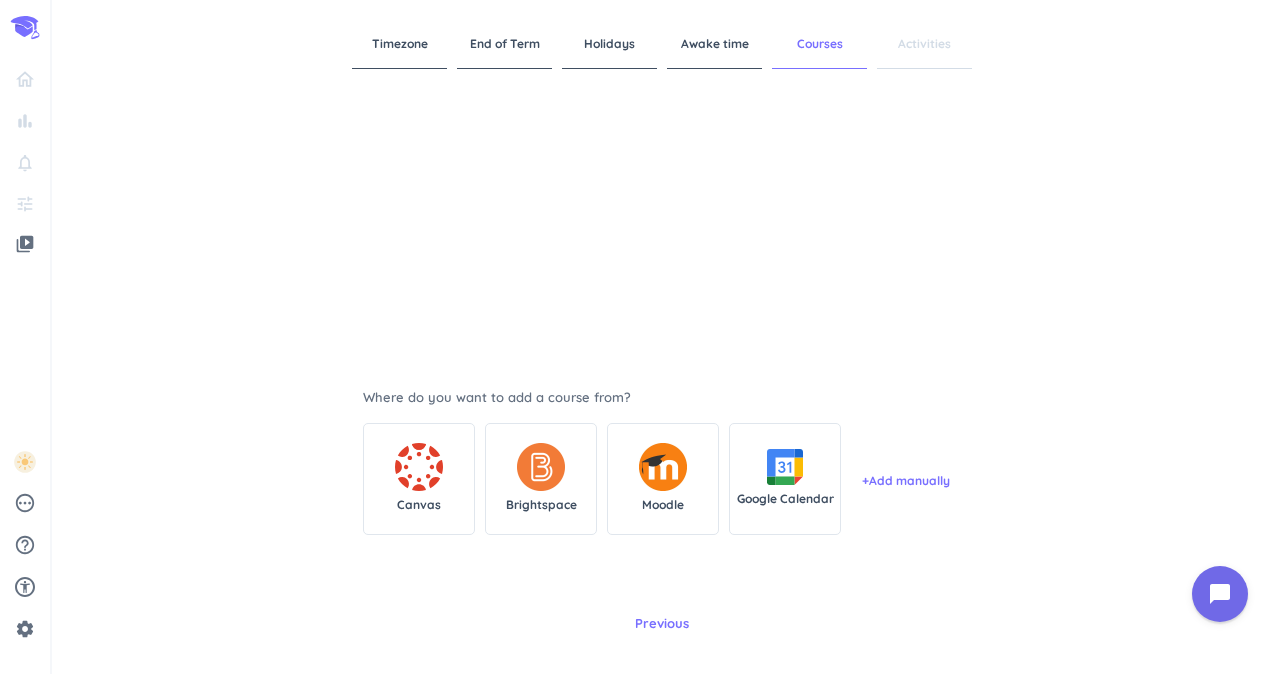 scroll, scrollTop: 200, scrollLeft: 0, axis: vertical 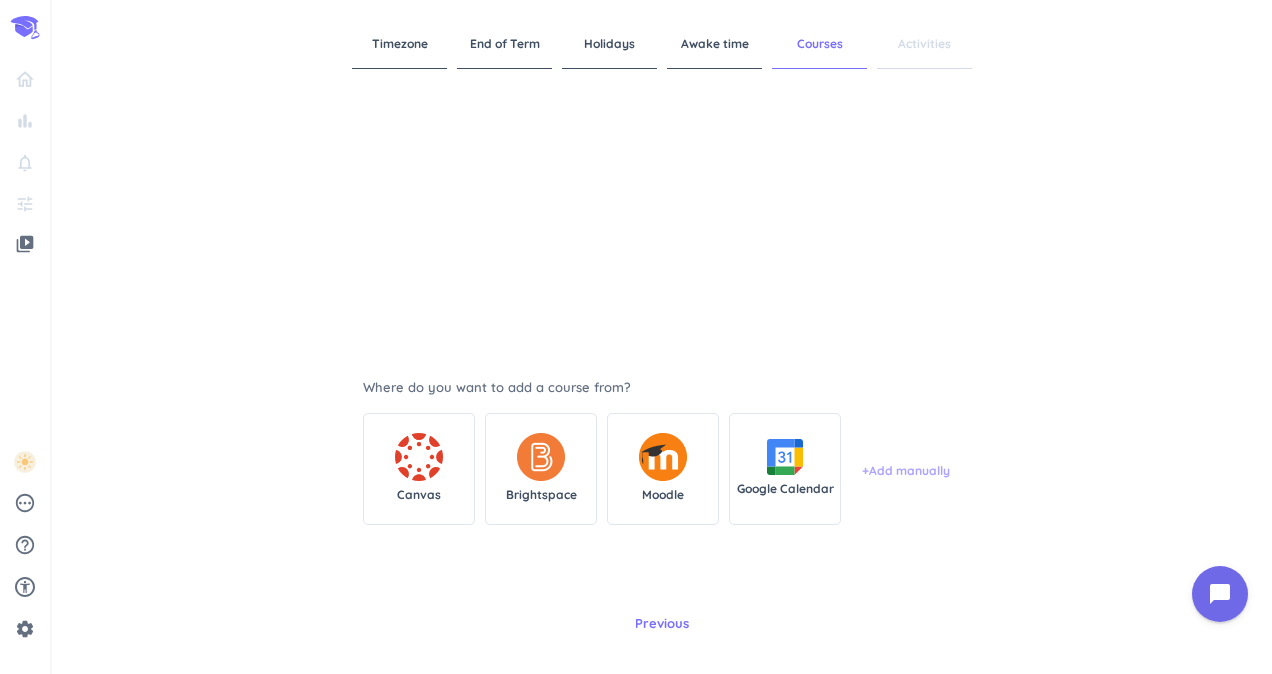 click on "+  Add manually" at bounding box center (906, 471) 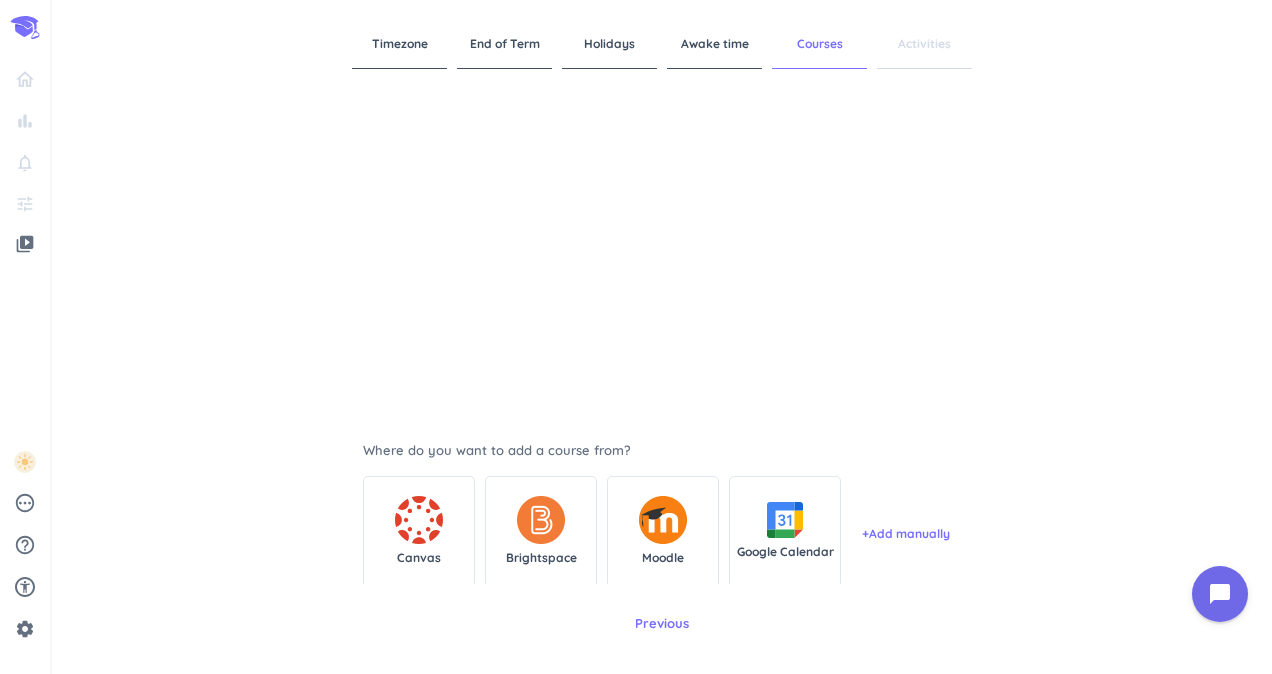 scroll, scrollTop: 240, scrollLeft: 0, axis: vertical 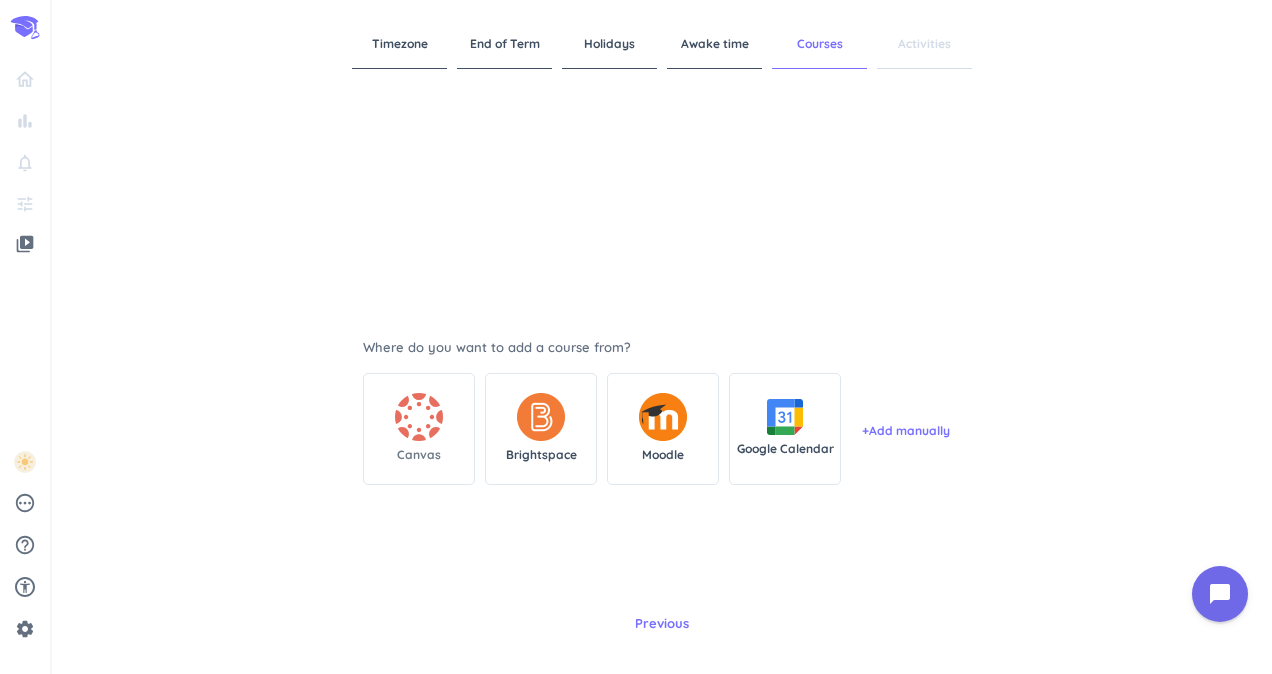 click on "Canvas" at bounding box center [419, 455] 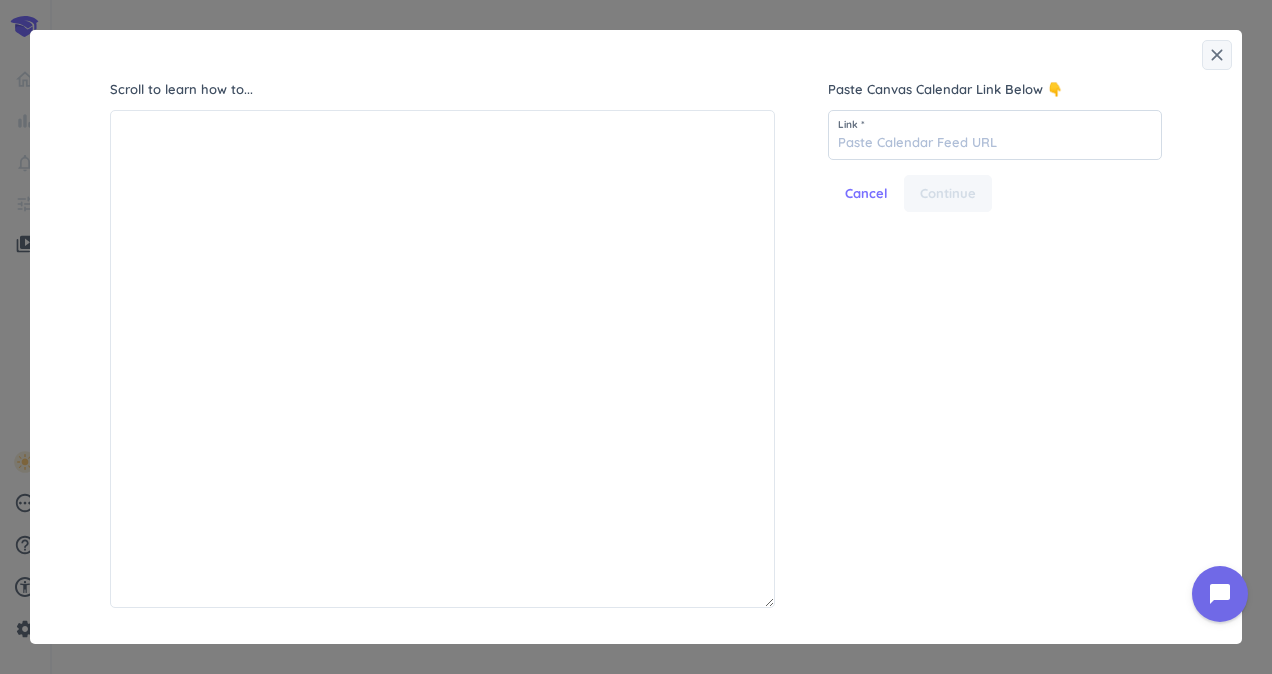 scroll, scrollTop: 9, scrollLeft: 9, axis: both 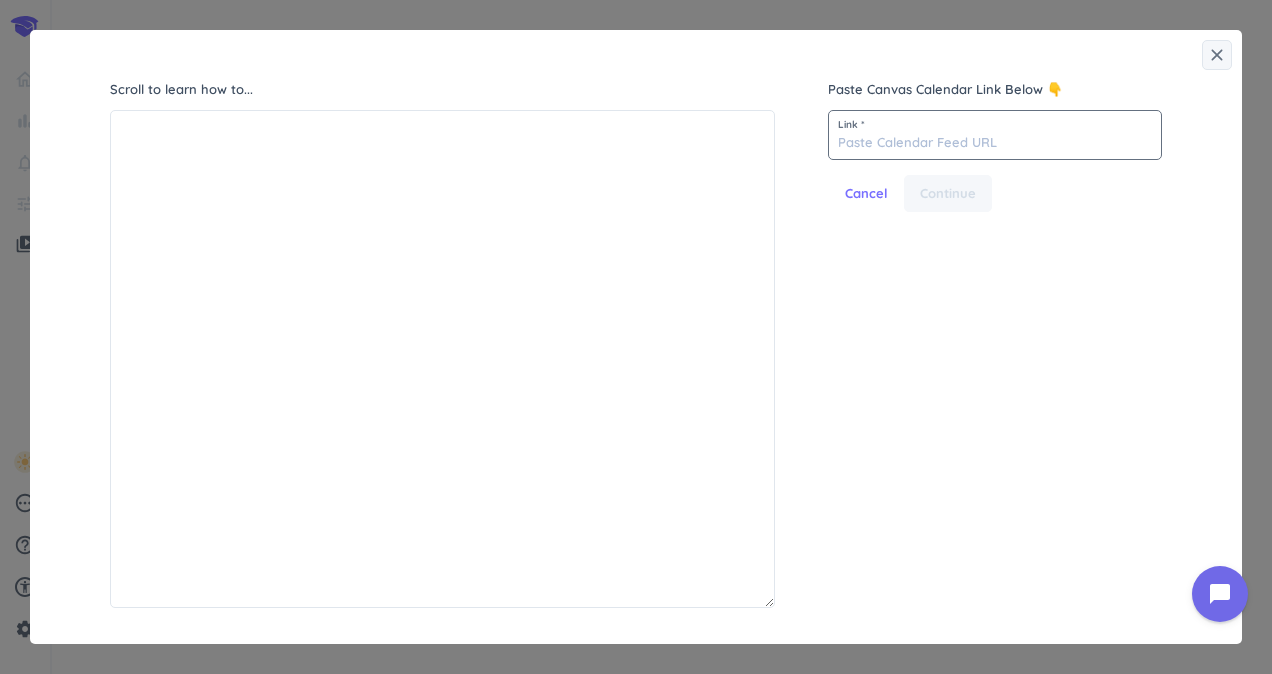 click at bounding box center (995, 135) 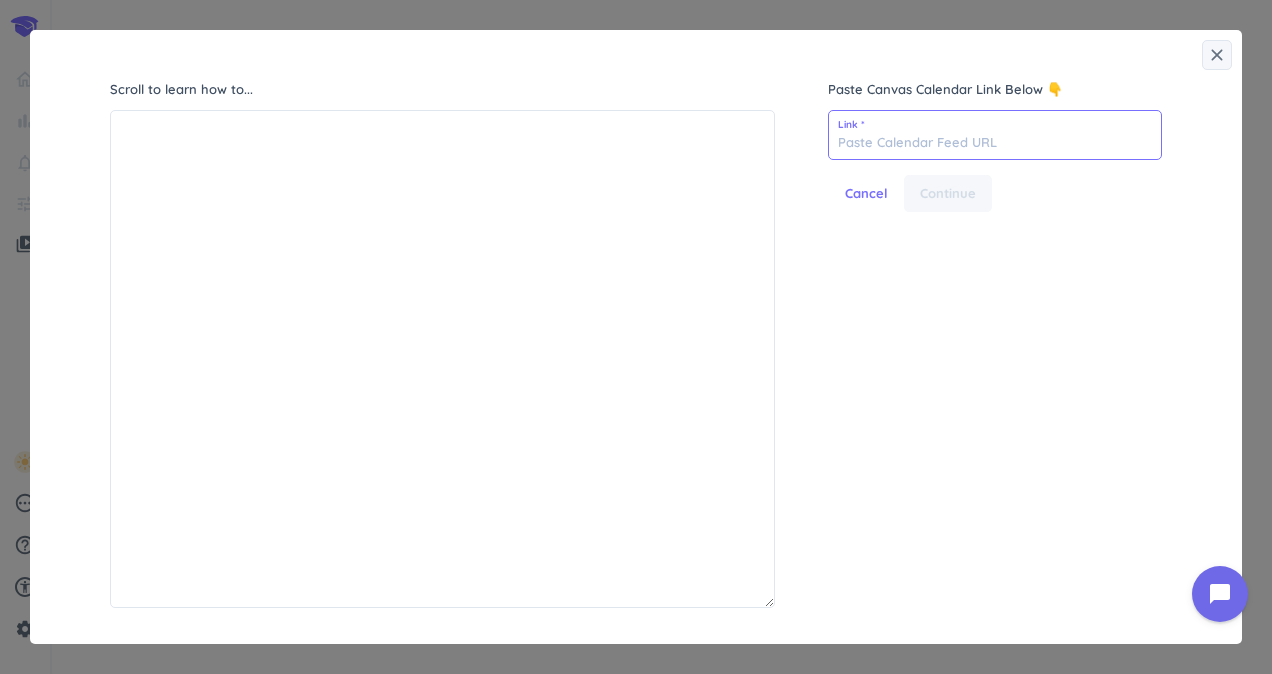 paste on "[URL][DOMAIN_NAME][DATE]" 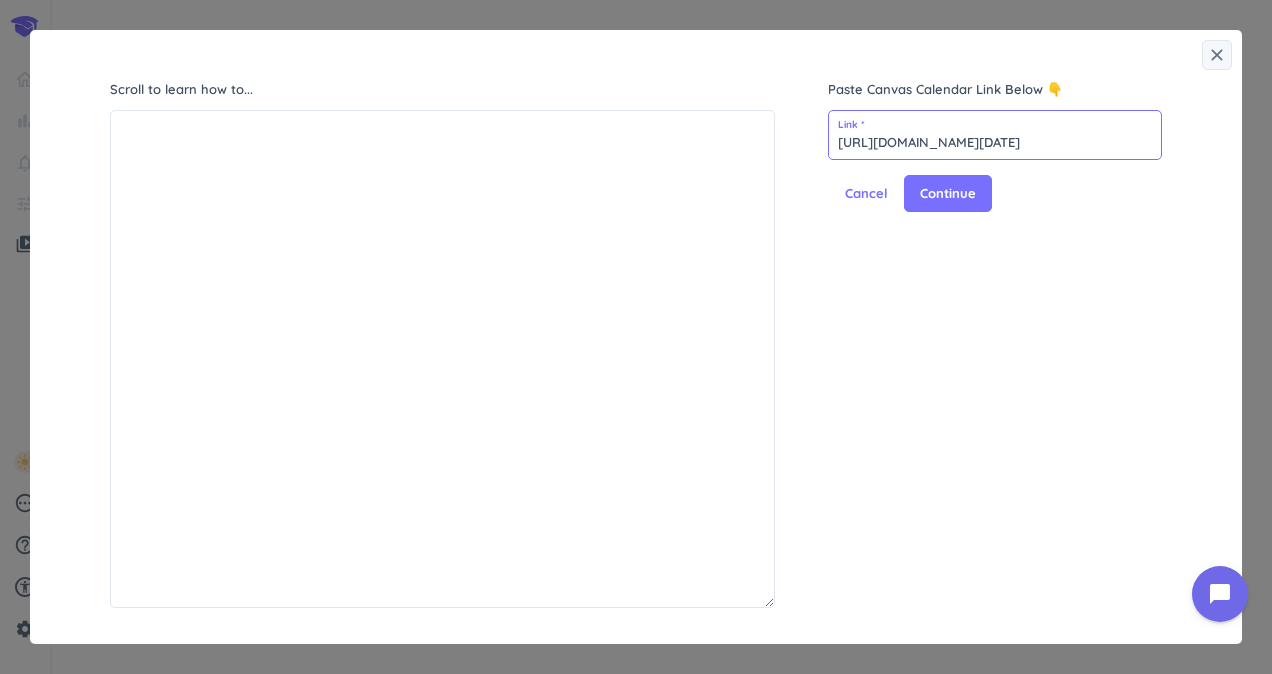 scroll, scrollTop: 0, scrollLeft: 192, axis: horizontal 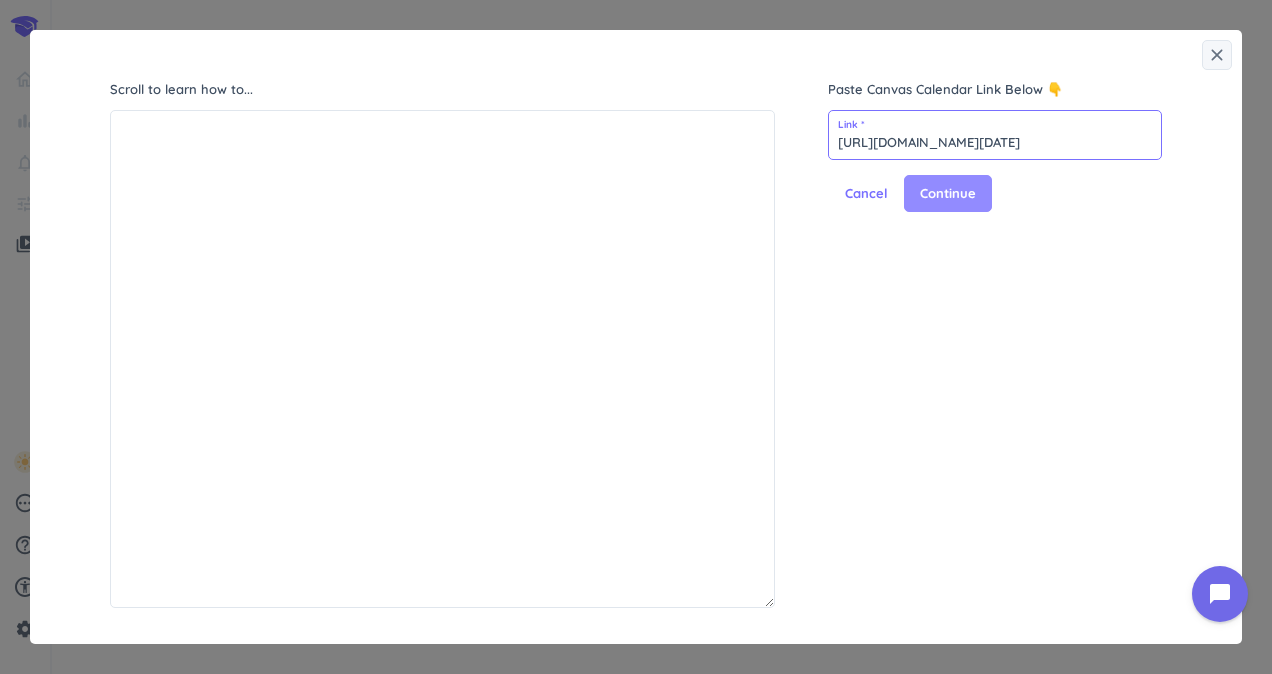 type on "[URL][DOMAIN_NAME][DATE]" 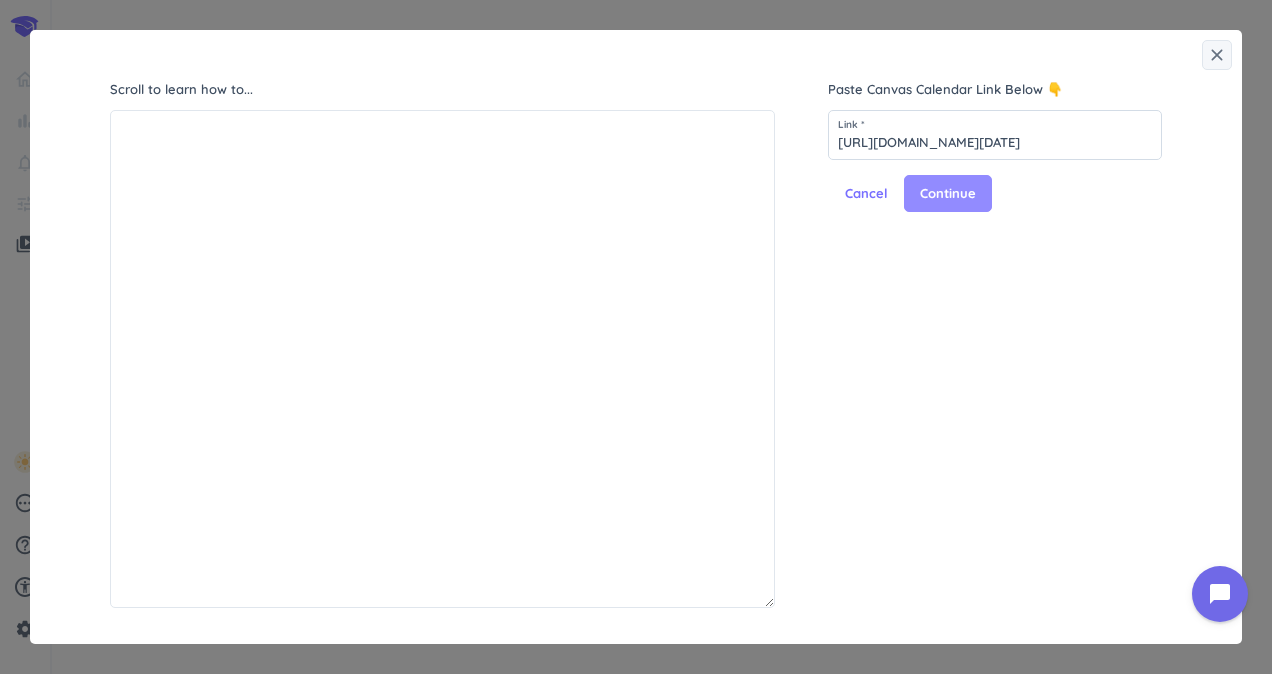 scroll, scrollTop: 0, scrollLeft: 0, axis: both 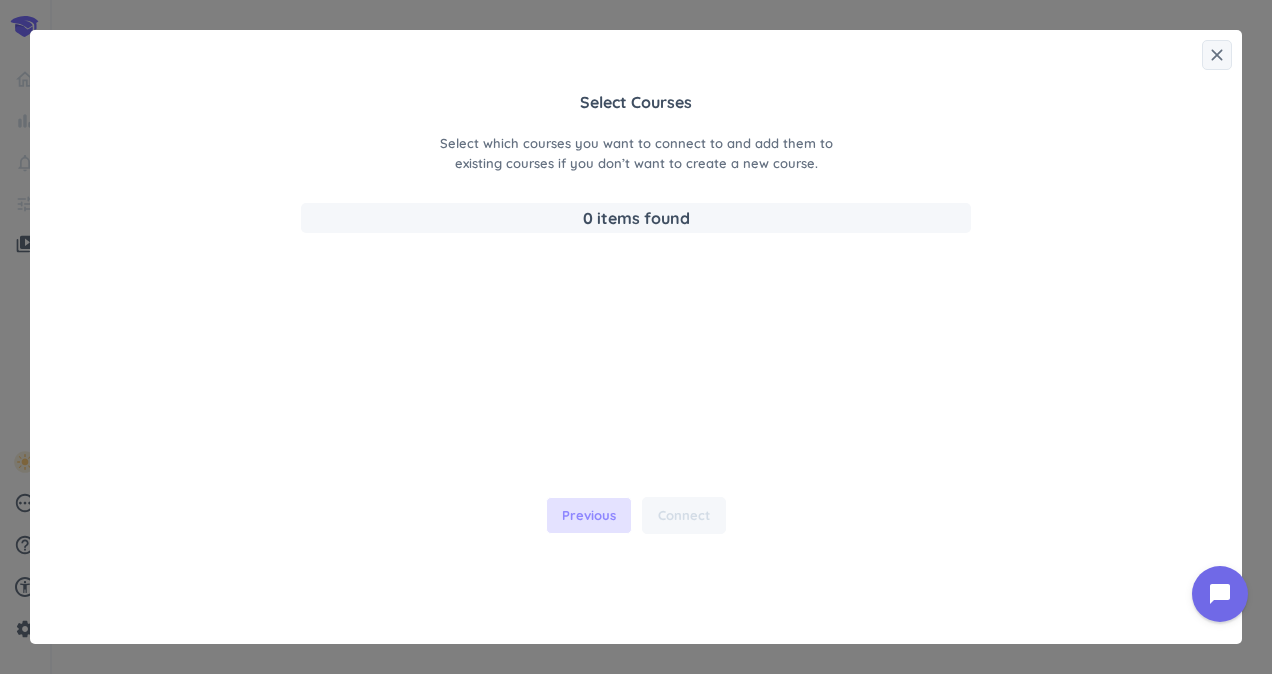 click on "Previous" at bounding box center (589, 516) 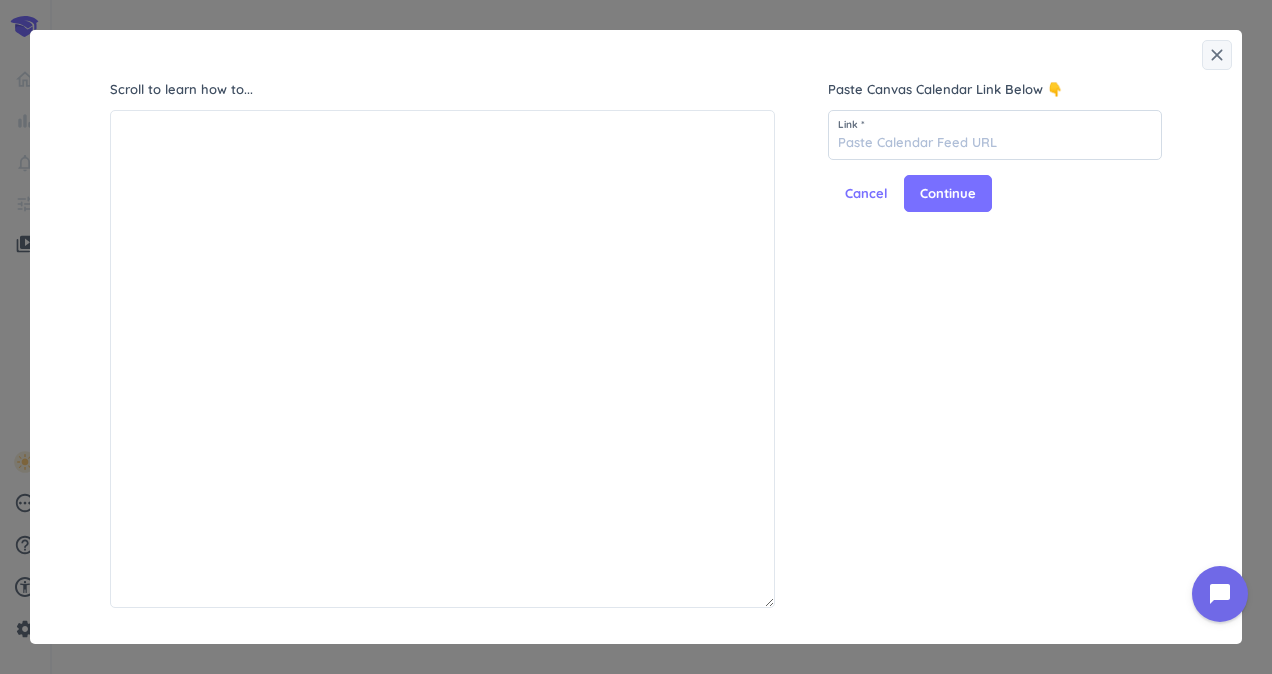 scroll, scrollTop: 9, scrollLeft: 9, axis: both 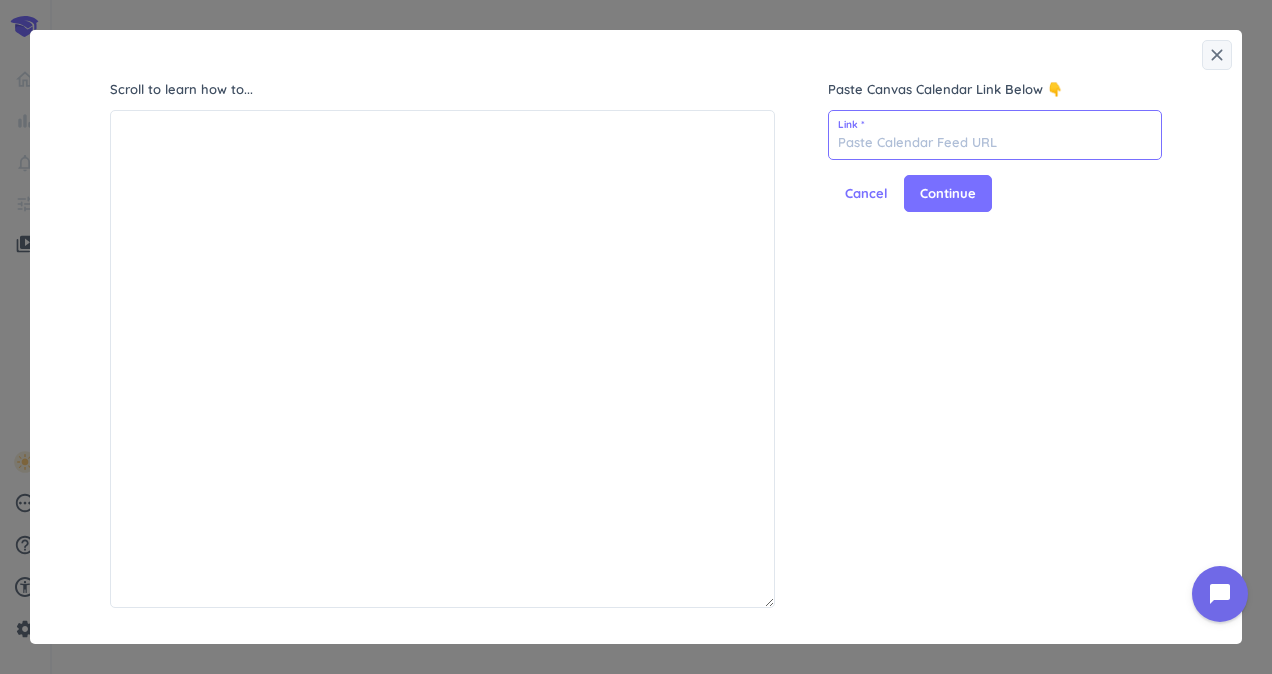 paste on "[URL][DOMAIN_NAME]" 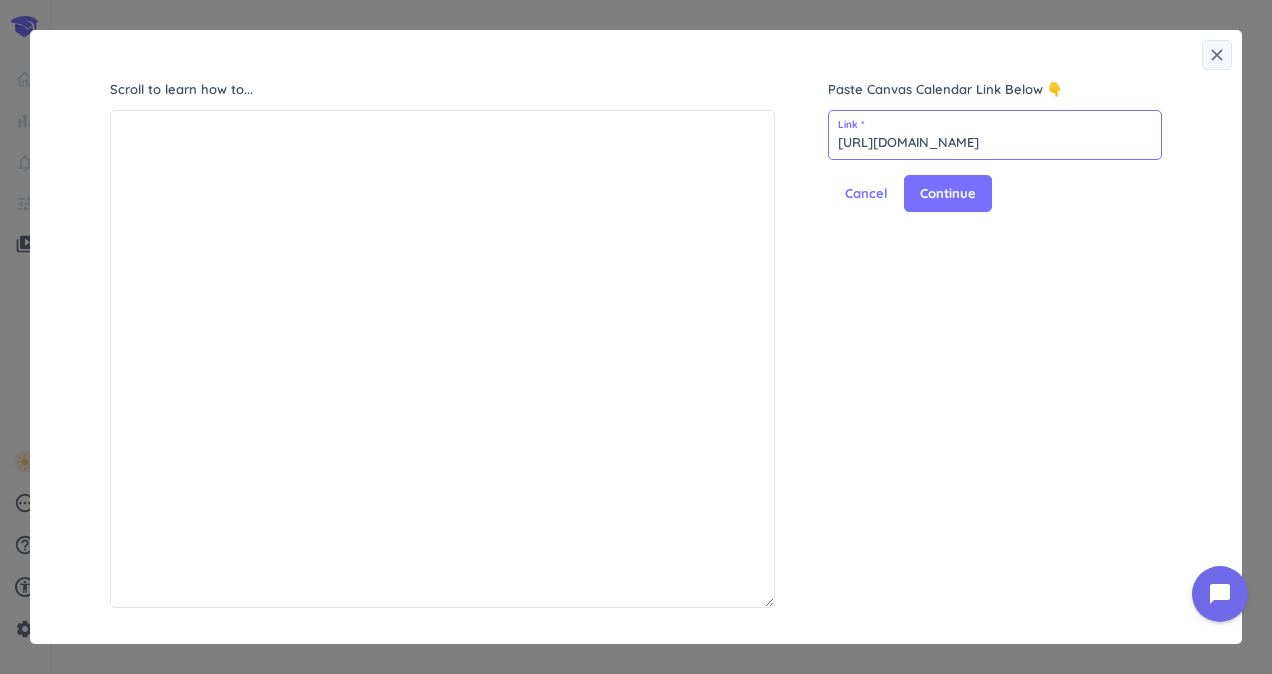 scroll, scrollTop: 0, scrollLeft: 345, axis: horizontal 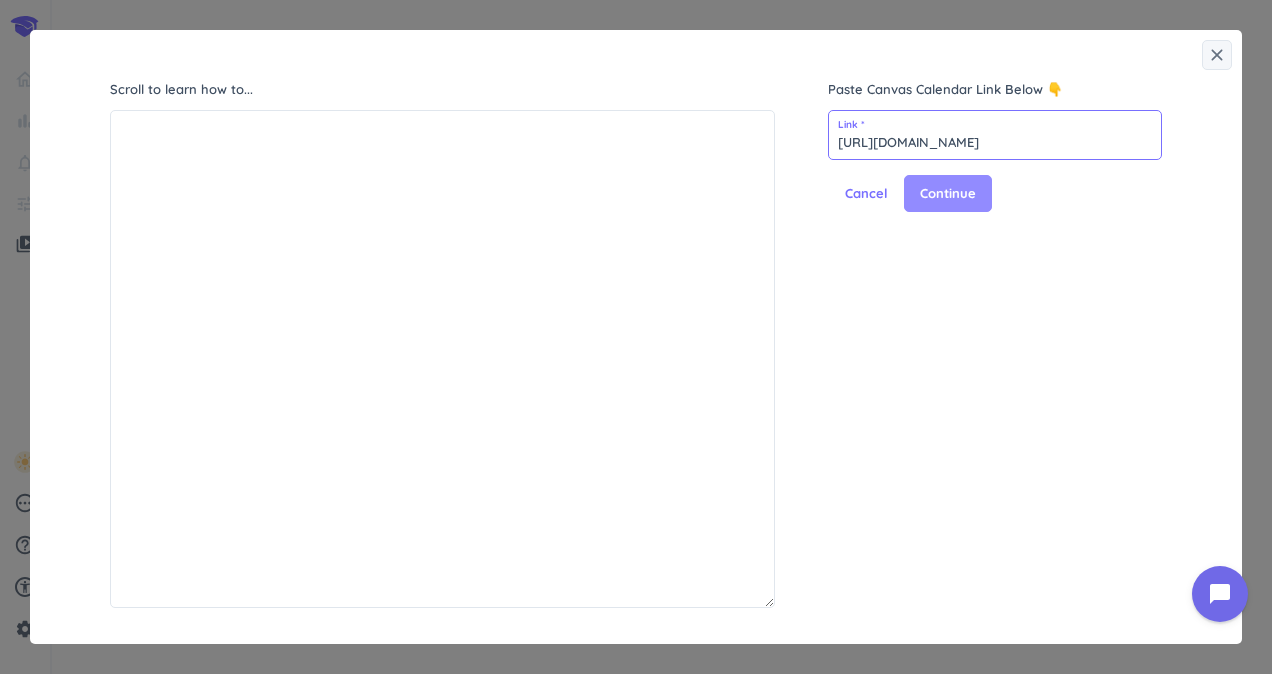 type on "[URL][DOMAIN_NAME]" 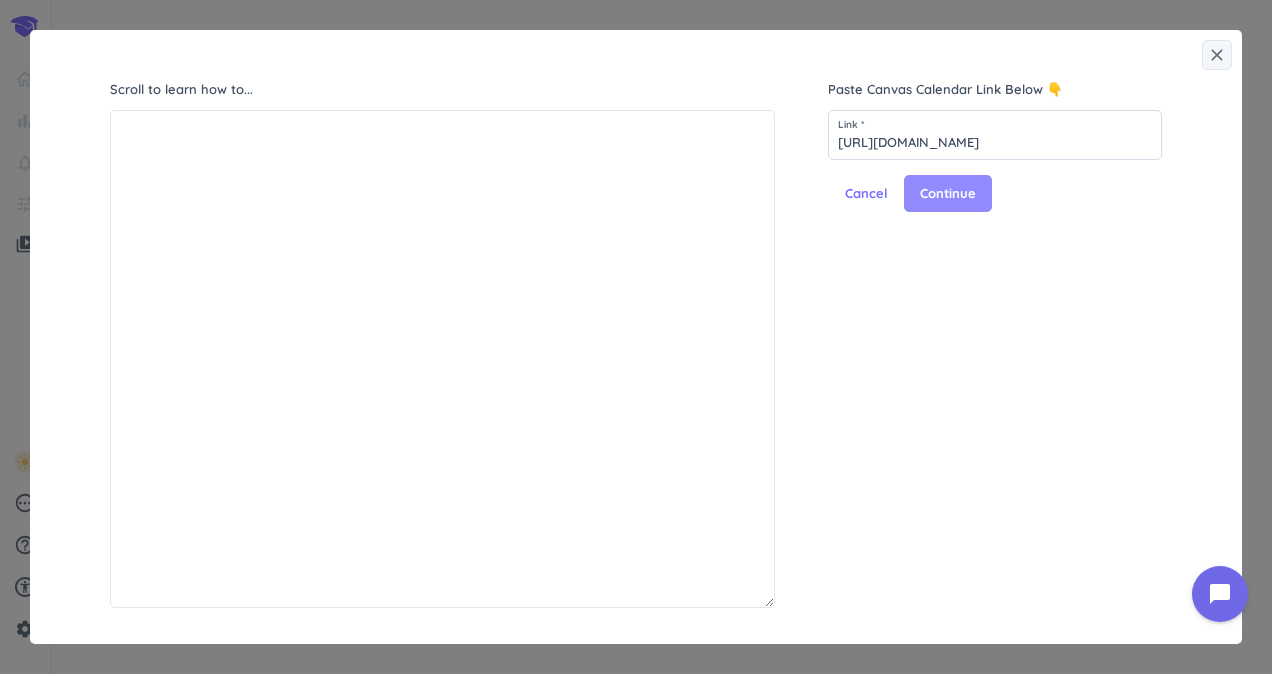 click on "Continue" at bounding box center [948, 194] 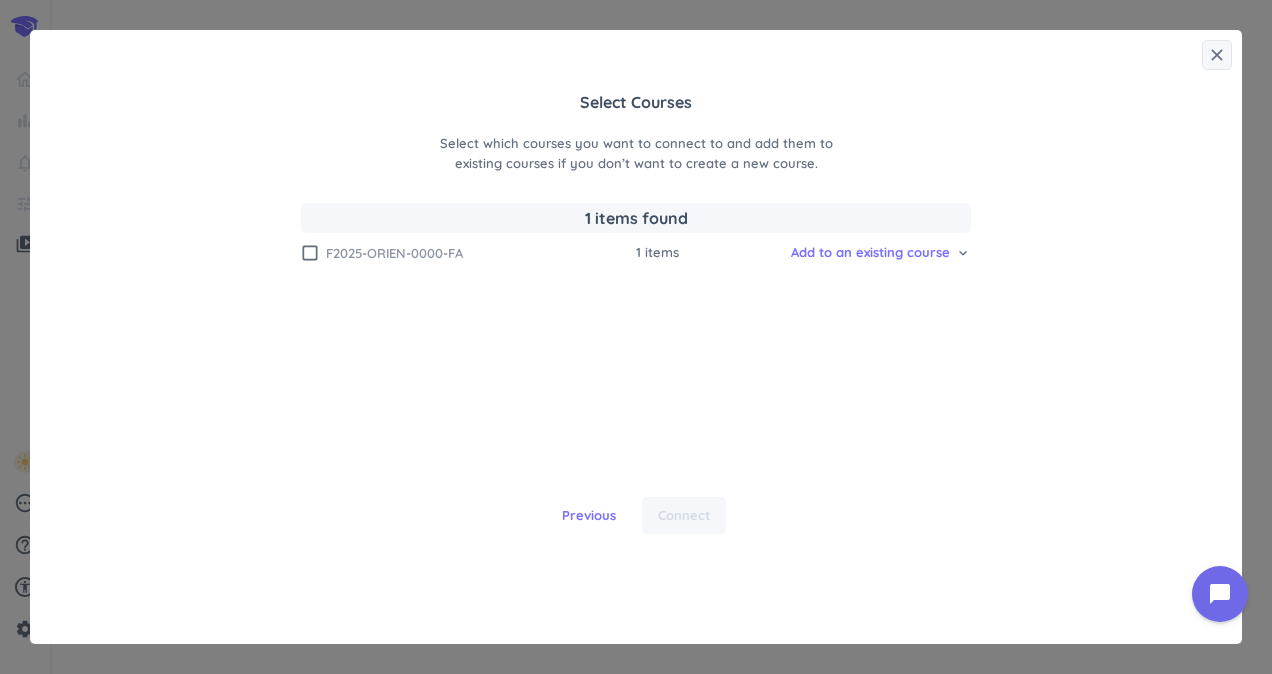 click on "check_box_outline_blank" at bounding box center (310, 253) 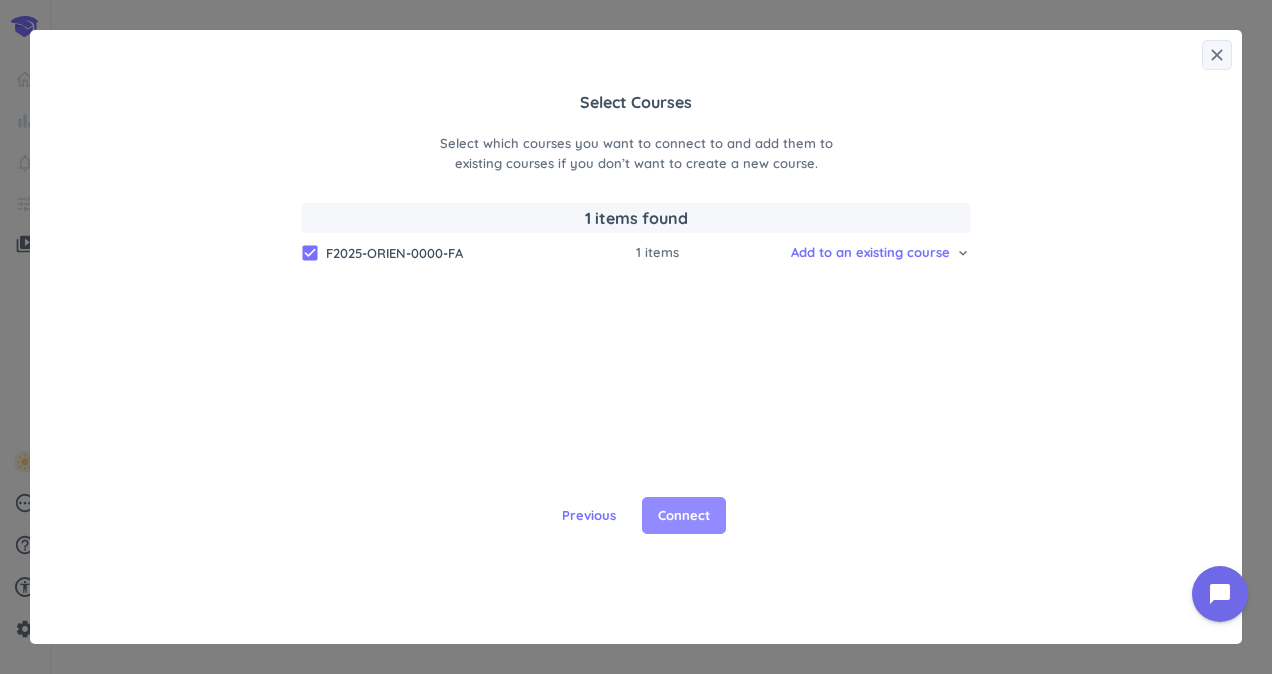 click on "Connect" at bounding box center (684, 516) 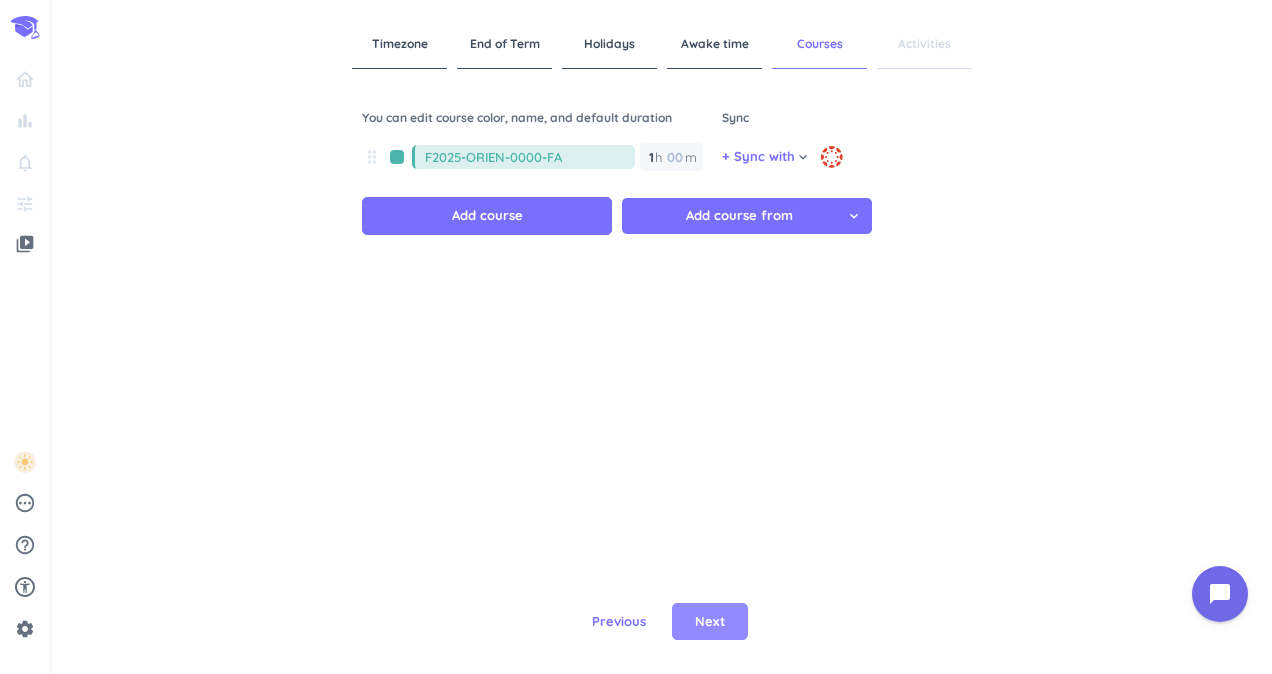 click on "Next" at bounding box center [710, 622] 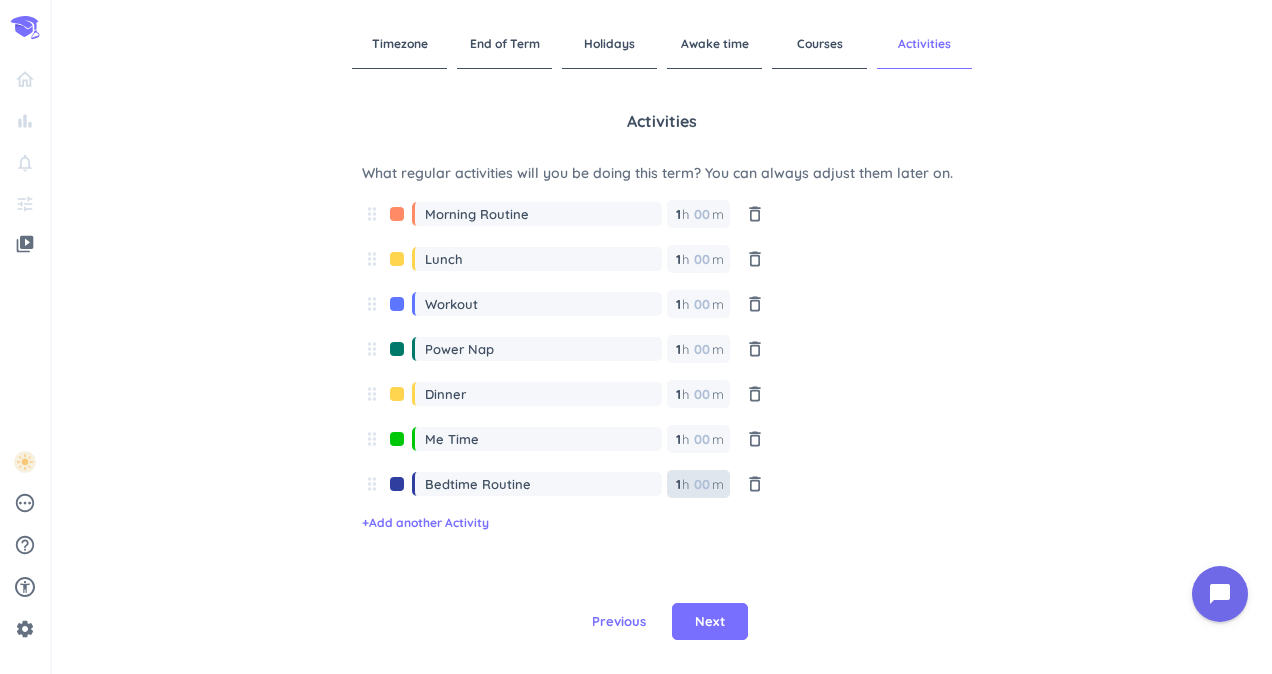 click at bounding box center (701, 484) 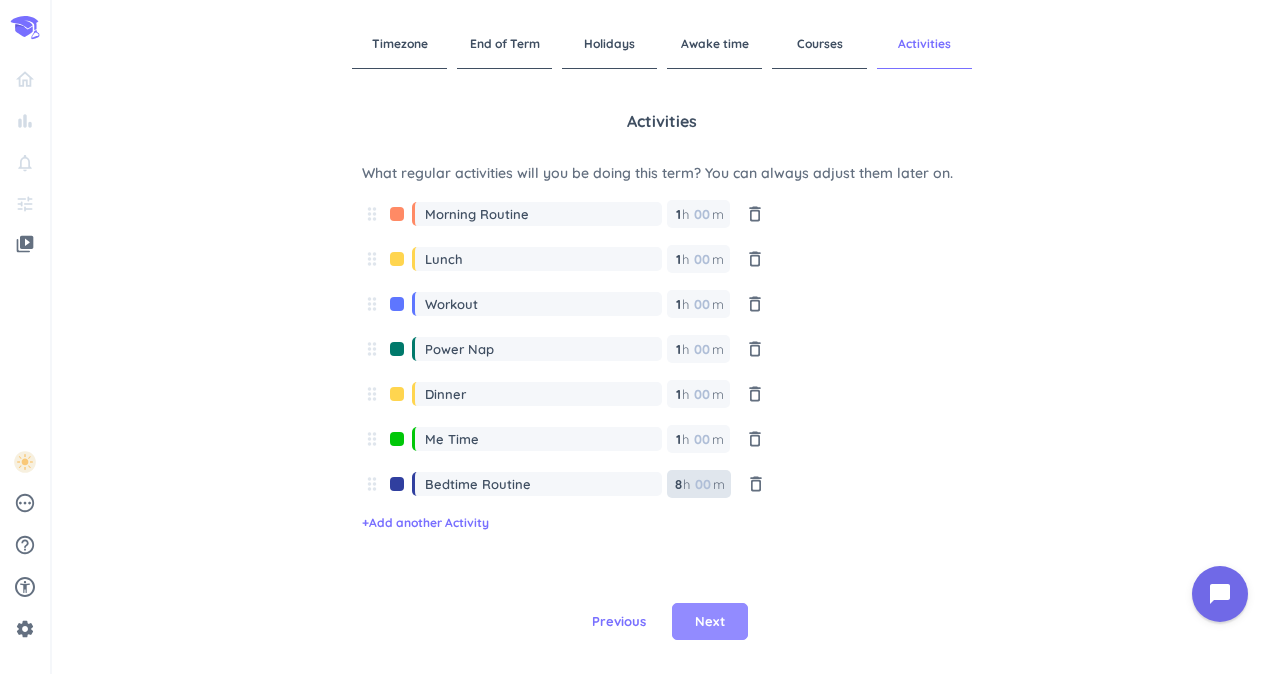 type on "8" 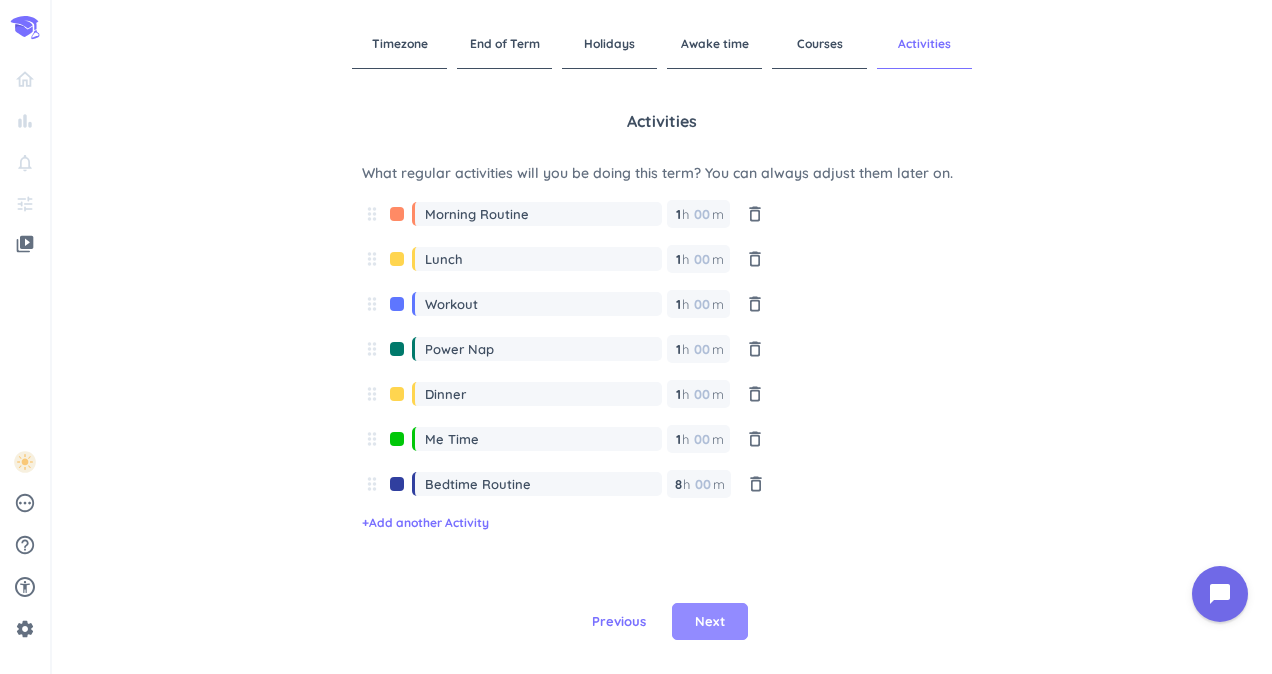 click on "Next" at bounding box center [710, 622] 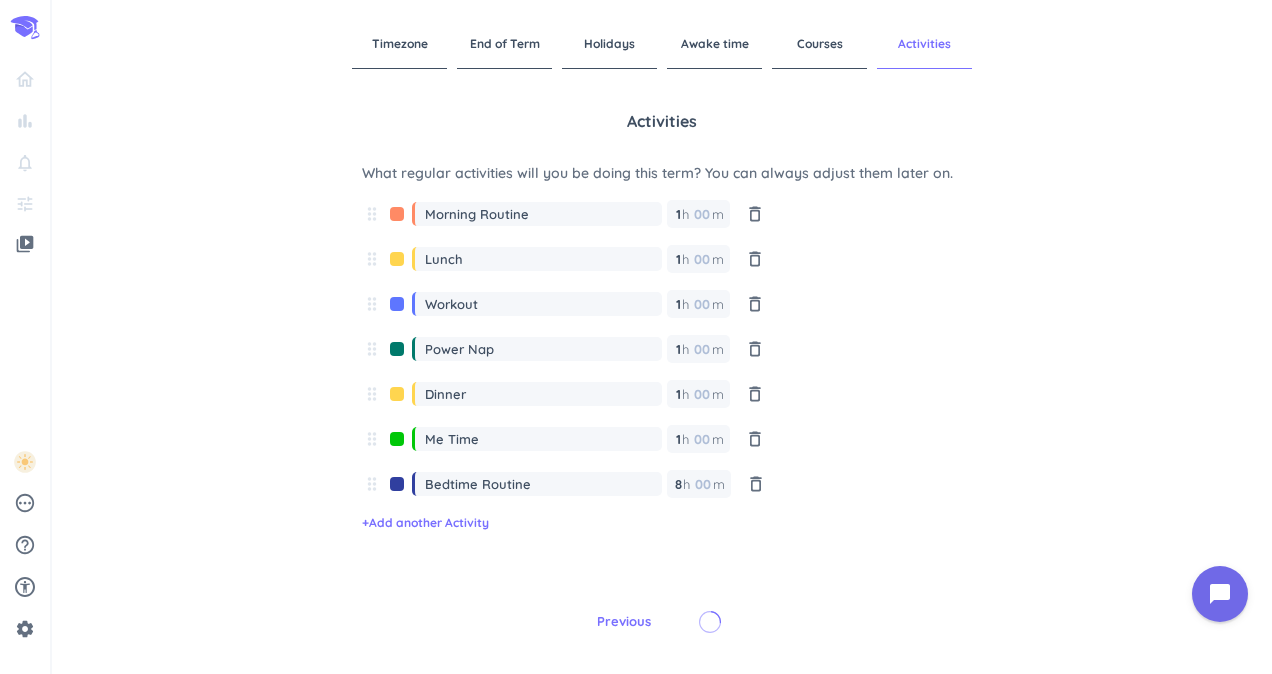 click 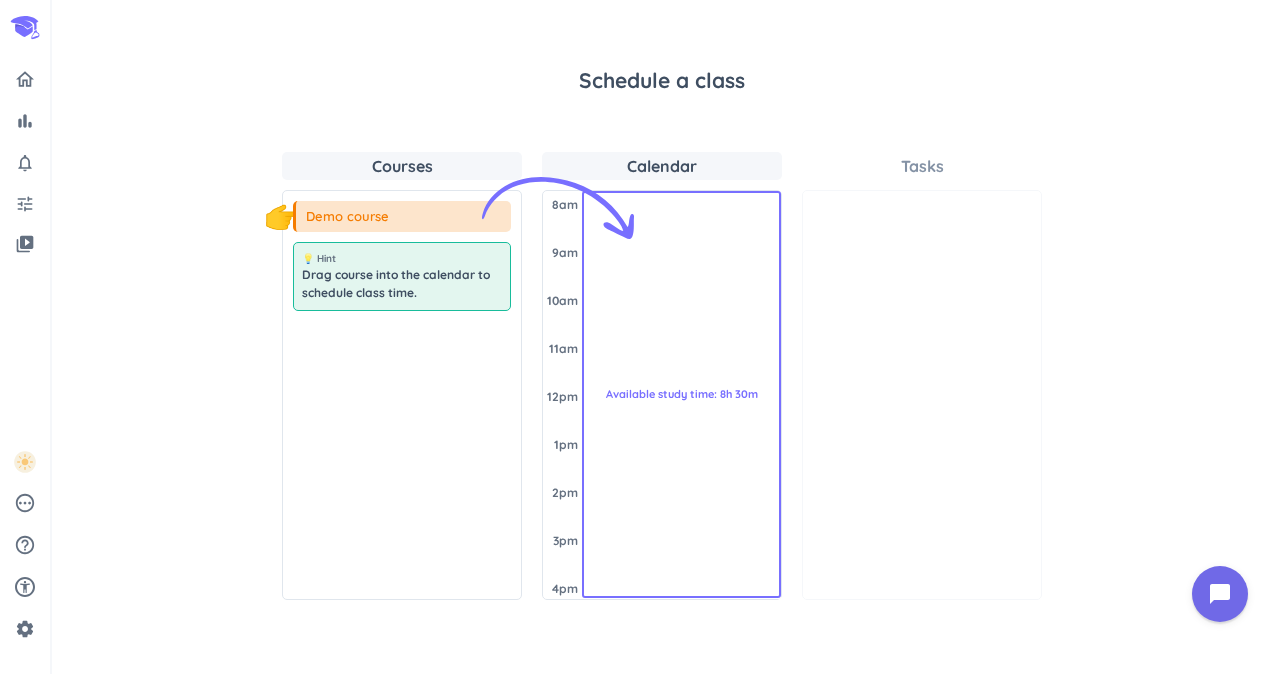 click on "Demo course" at bounding box center [402, 217] 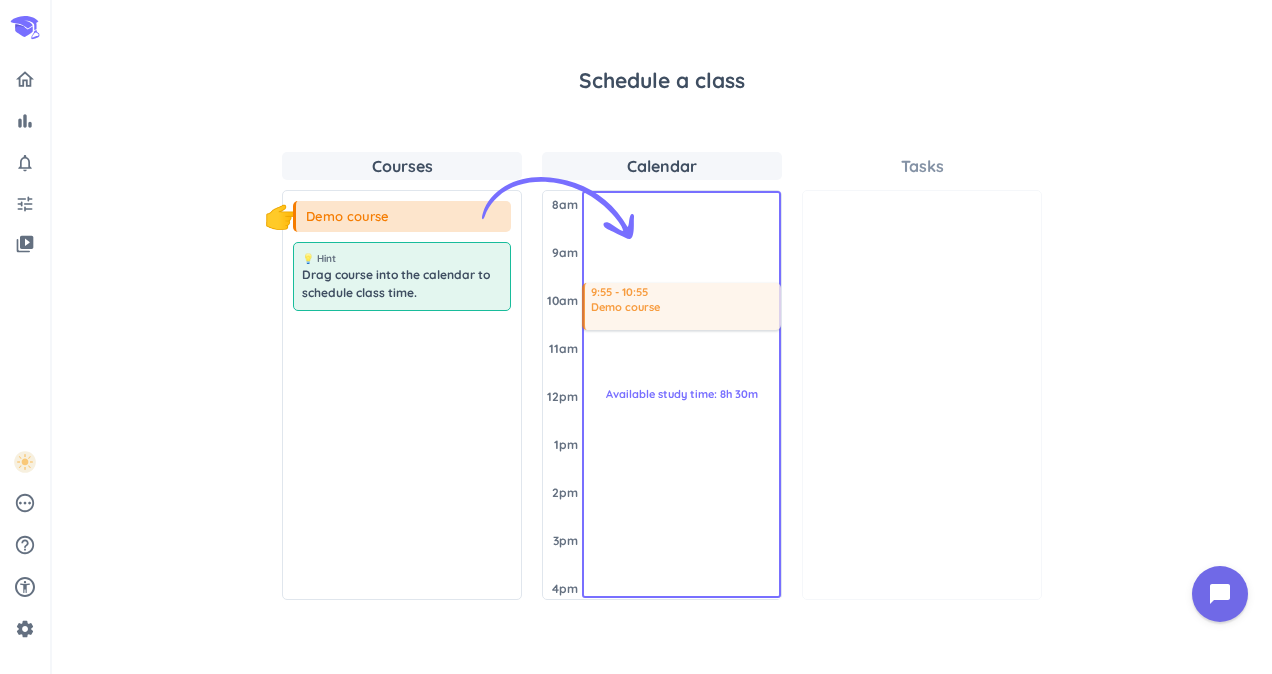 drag, startPoint x: 355, startPoint y: 226, endPoint x: 607, endPoint y: 279, distance: 257.5131 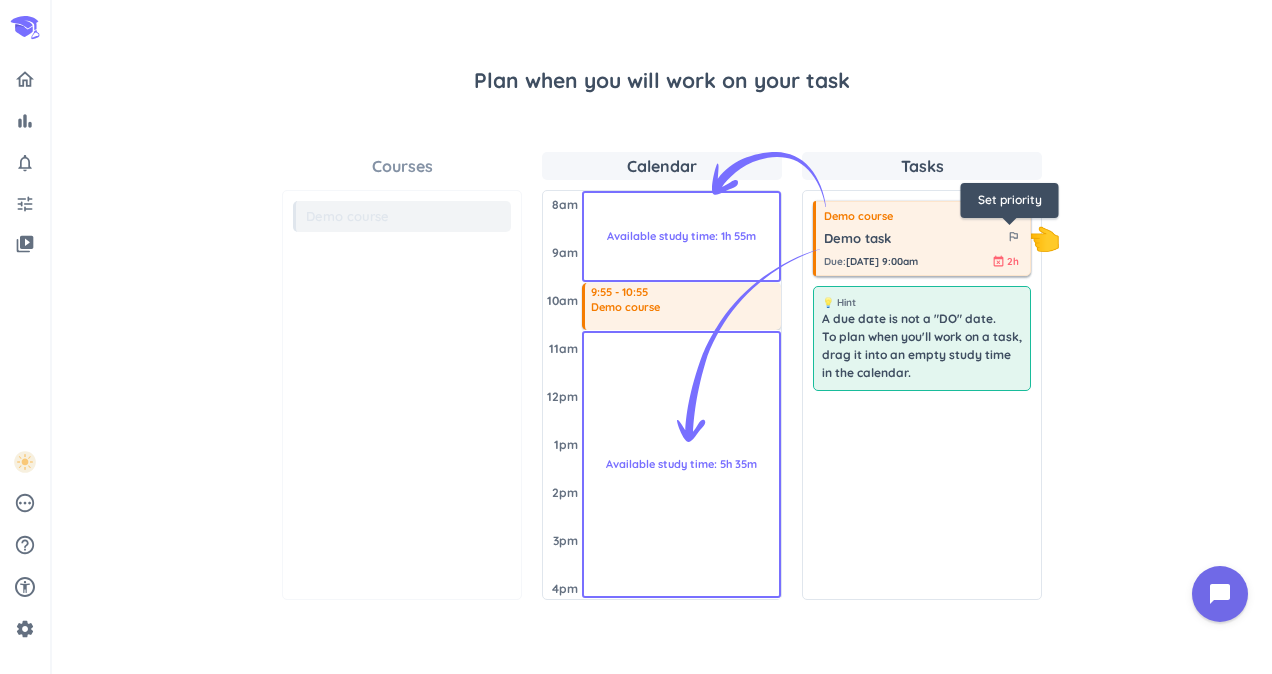 click on "outlined_flag" at bounding box center [1013, 236] 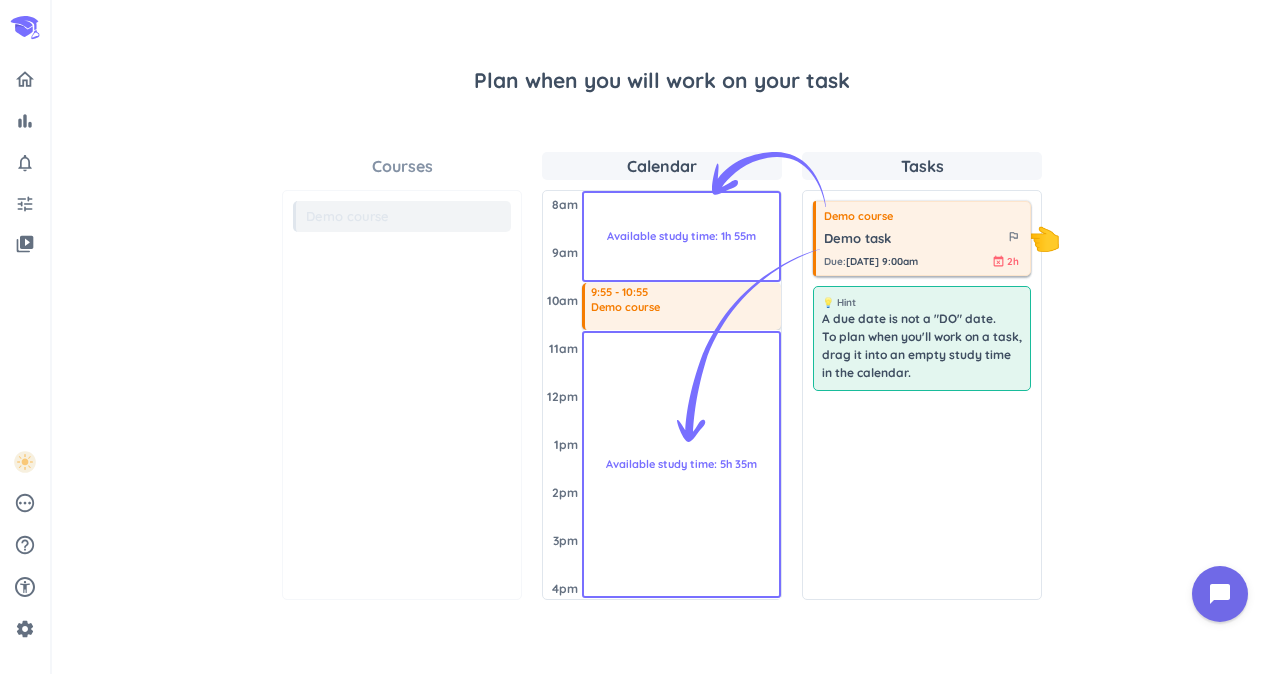 click on "outlined_flag" at bounding box center (1013, 236) 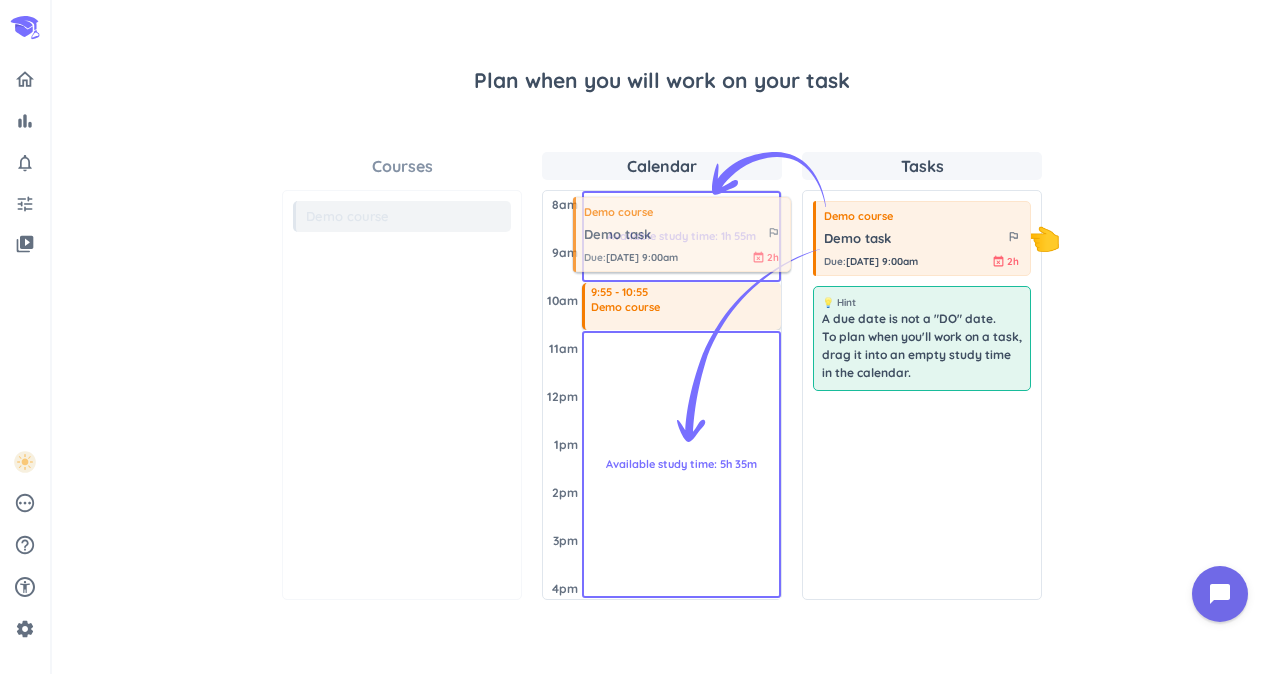 click on "Courses Demo course 💡 Hint A due date is not a "DO" date.
To plan when you'll work on a task, drag it into an empty study time in the calendar. Calendar [DATE] 8am 9am 10am 11am 12pm 1pm 2pm 3pm 4pm Available study time: 1h 55m 9:55 - 10:55 Demo course Available study time: 5h 35m Tasks 👇 Demo course Demo task outlined_flag Due :  [DATE] 9:00am event_busy 2h   💡 Hint A due date is not a "DO" date.
To plan when you'll work on a task, drag it into an empty study time in the calendar." at bounding box center (662, 376) 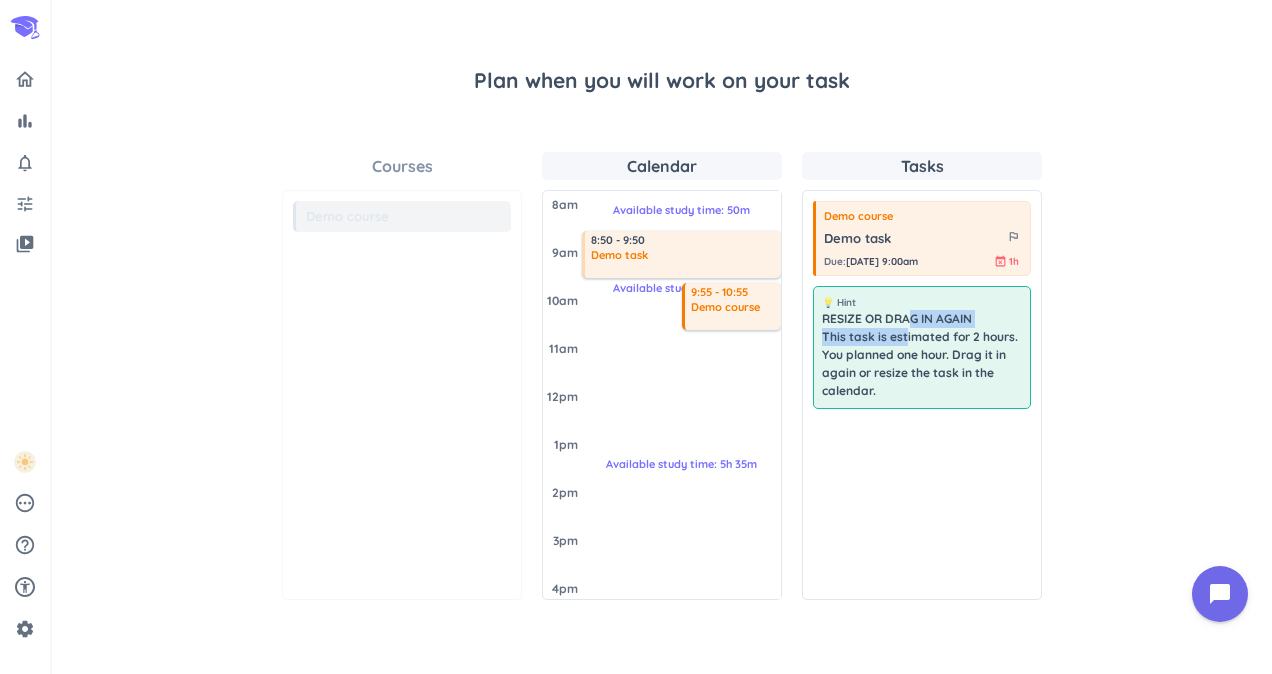 click on "RESIZE OR DRAG IN AGAIN
This task is estimated for 2 hours. You planned one hour. Drag it in again or resize the task in the calendar." at bounding box center [922, 355] 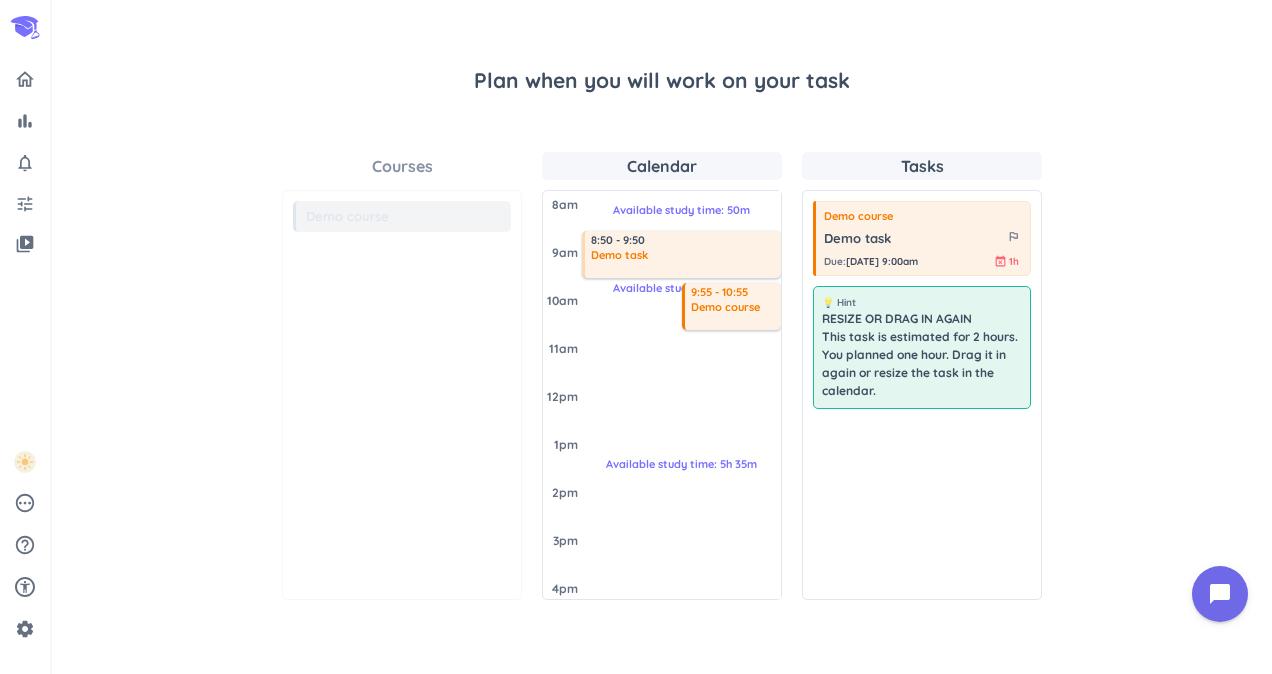 drag, startPoint x: 910, startPoint y: 326, endPoint x: 938, endPoint y: 337, distance: 30.083218 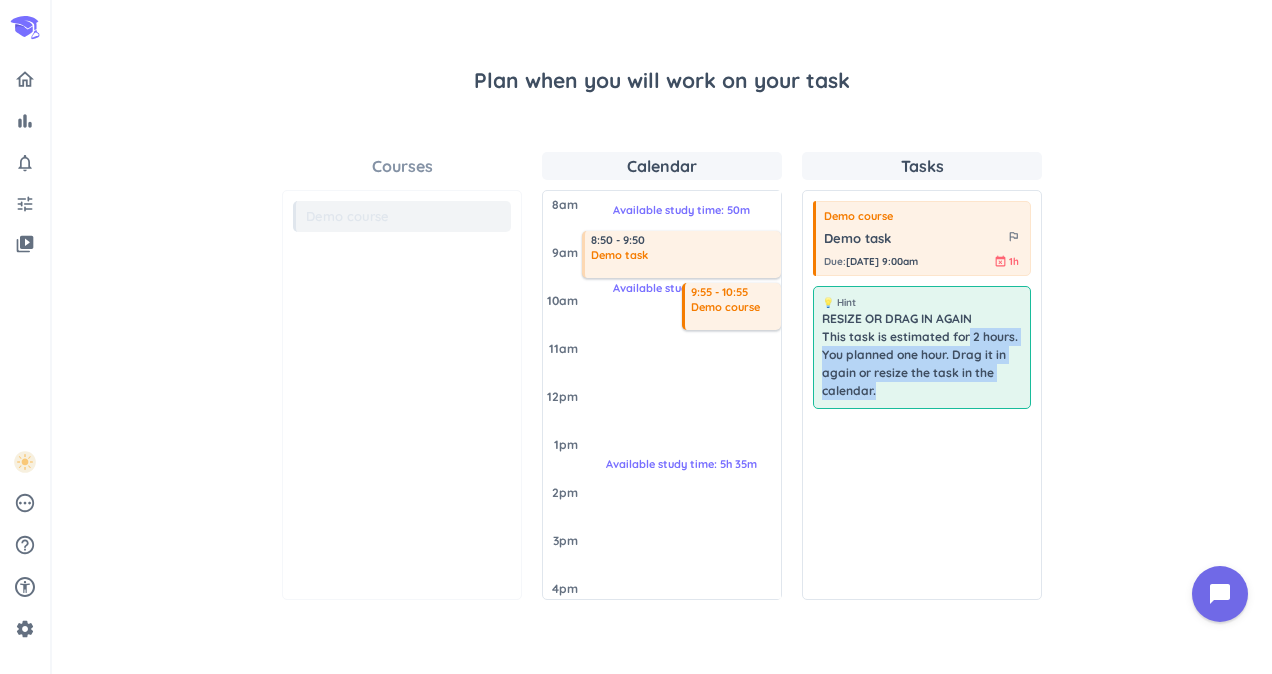 drag, startPoint x: 963, startPoint y: 343, endPoint x: 884, endPoint y: 393, distance: 93.49332 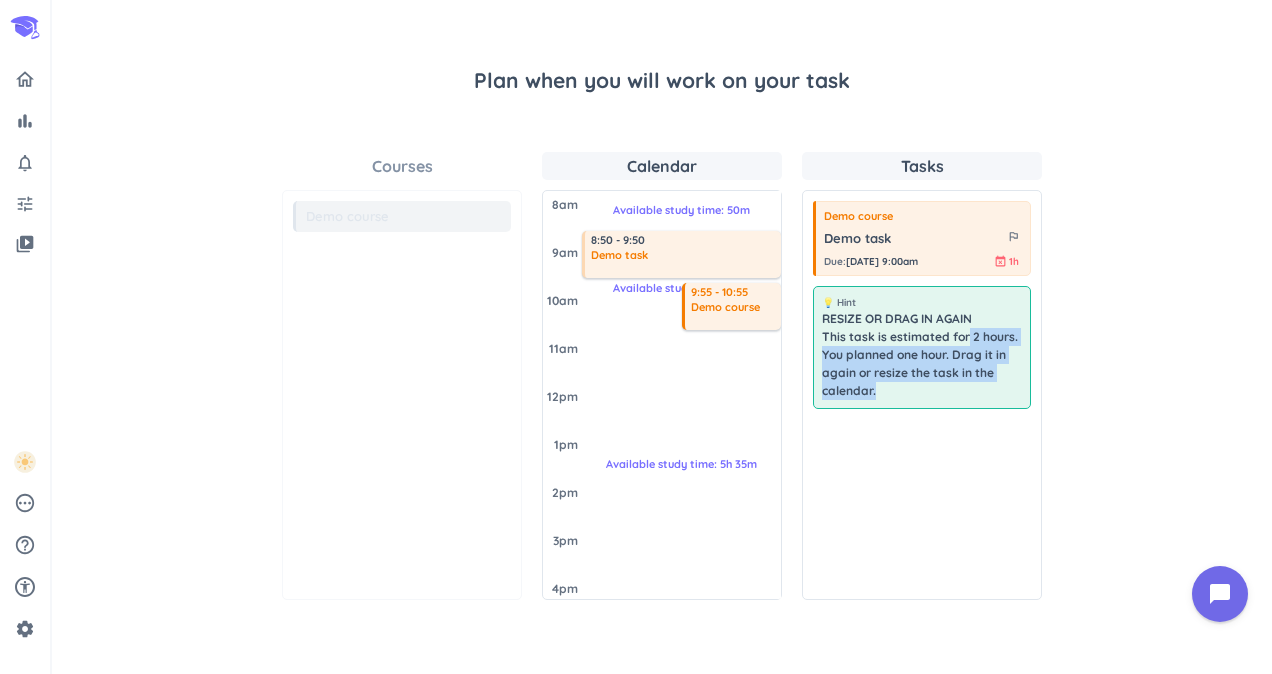drag, startPoint x: 884, startPoint y: 393, endPoint x: 959, endPoint y: 458, distance: 99.24717 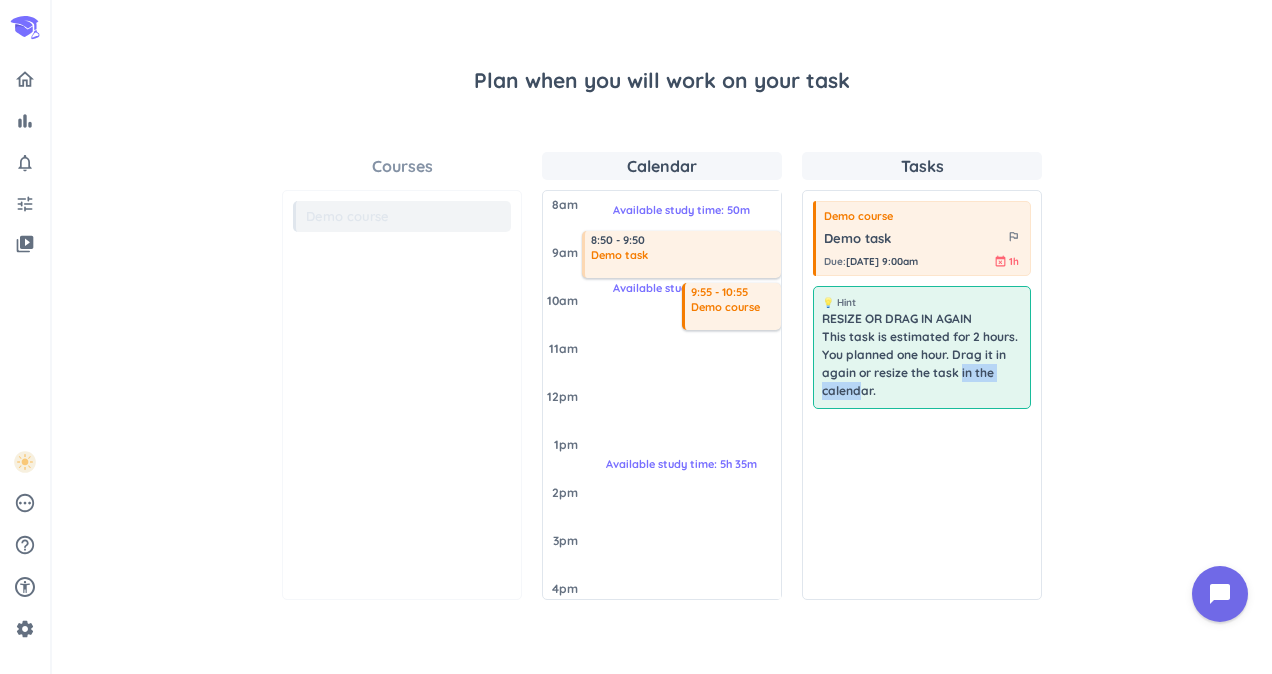 drag, startPoint x: 956, startPoint y: 370, endPoint x: 854, endPoint y: 409, distance: 109.201645 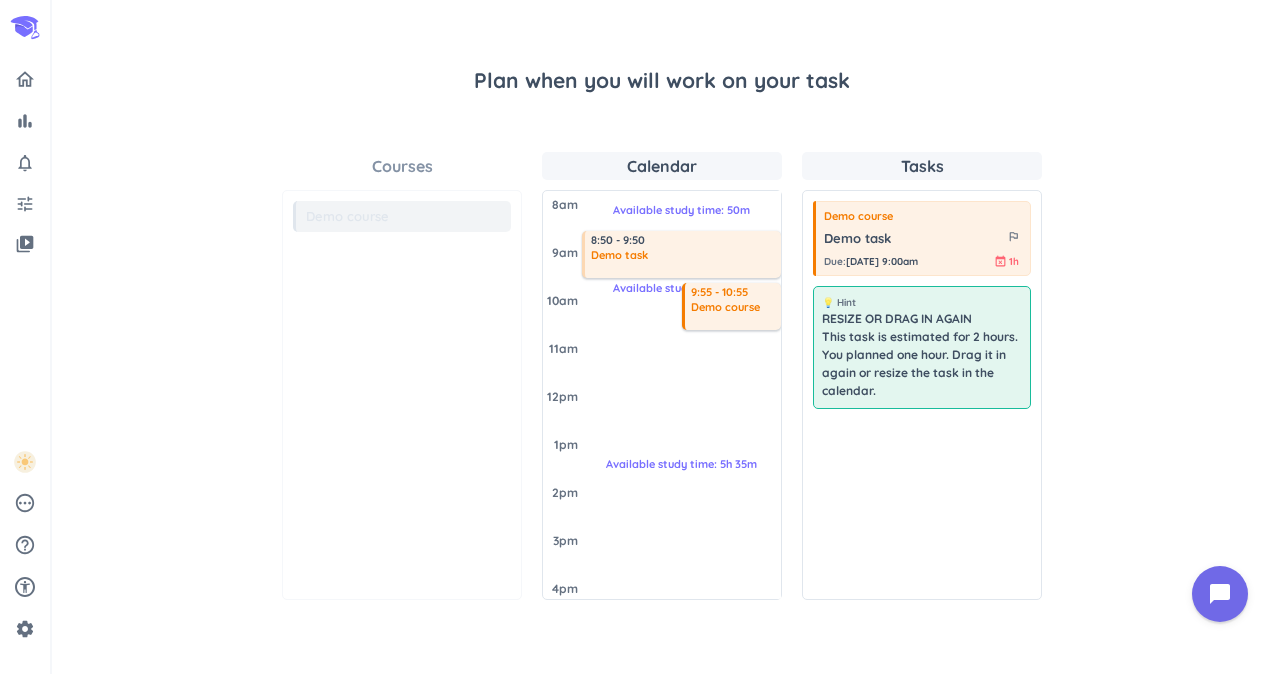 drag, startPoint x: 854, startPoint y: 409, endPoint x: 907, endPoint y: 432, distance: 57.77543 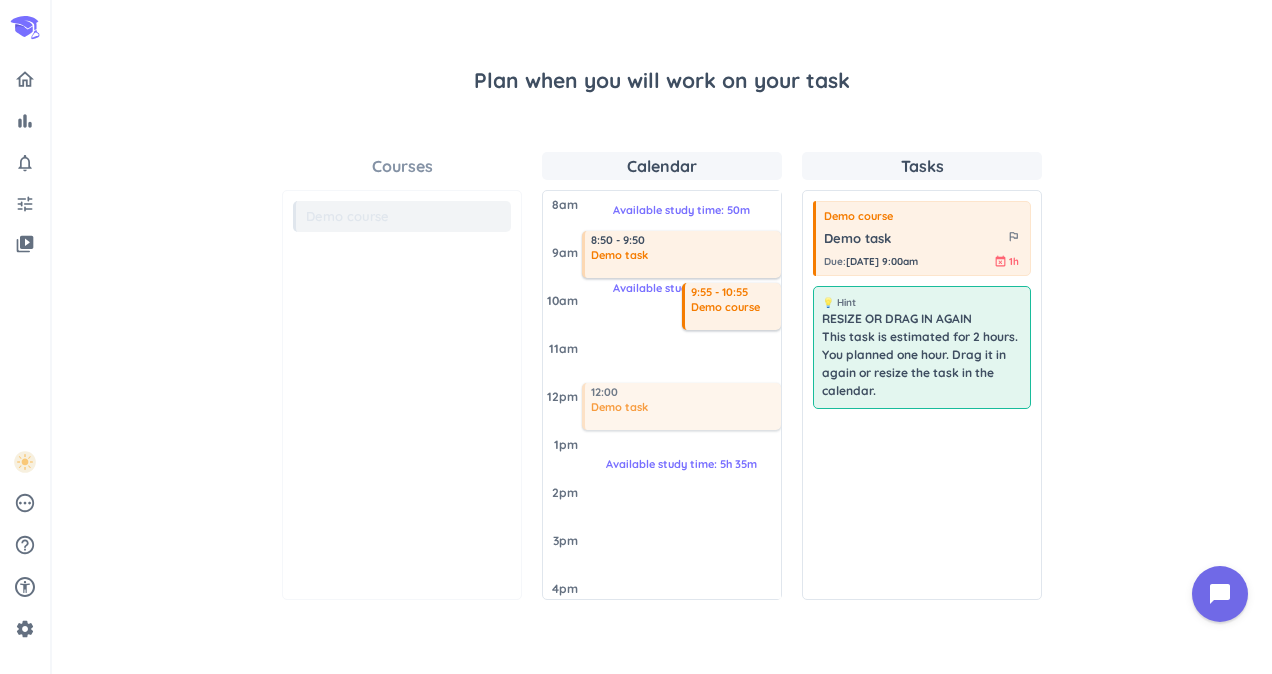 drag, startPoint x: 944, startPoint y: 252, endPoint x: 773, endPoint y: 362, distance: 203.32486 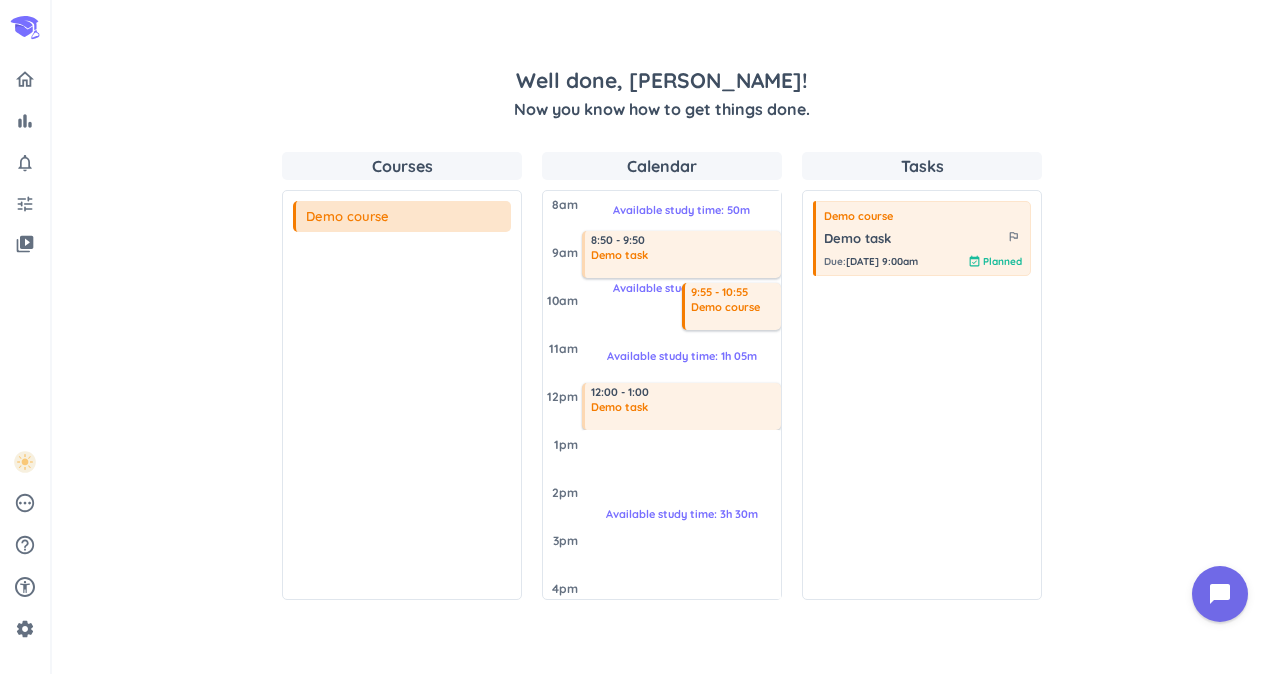 scroll, scrollTop: 28, scrollLeft: 0, axis: vertical 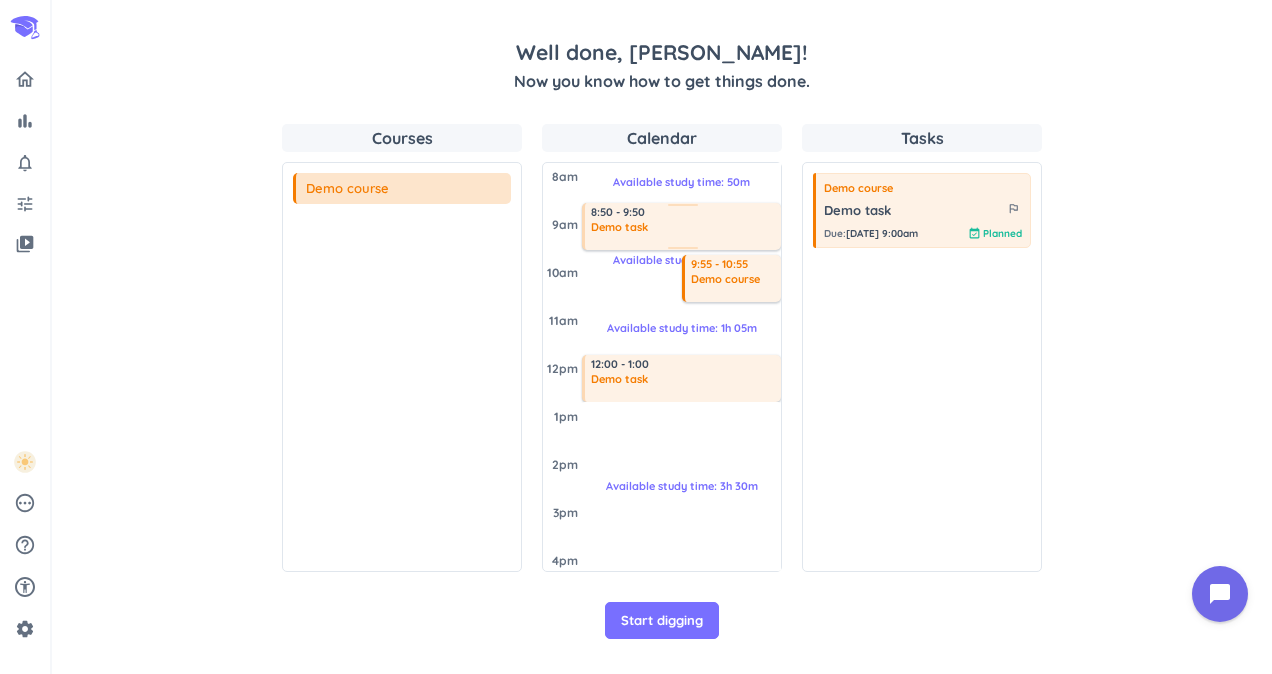 click on "Demo task" at bounding box center (684, 227) 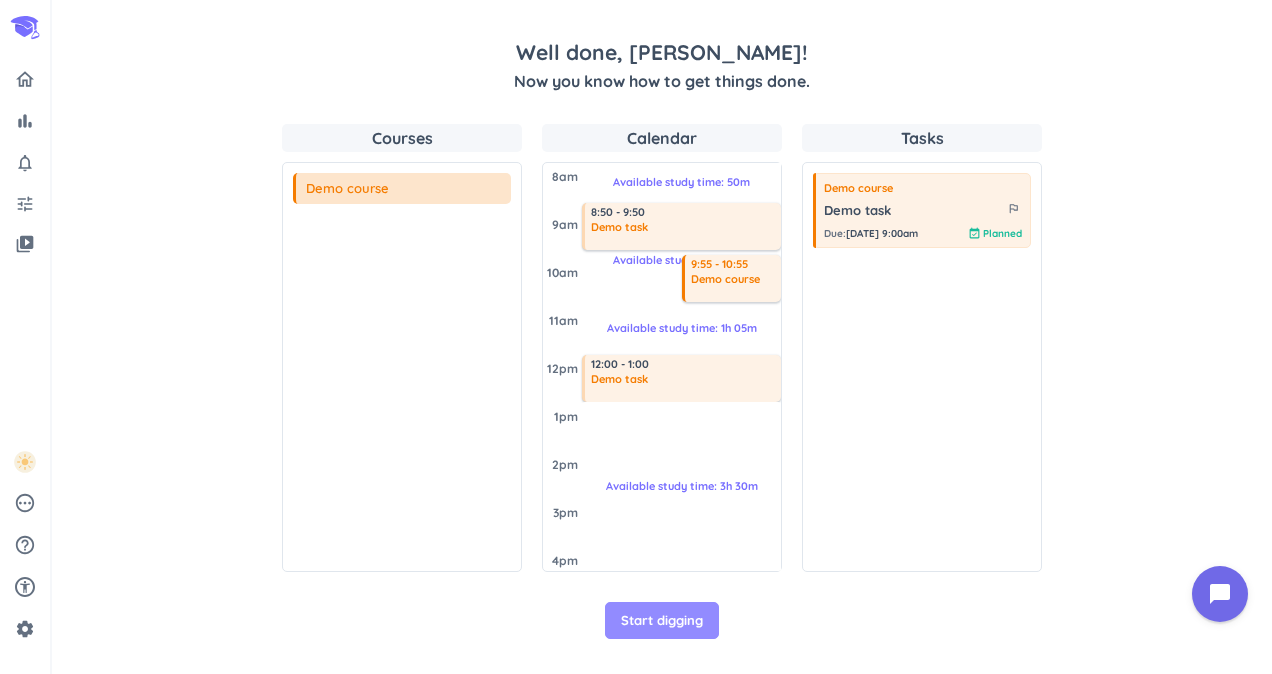 click on "Start digging" at bounding box center (662, 621) 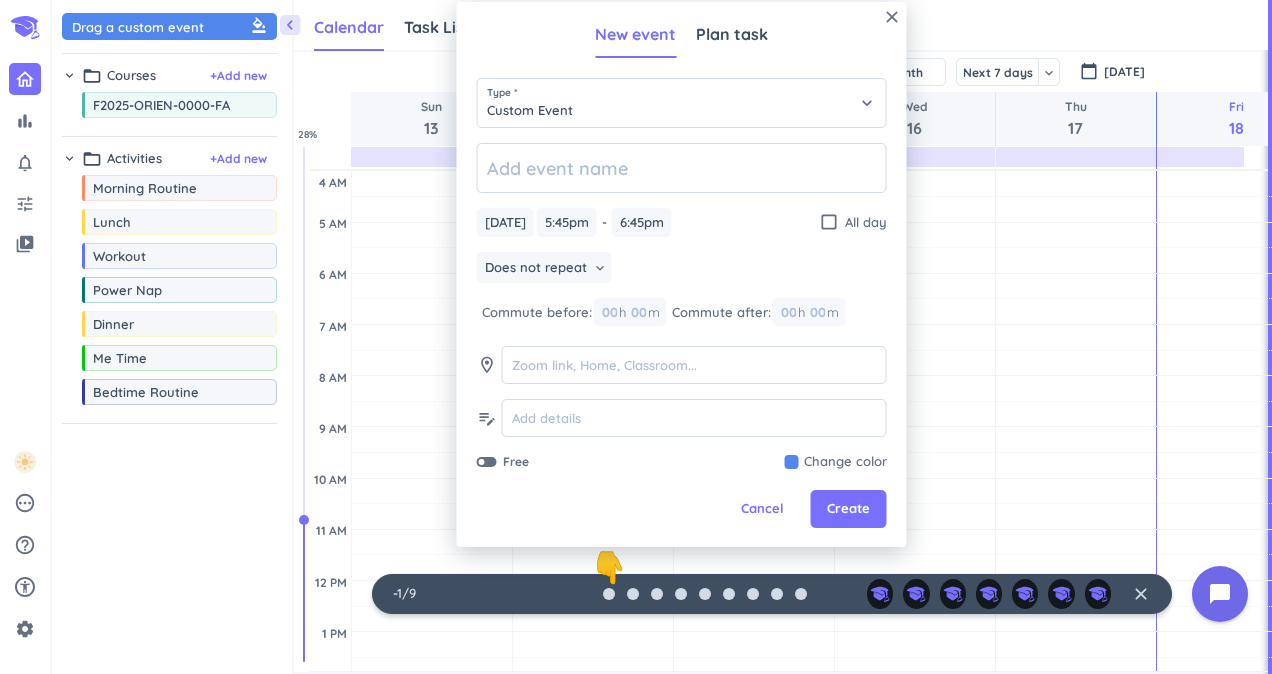 scroll, scrollTop: 42, scrollLeft: 961, axis: both 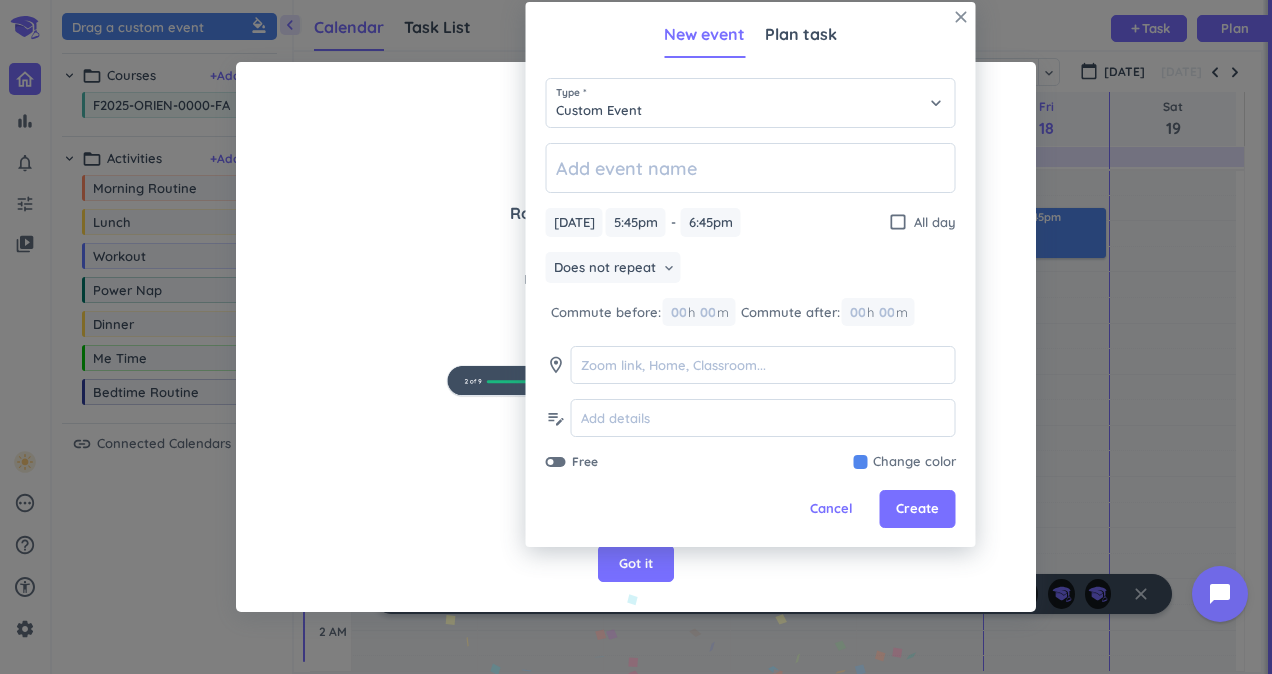 click on "close" at bounding box center [961, 17] 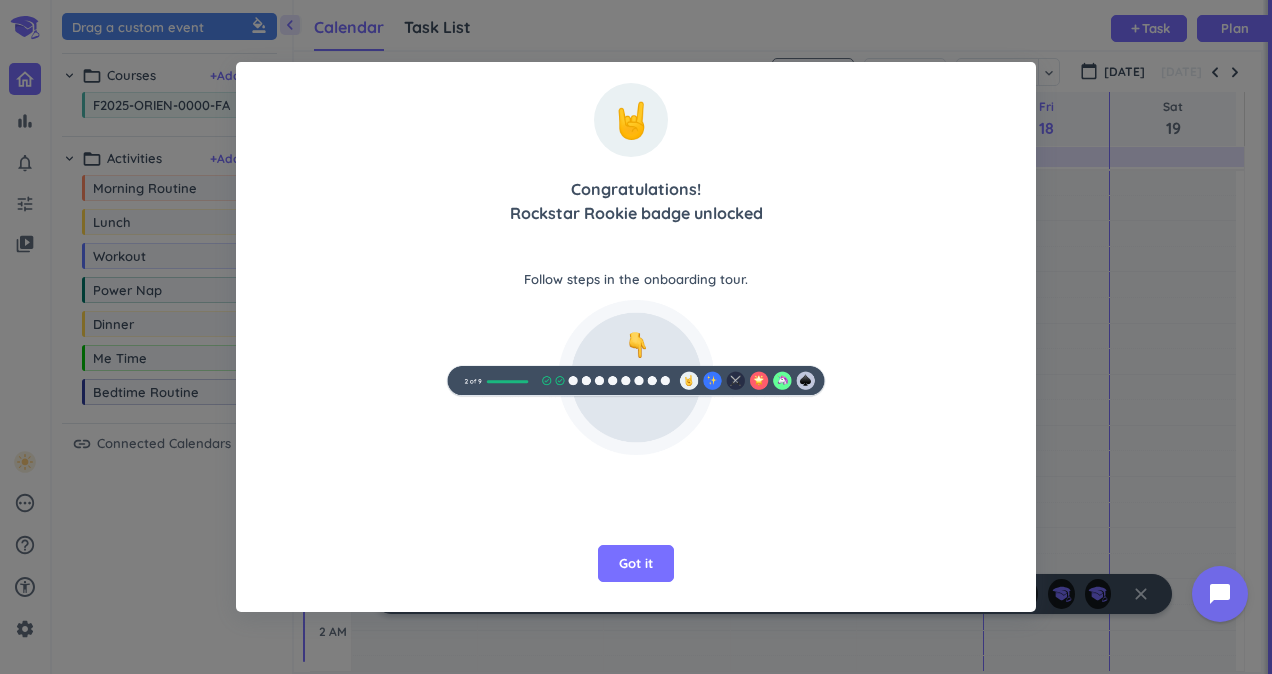 click on "Got it" at bounding box center [636, 564] 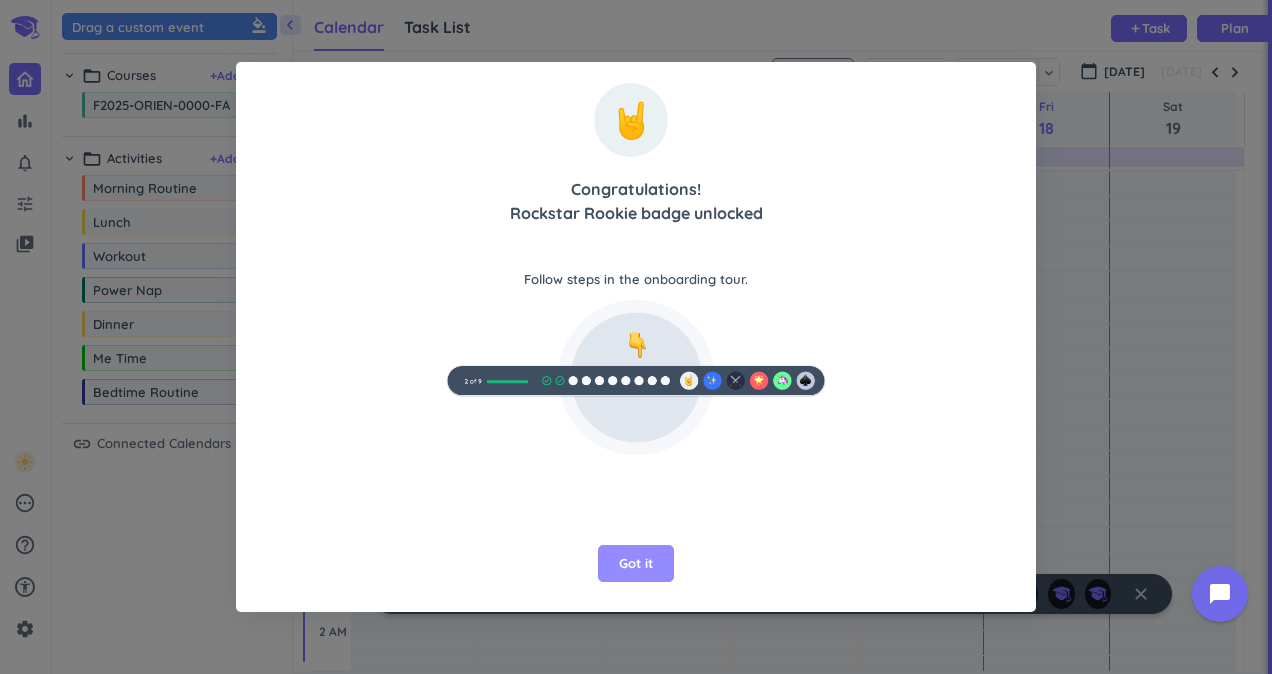 click on "Got it" at bounding box center (636, 564) 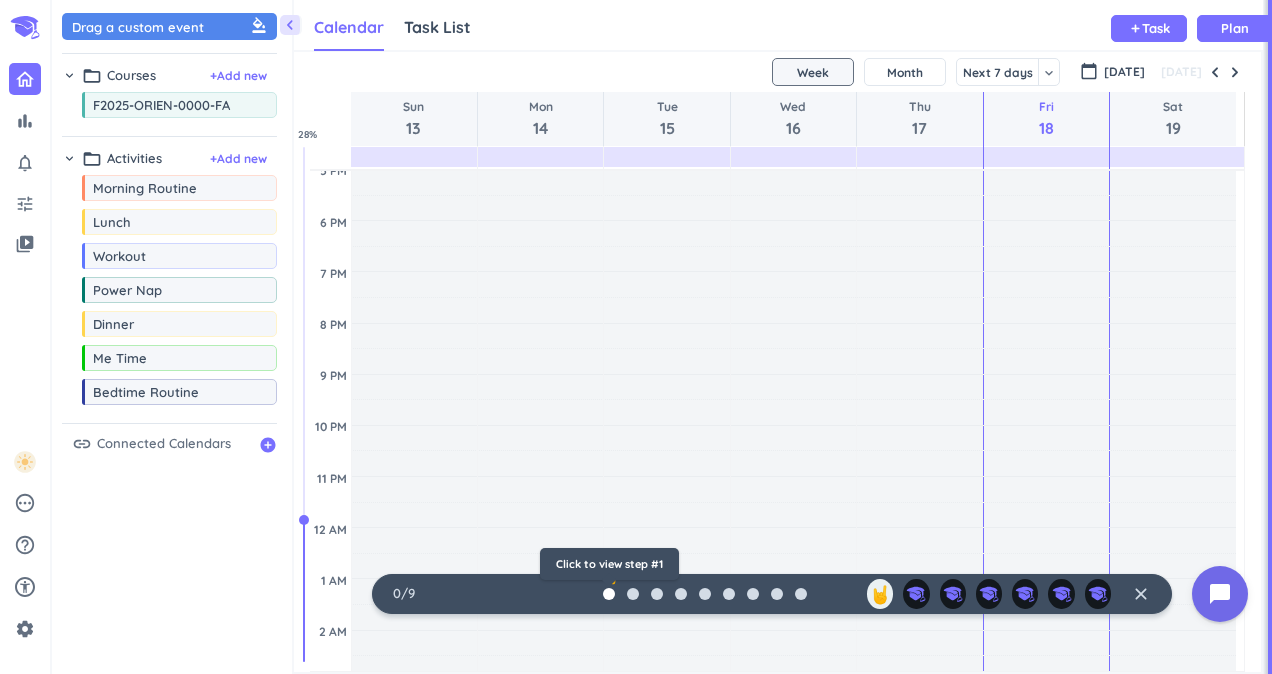 click on "👇" at bounding box center [609, 594] 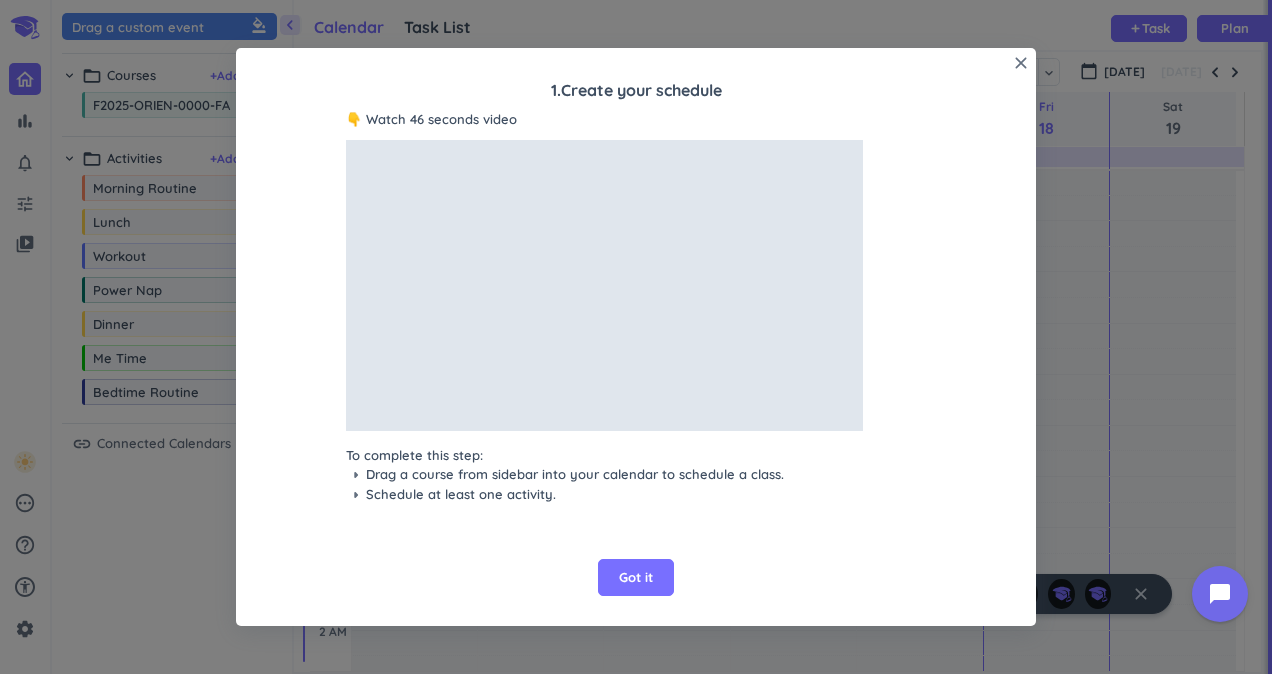 click on "close 1 .  Create your schedule   👇 Watch  46 seconds video To complete this step: arrow_right Drag a course from sidebar into your calendar to schedule a class. arrow_right Schedule at least one activity. Got it" at bounding box center (636, 337) 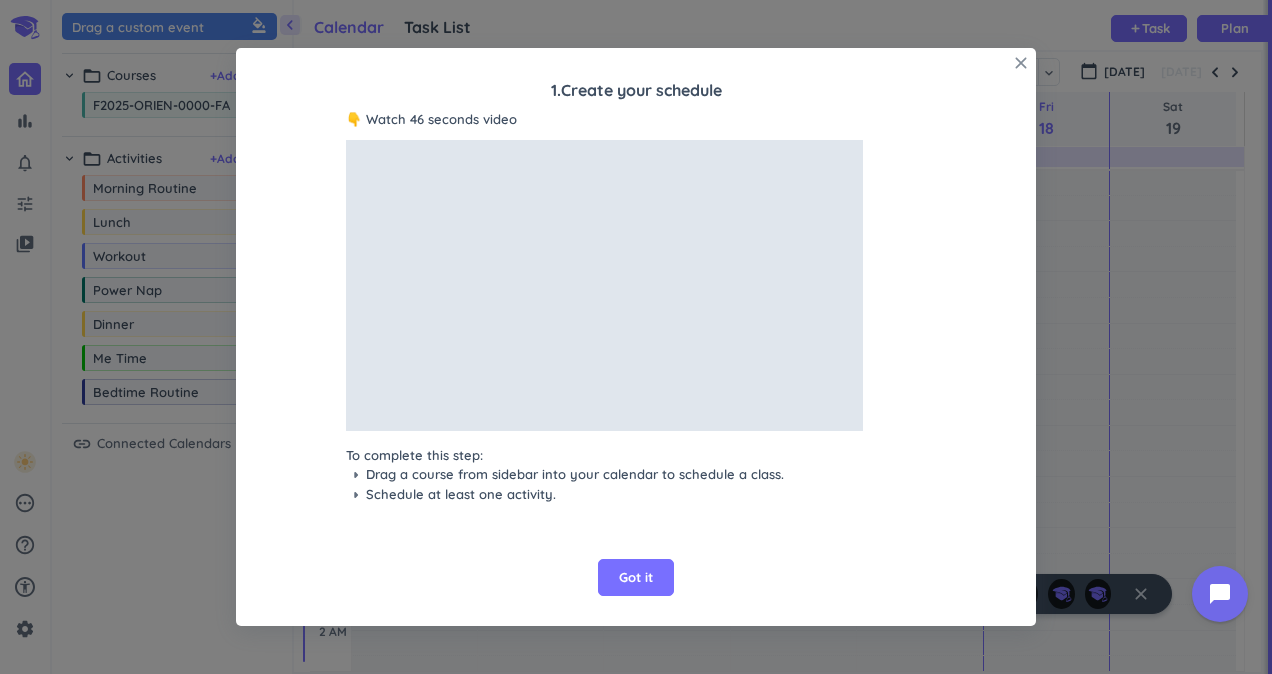 click on "close" at bounding box center (1021, 63) 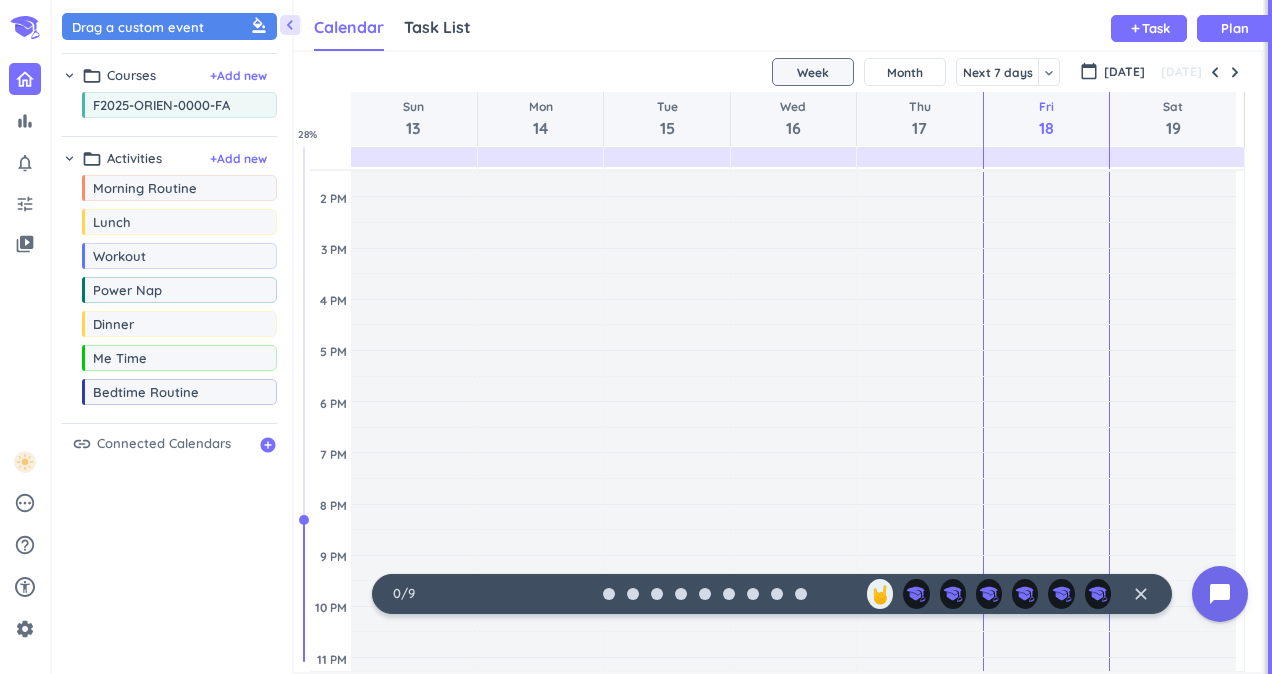 scroll, scrollTop: 500, scrollLeft: 0, axis: vertical 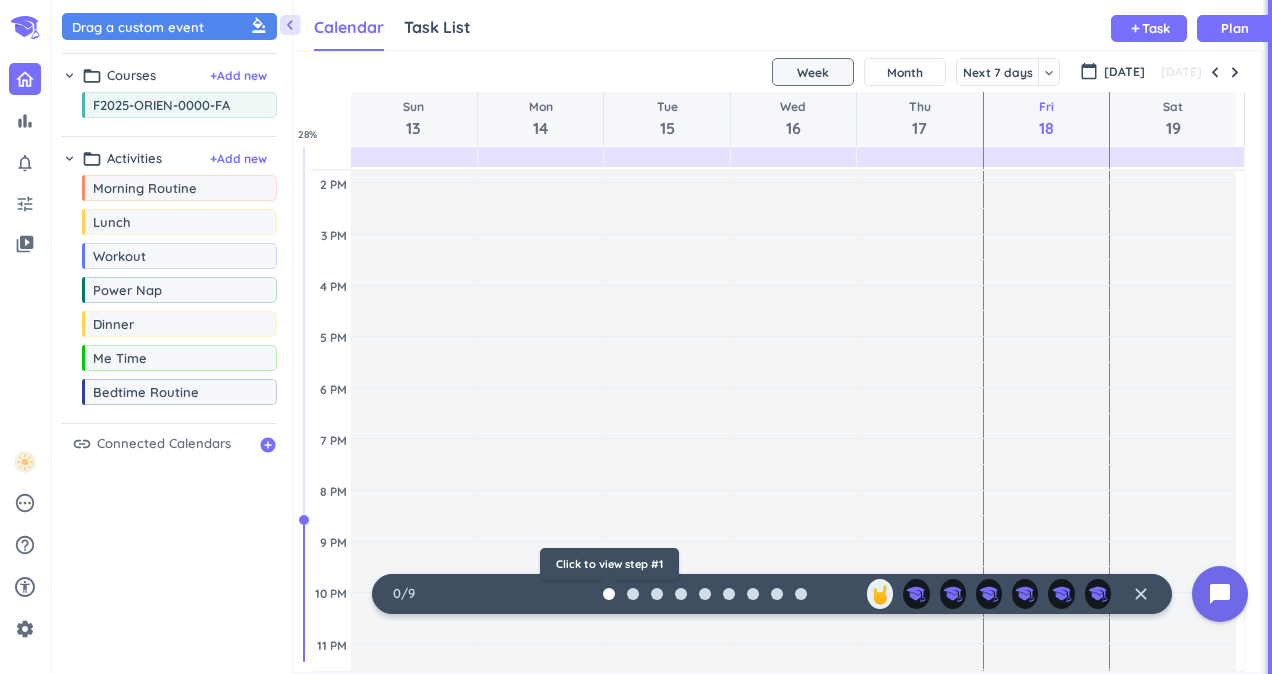 click at bounding box center [609, 594] 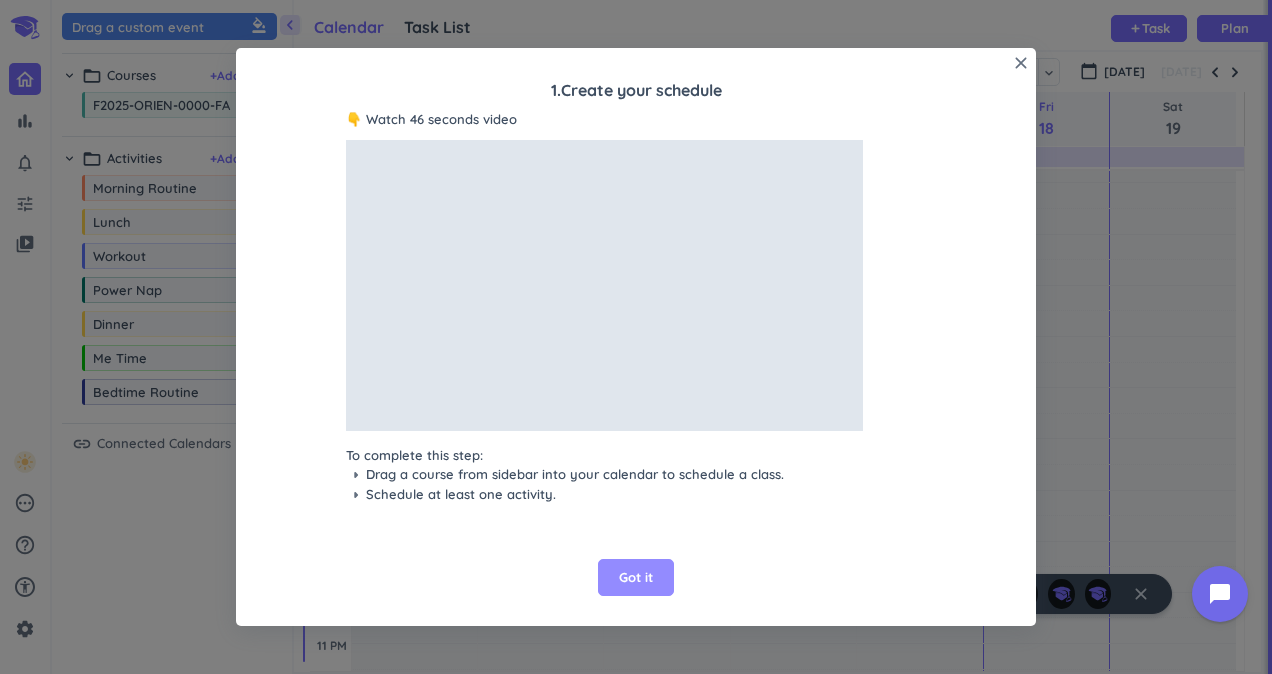 click on "Got it" at bounding box center [636, 578] 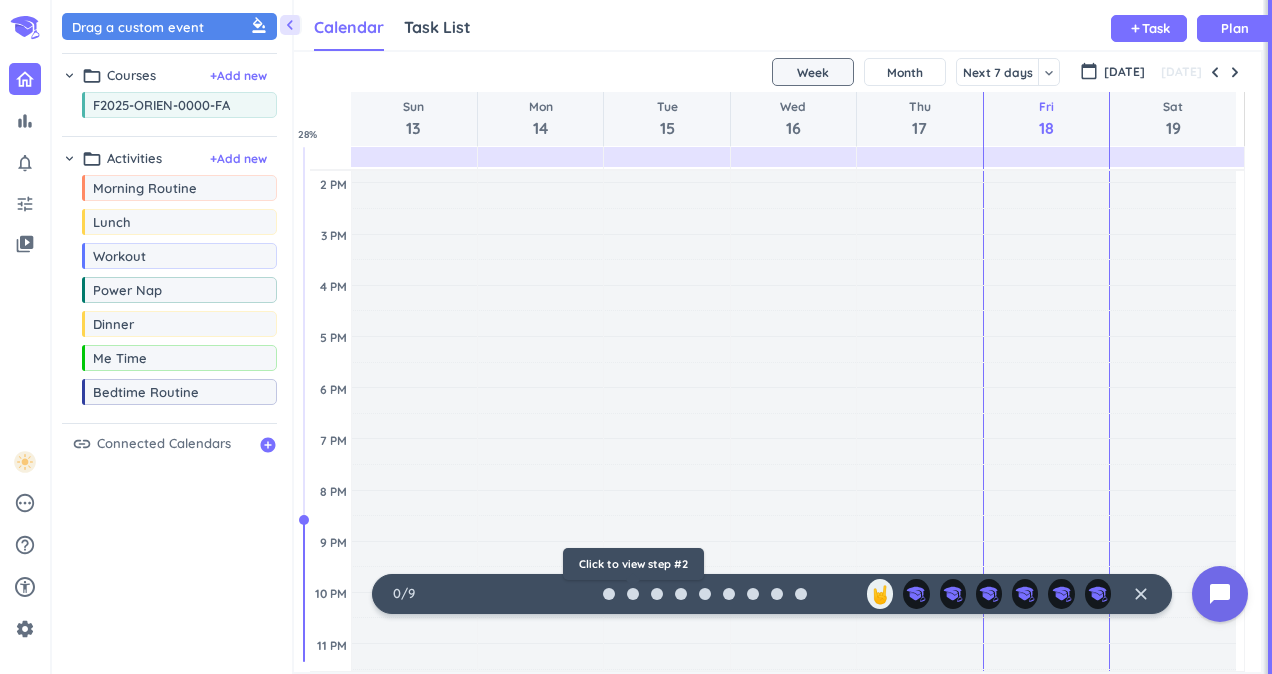 click at bounding box center [633, 594] 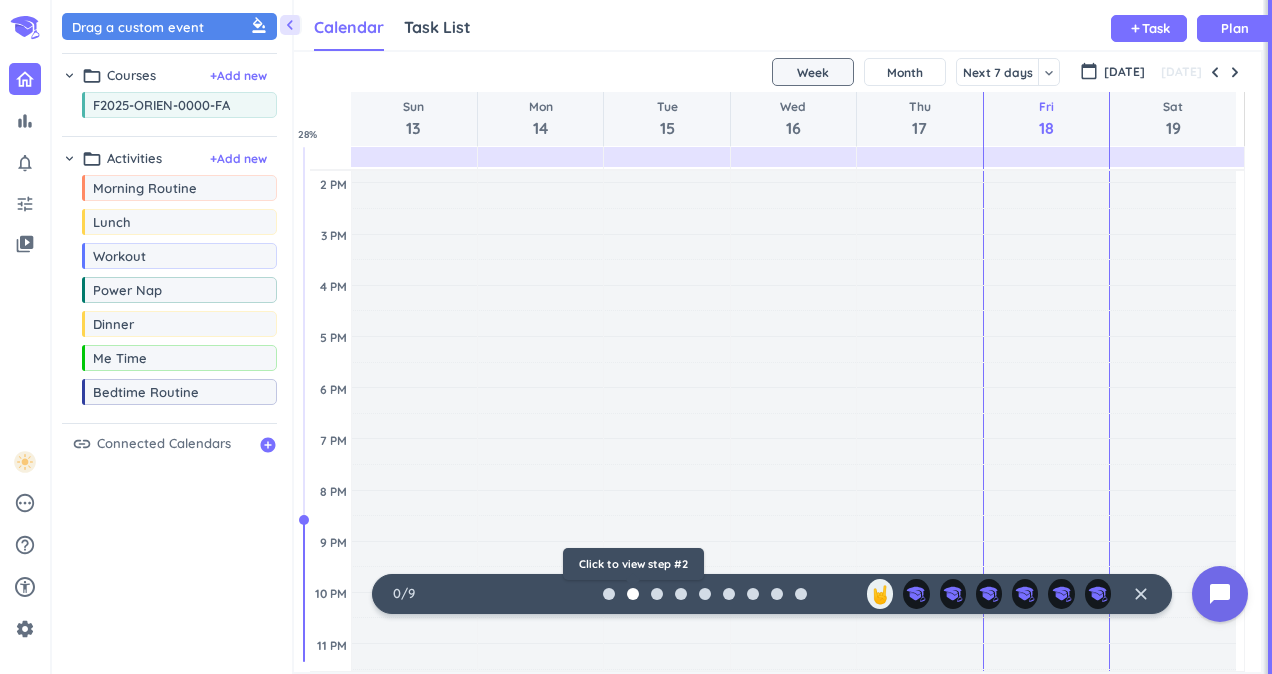 click at bounding box center [633, 594] 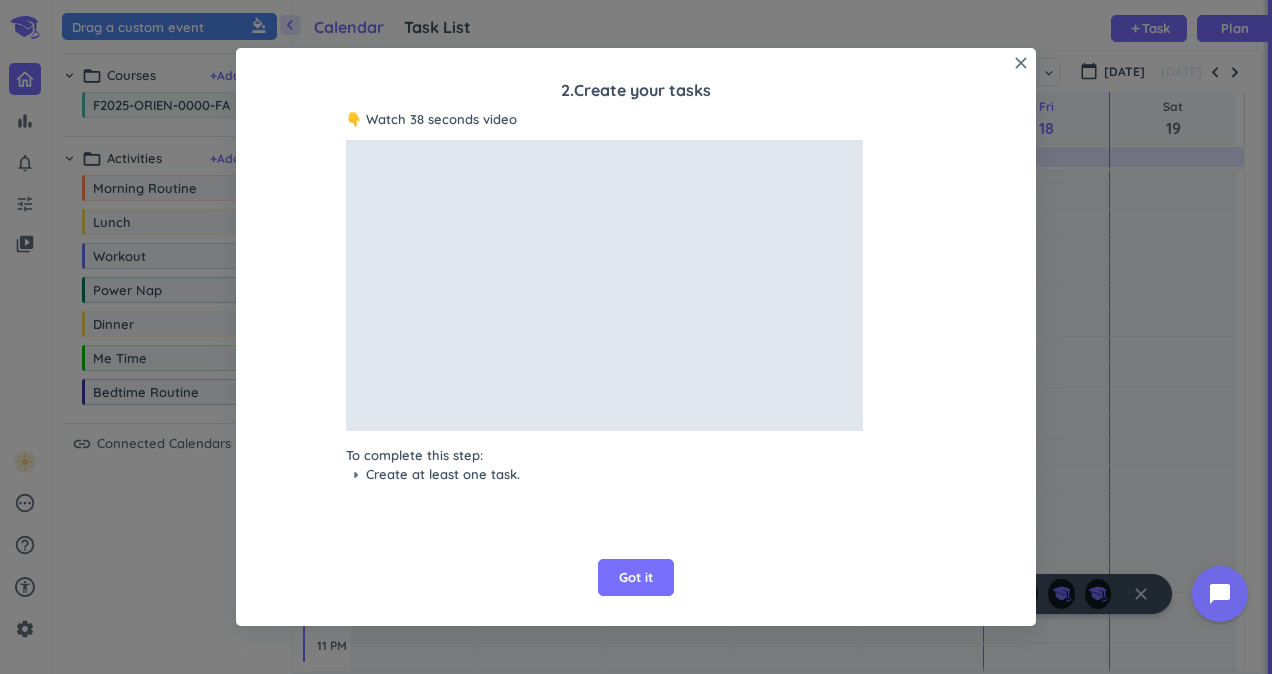 click on "close 2 .  Create your tasks   👇 Watch  38 seconds video To complete this step: arrow_right Create at least one task. Got it" at bounding box center [636, 337] 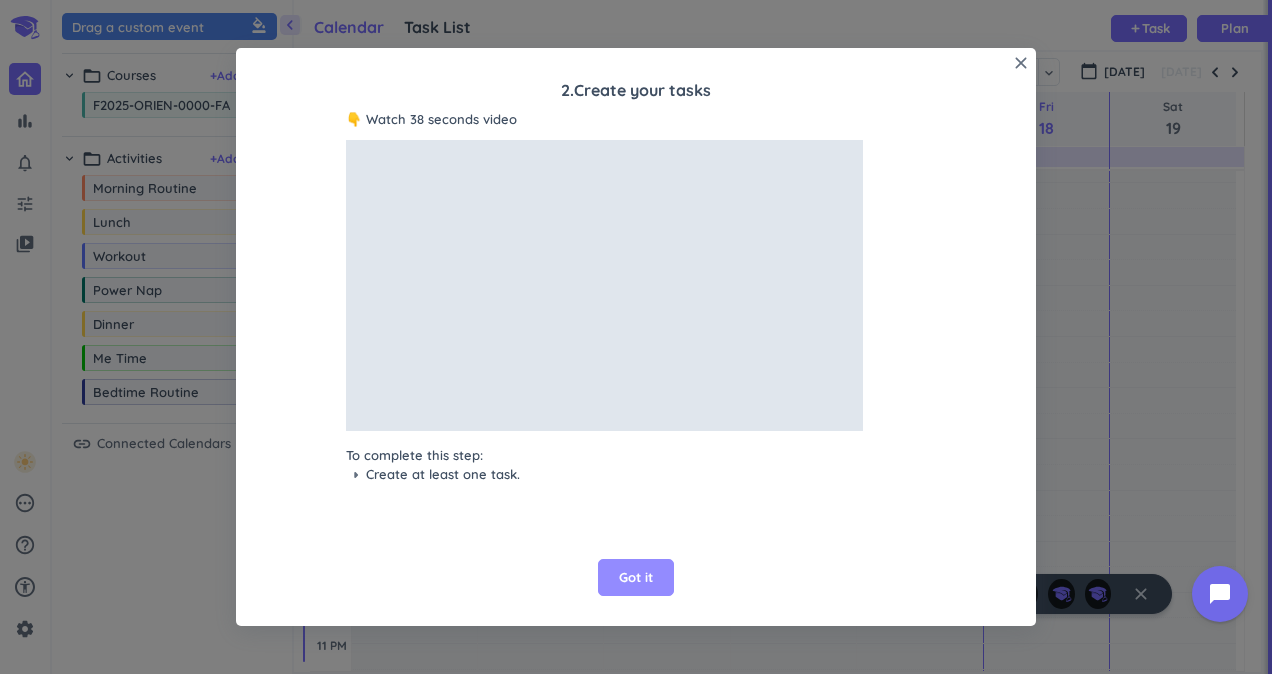 click on "Got it" at bounding box center [636, 578] 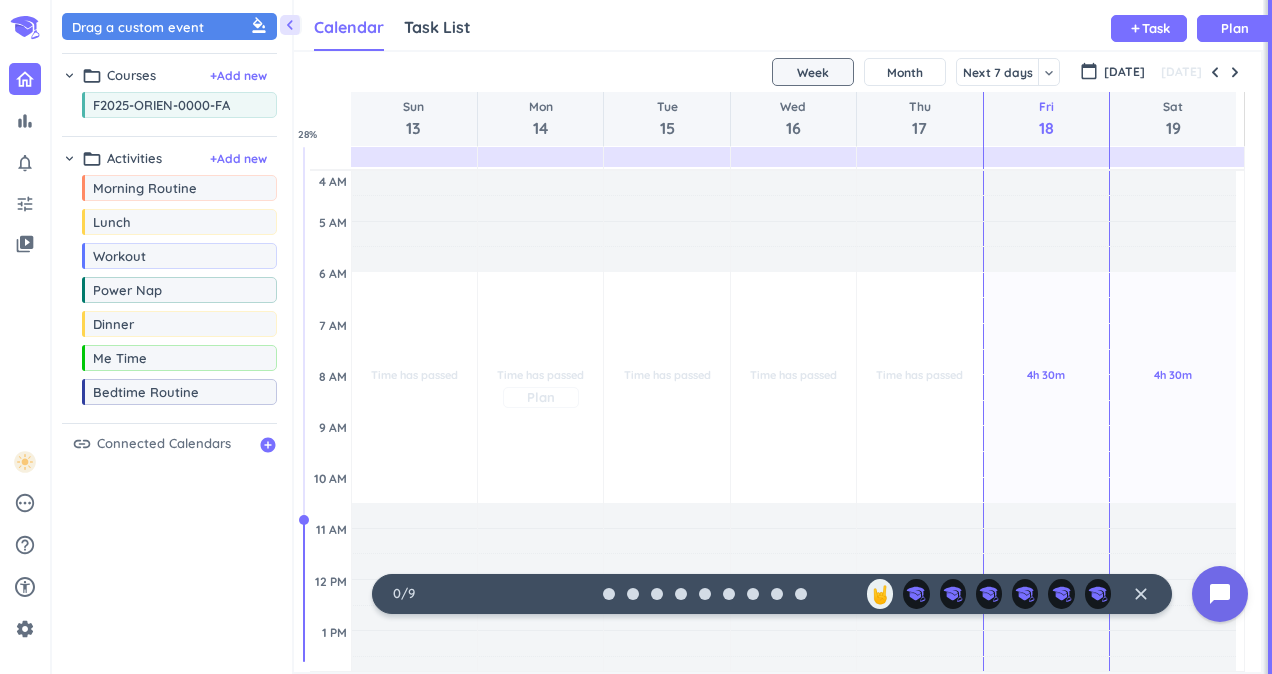 scroll, scrollTop: 0, scrollLeft: 0, axis: both 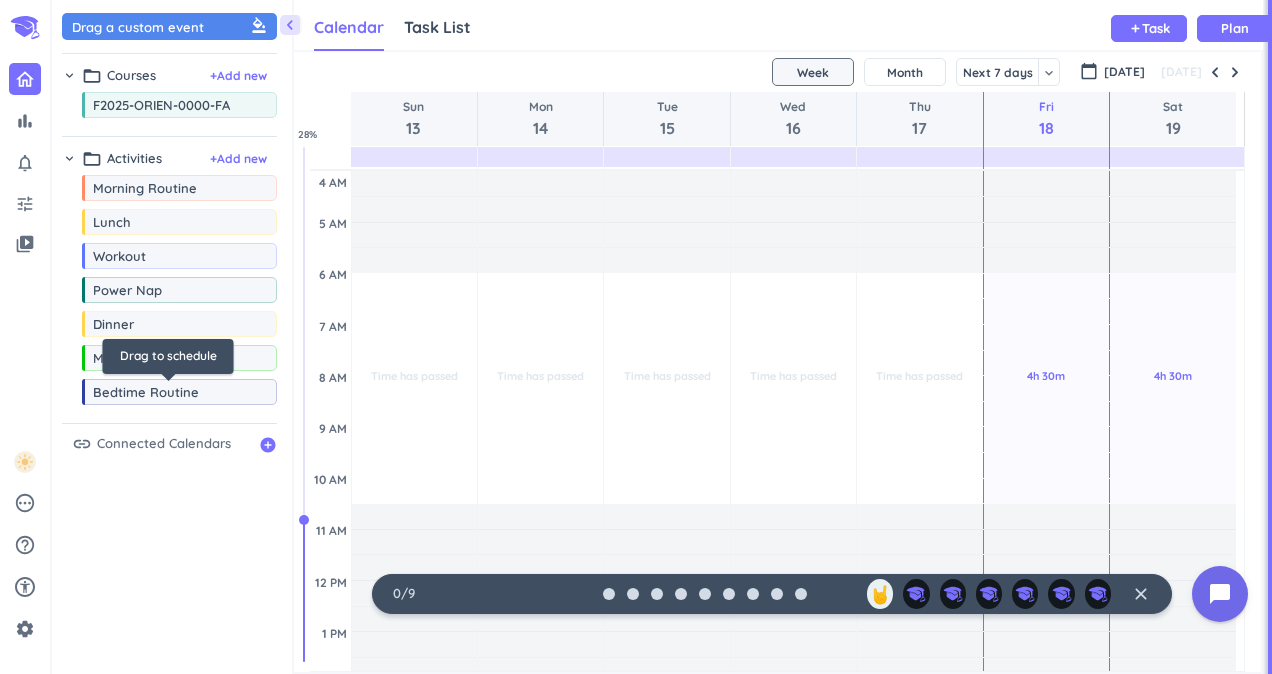 click on "drag_indicator Morning Routine more_horiz drag_indicator Lunch more_horiz drag_indicator Workout more_horiz drag_indicator Power Nap more_horiz drag_indicator Dinner more_horiz drag_indicator Me Time more_horiz drag_indicator Bedtime Routine more_horiz" at bounding box center [169, 294] 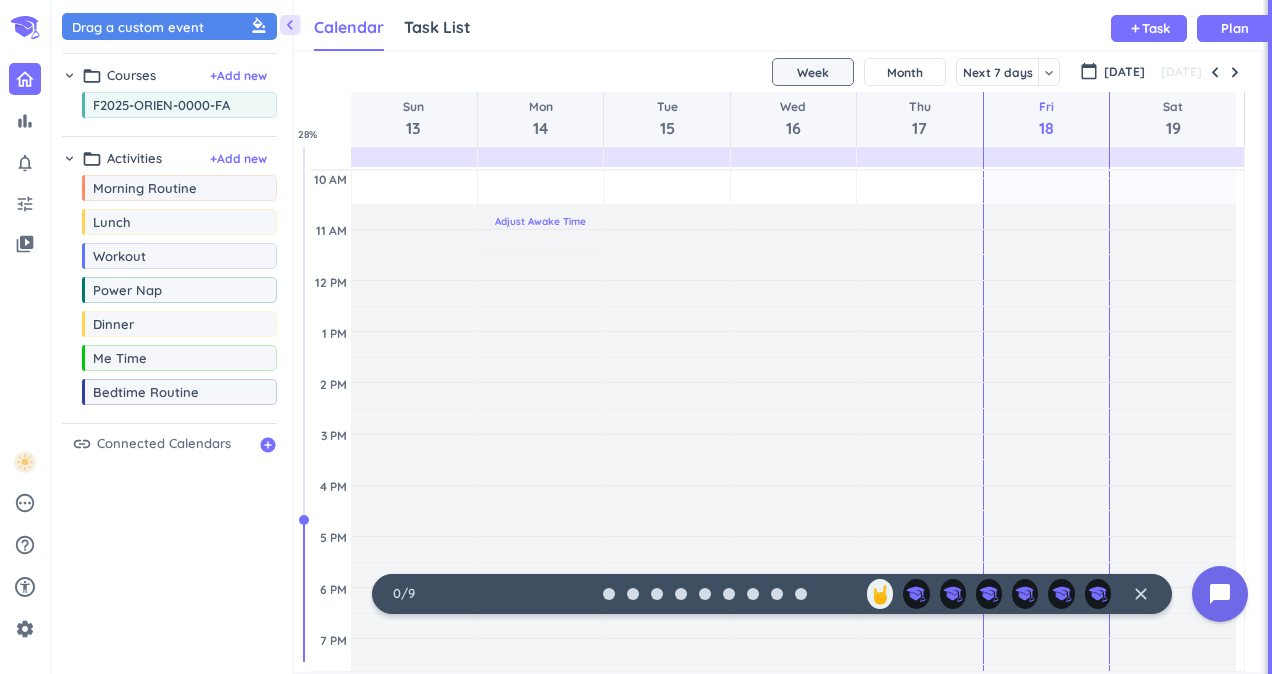 scroll, scrollTop: 300, scrollLeft: 0, axis: vertical 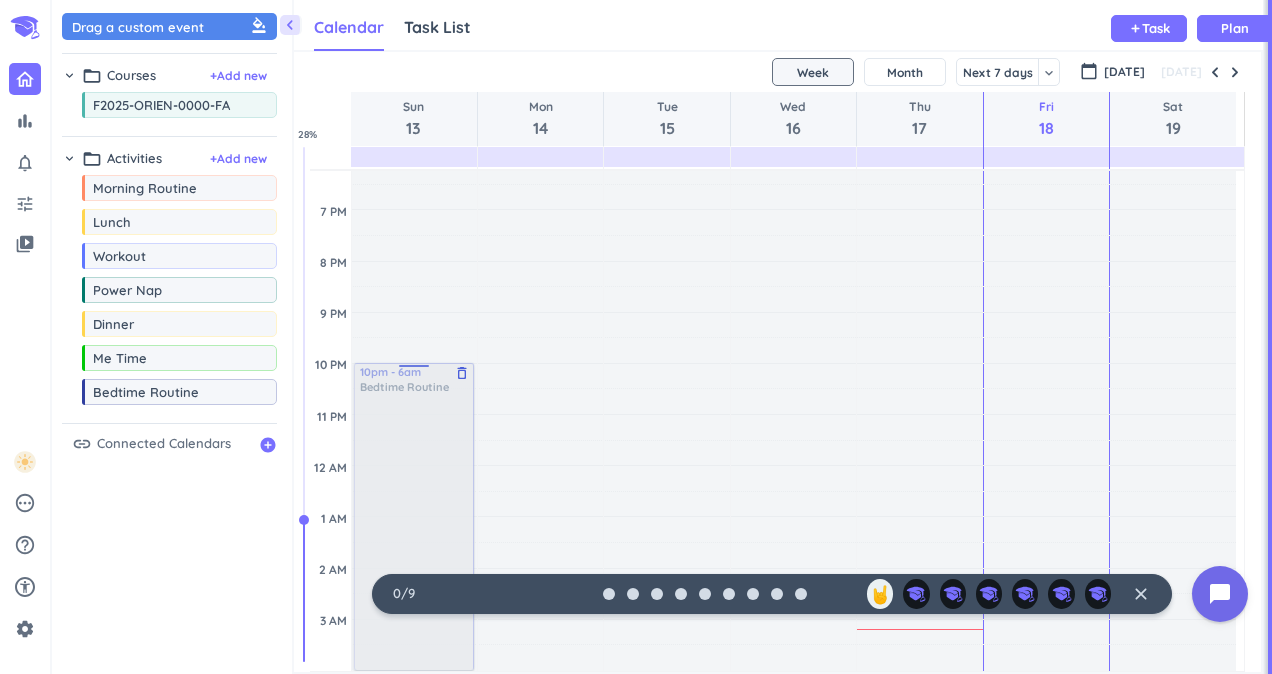 drag, startPoint x: 181, startPoint y: 396, endPoint x: 461, endPoint y: 366, distance: 281.60257 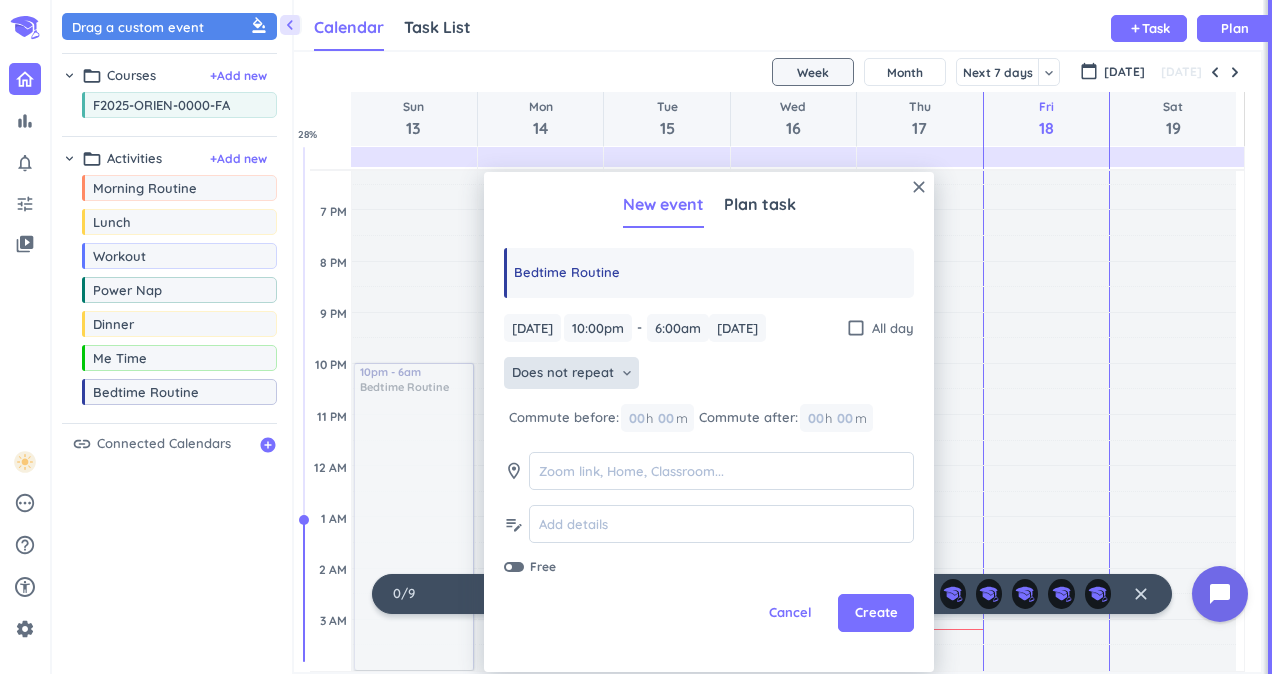 click on "Does not repeat" at bounding box center (563, 373) 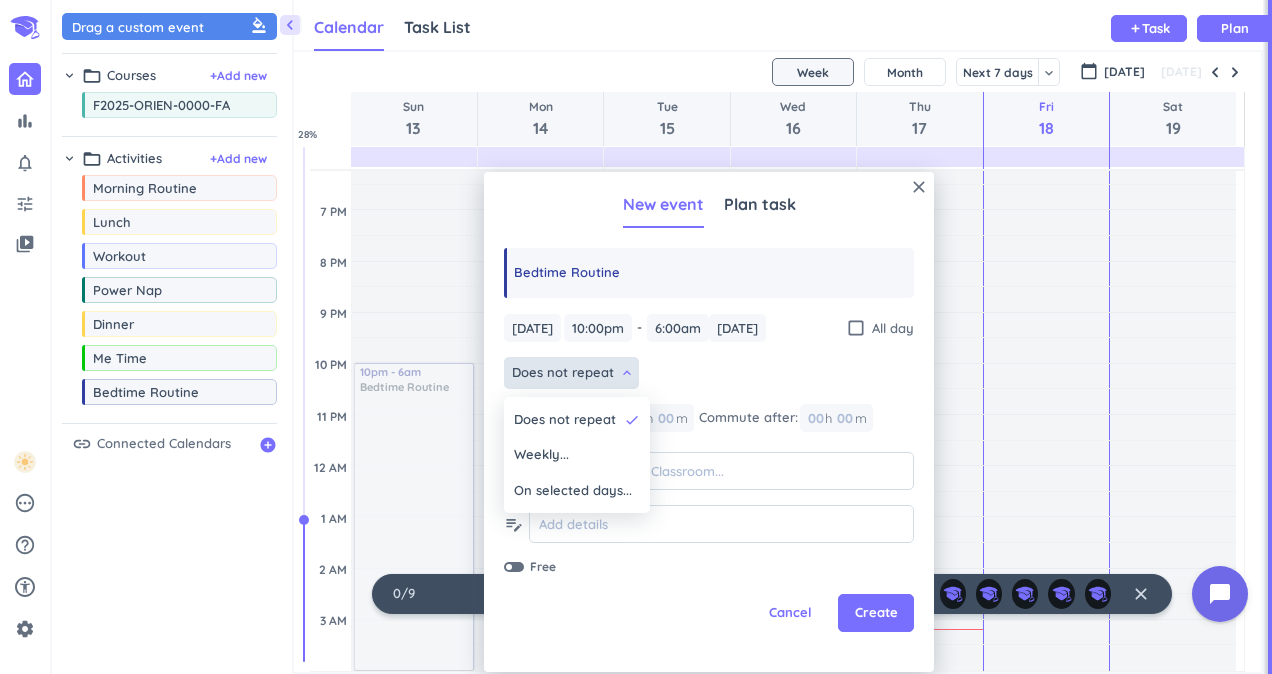 click at bounding box center (709, 422) 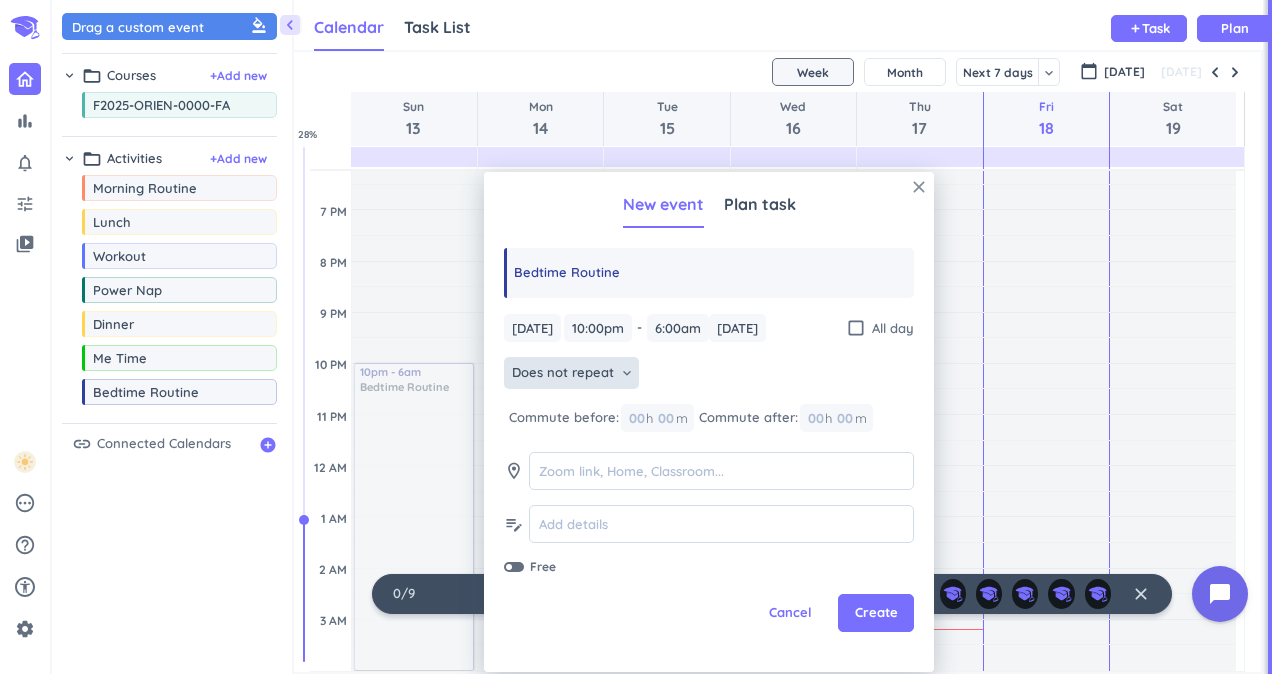 click on "close" at bounding box center [919, 187] 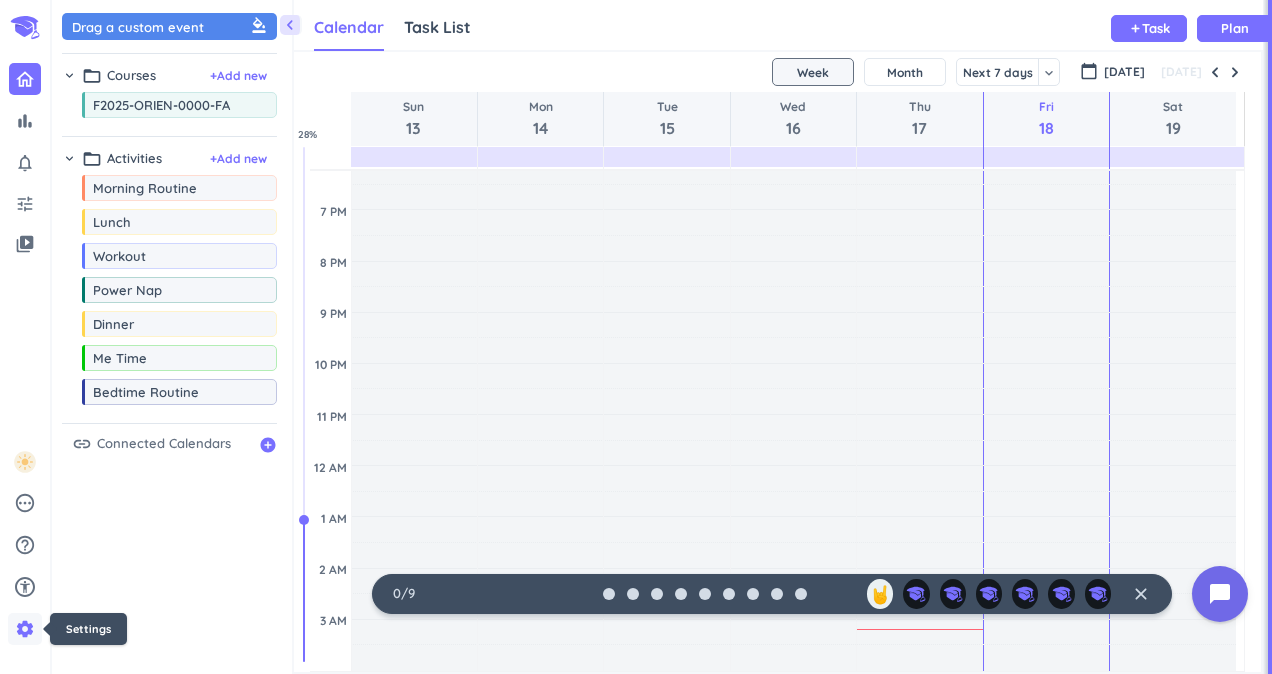 click on "settings" at bounding box center (25, 629) 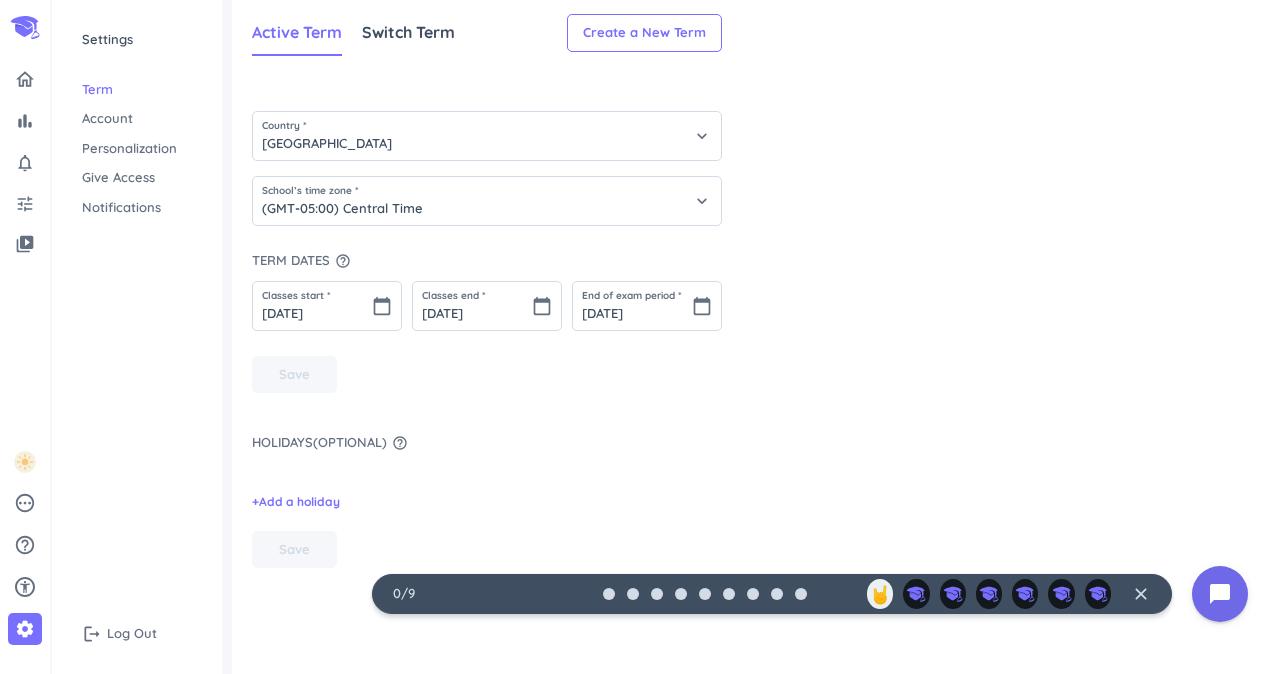 click on "Notifications" at bounding box center (137, 208) 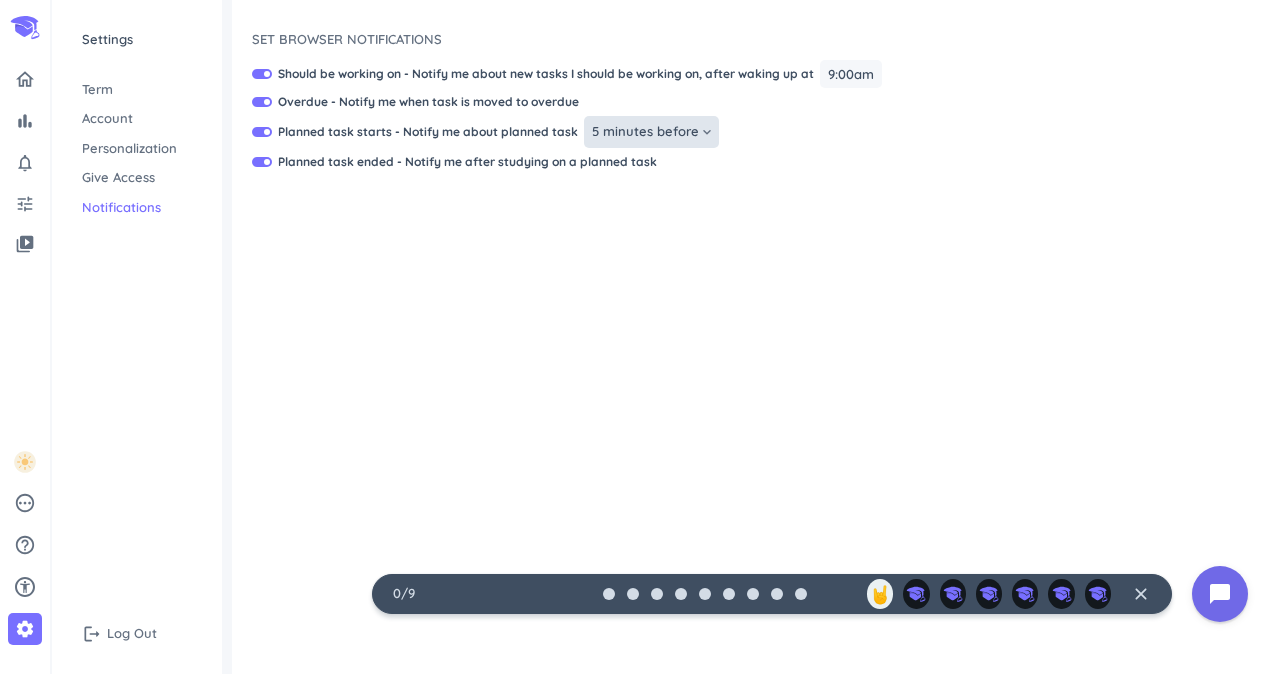 click on "5 minutes before" at bounding box center (645, 132) 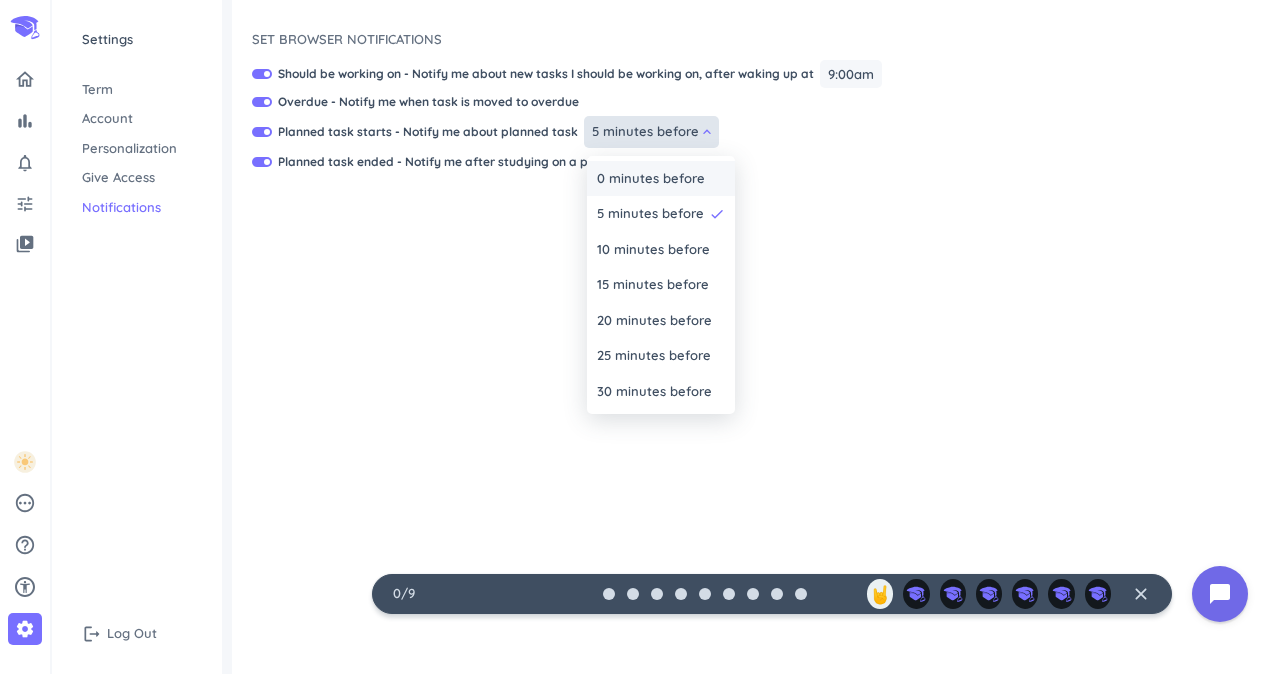 click on "0 minutes before" at bounding box center [651, 179] 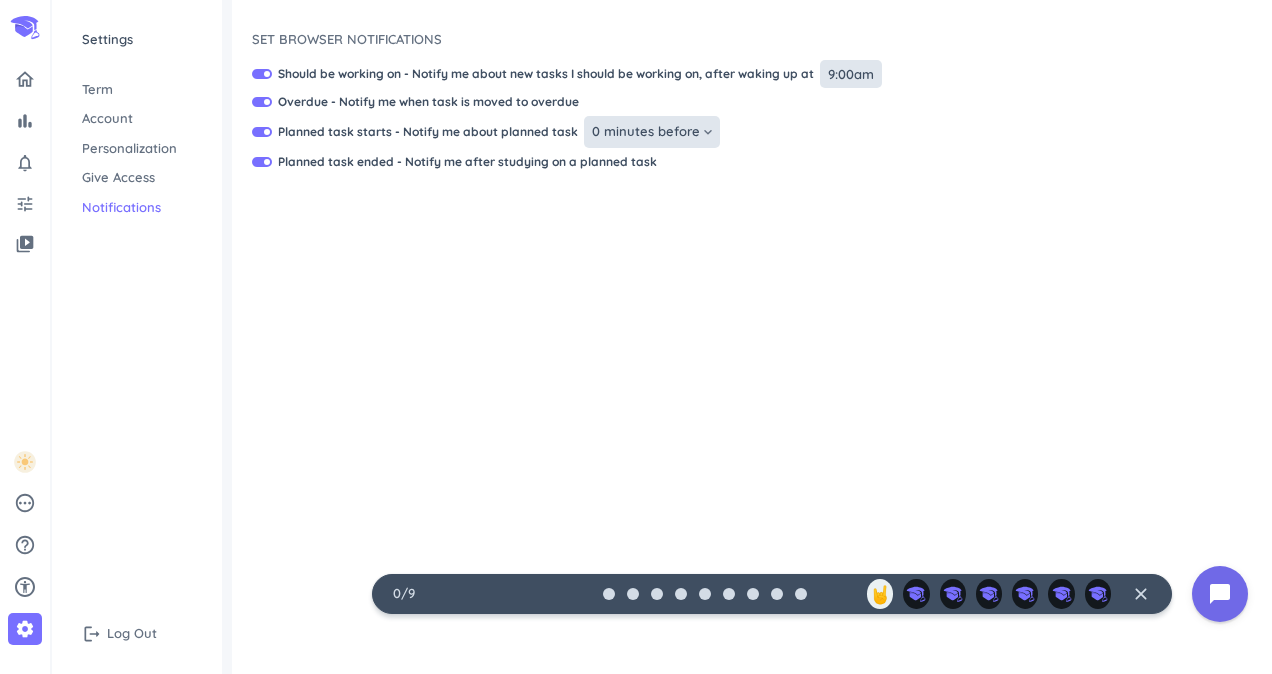 click on "9:00am" at bounding box center [851, 74] 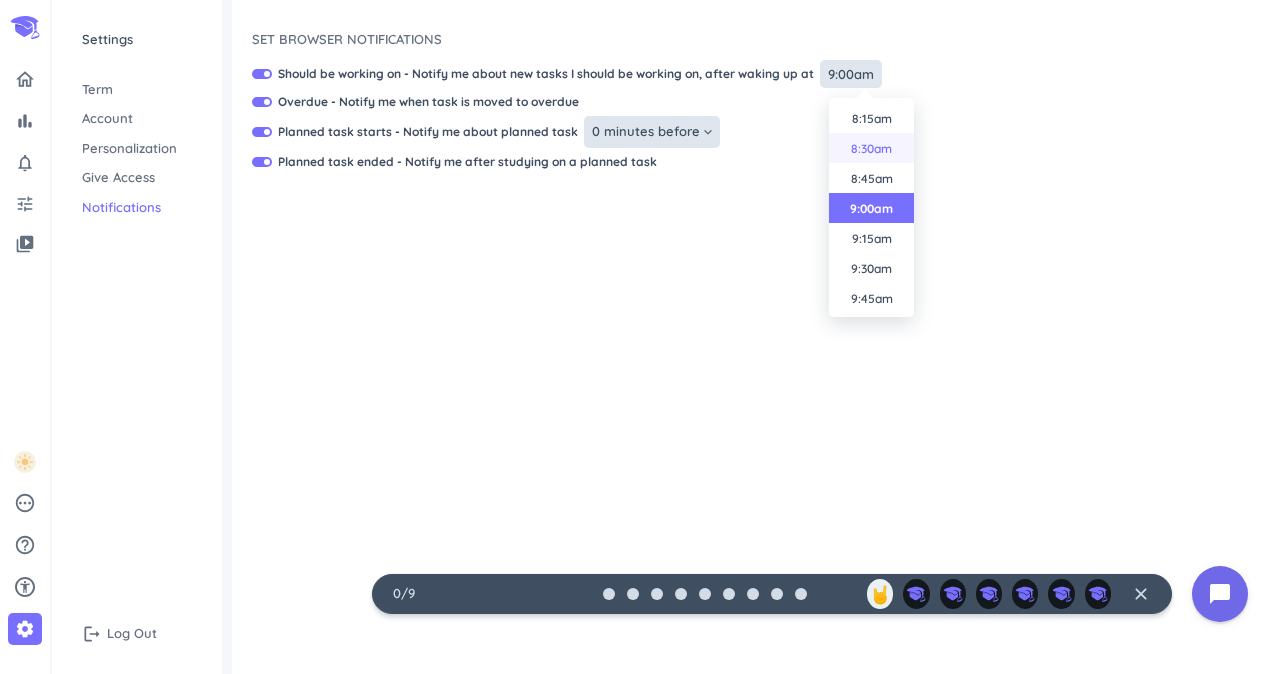 scroll, scrollTop: 890, scrollLeft: 0, axis: vertical 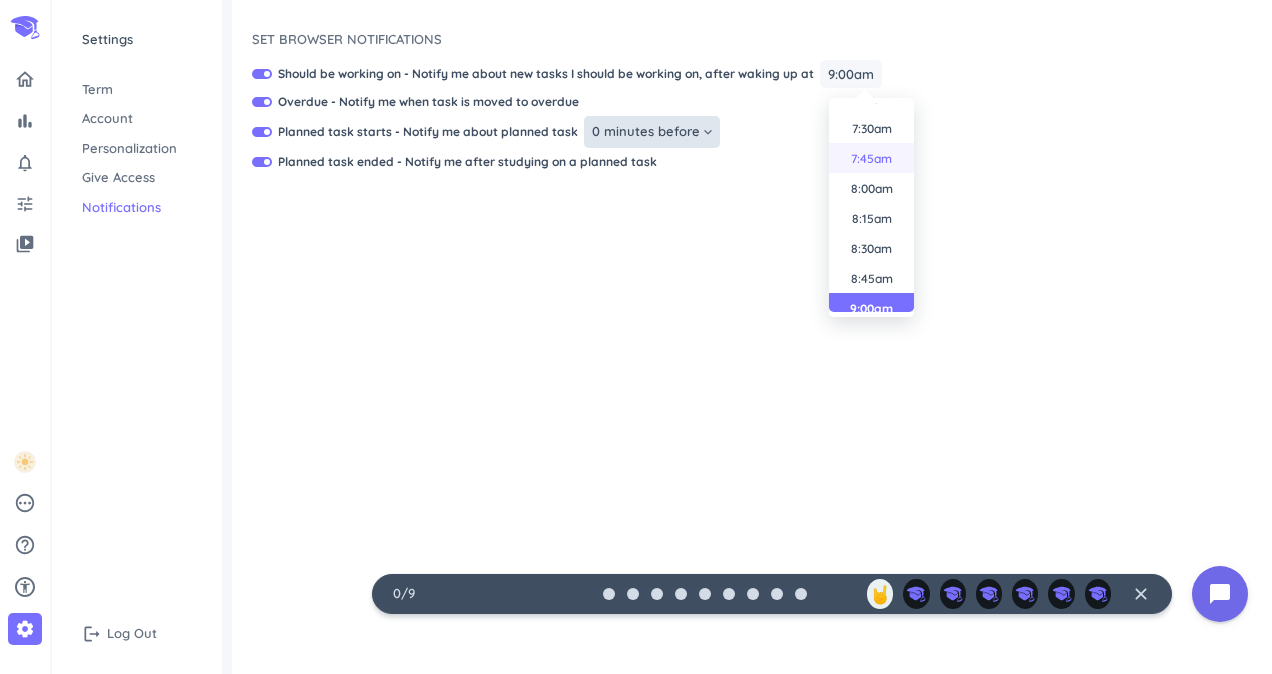 click on "7:45am" at bounding box center (871, 158) 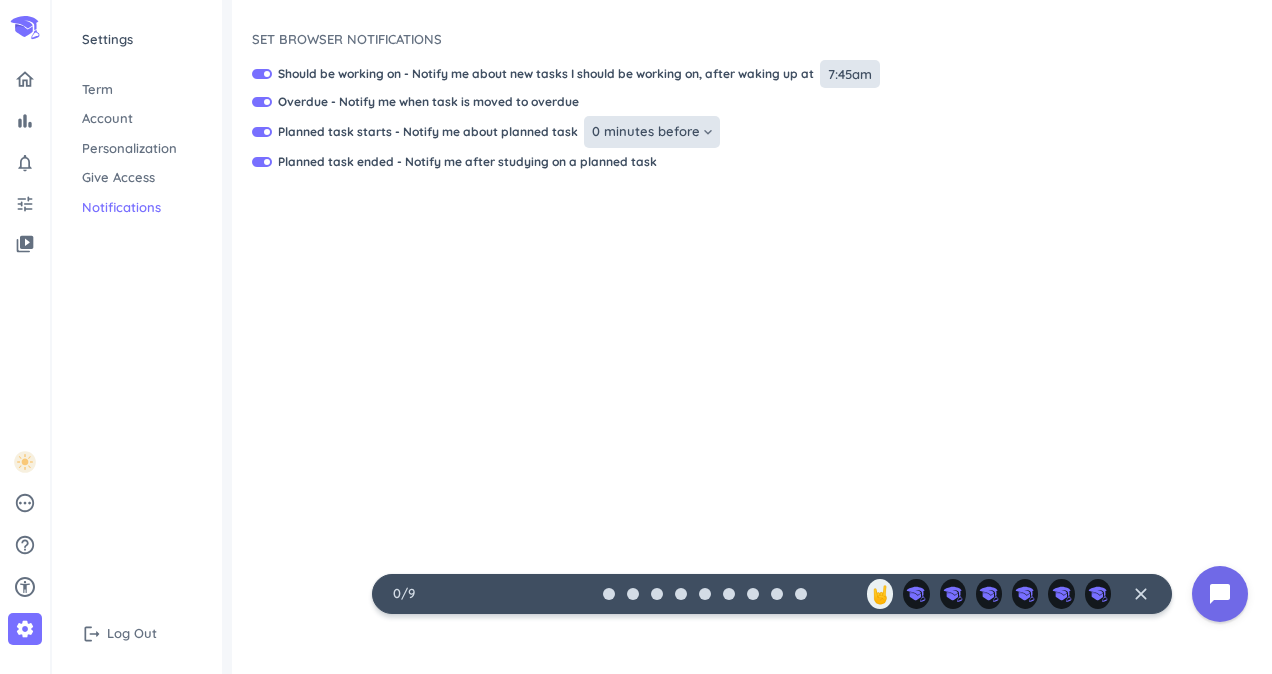click on "7:45am" at bounding box center (850, 74) 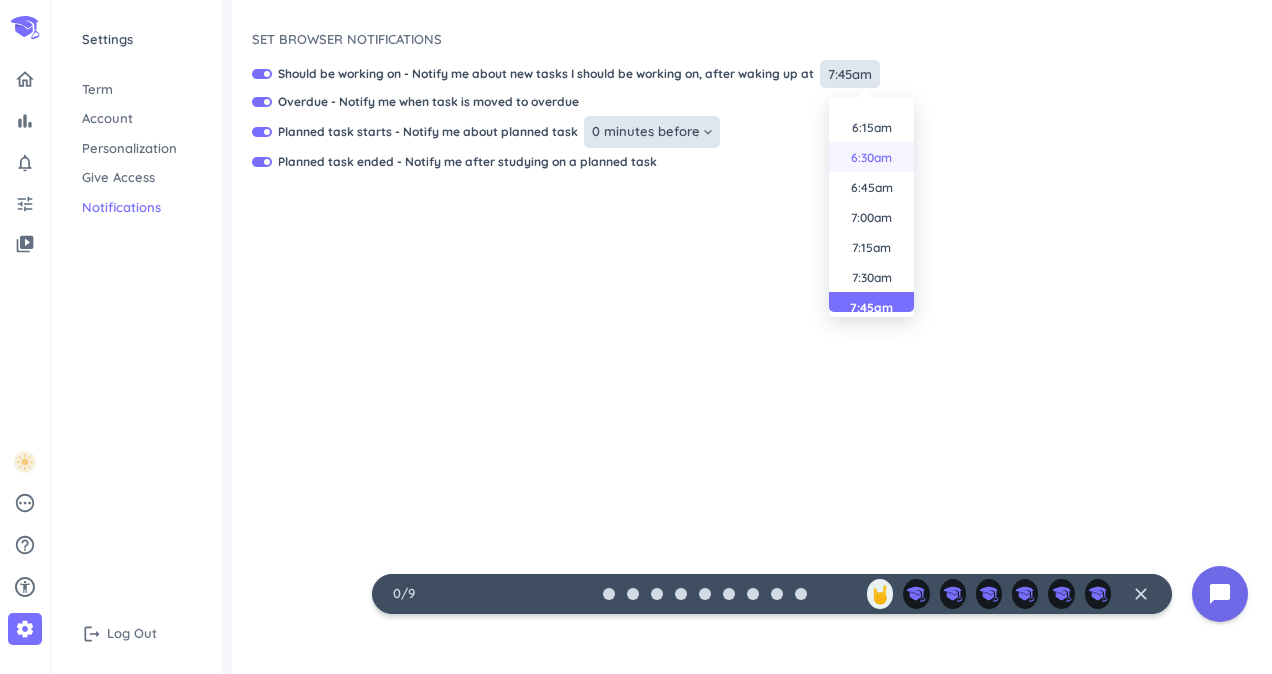 scroll, scrollTop: 740, scrollLeft: 0, axis: vertical 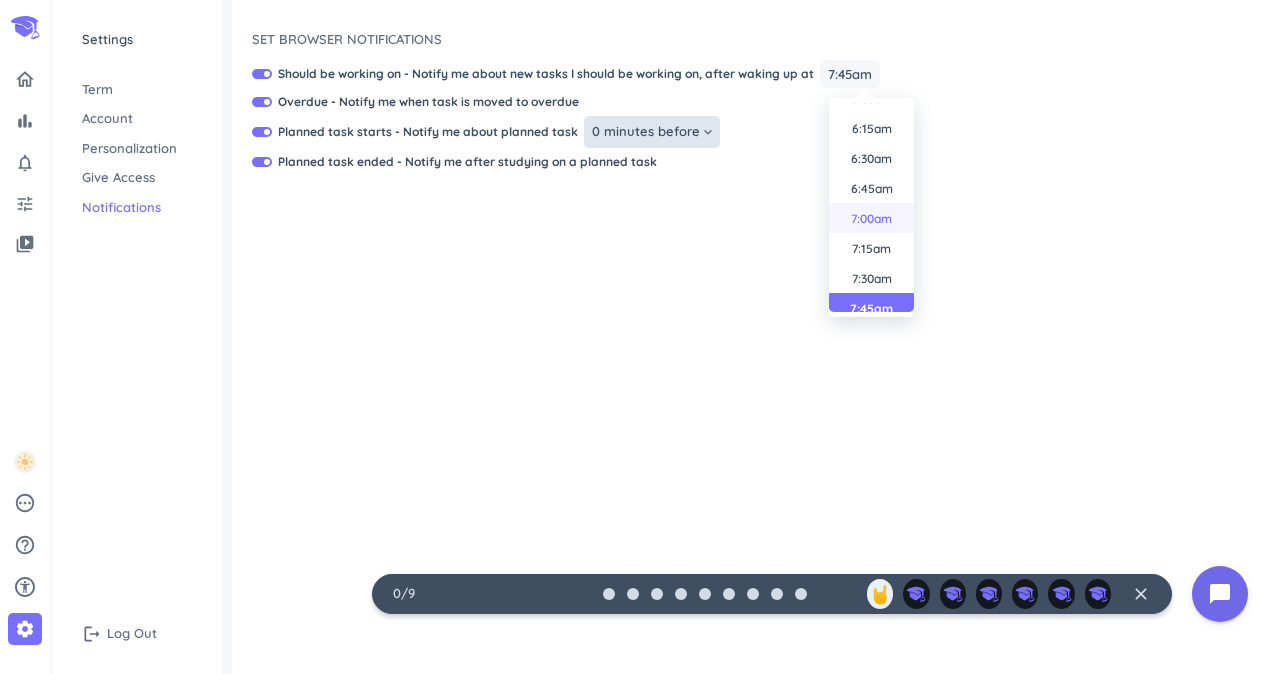 click on "7:00am" at bounding box center [871, 218] 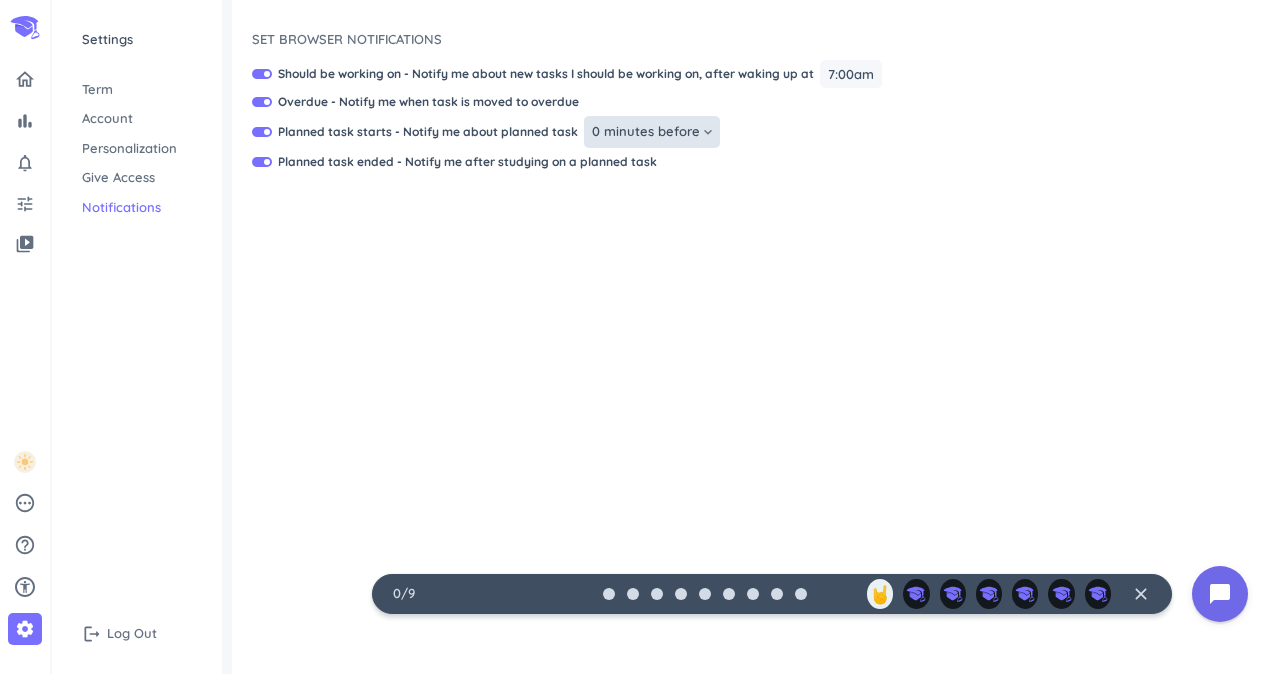 click on "Term" at bounding box center [137, 90] 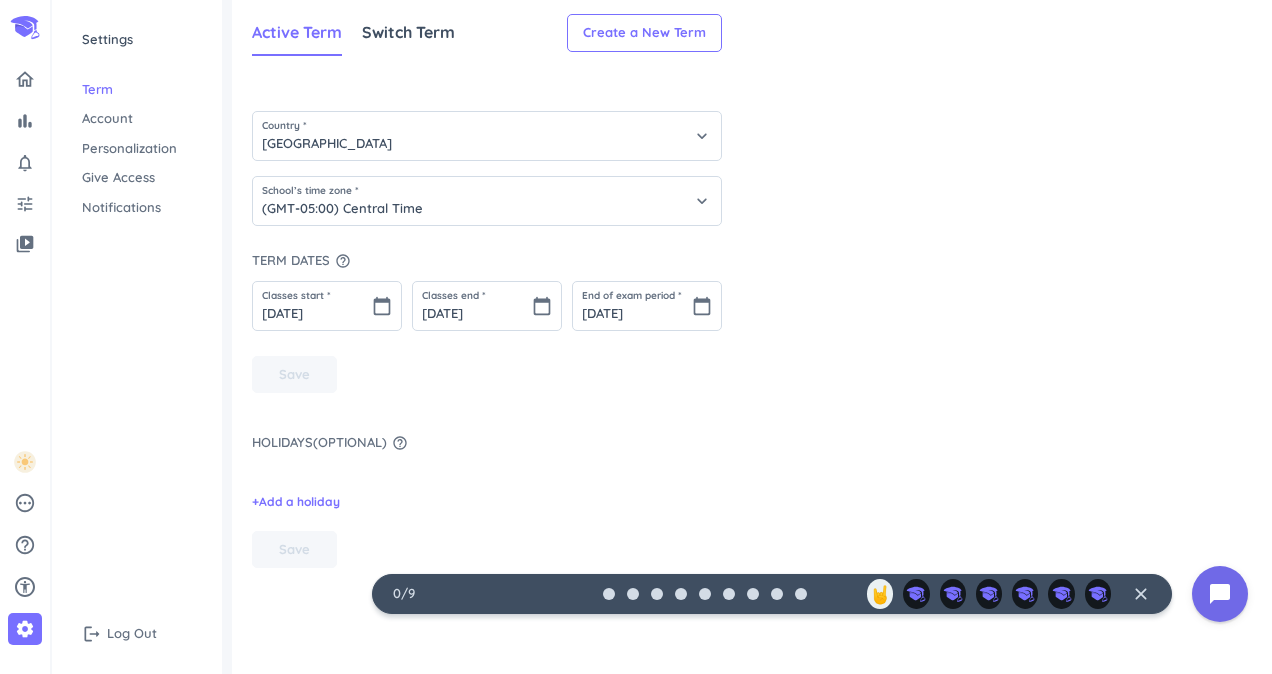 click on "Account" at bounding box center [137, 119] 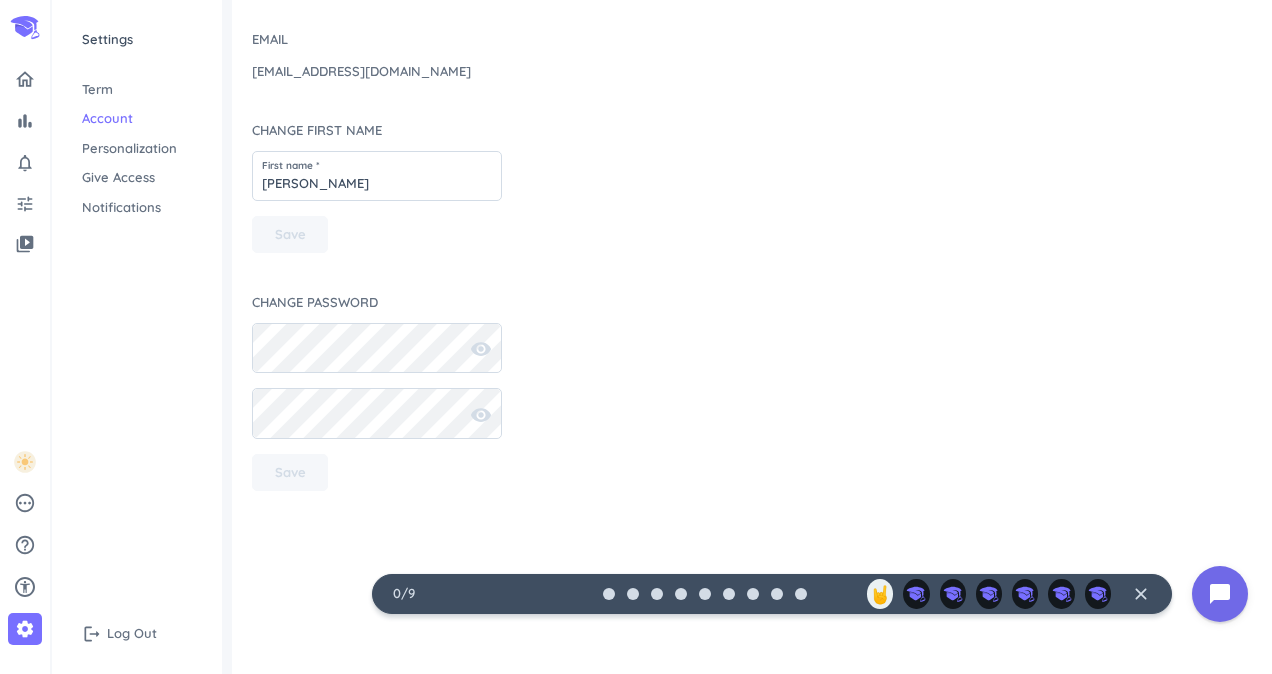 click on "Personalization" at bounding box center (137, 149) 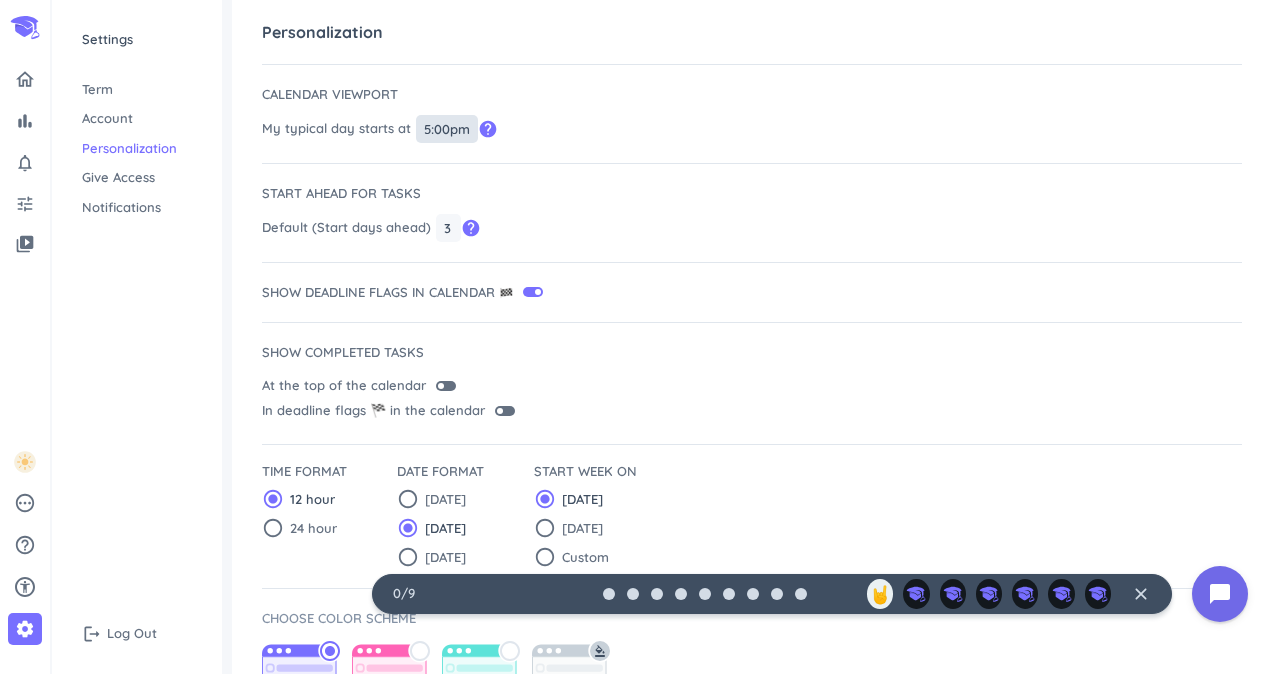 click on "5:00pm" at bounding box center (447, 129) 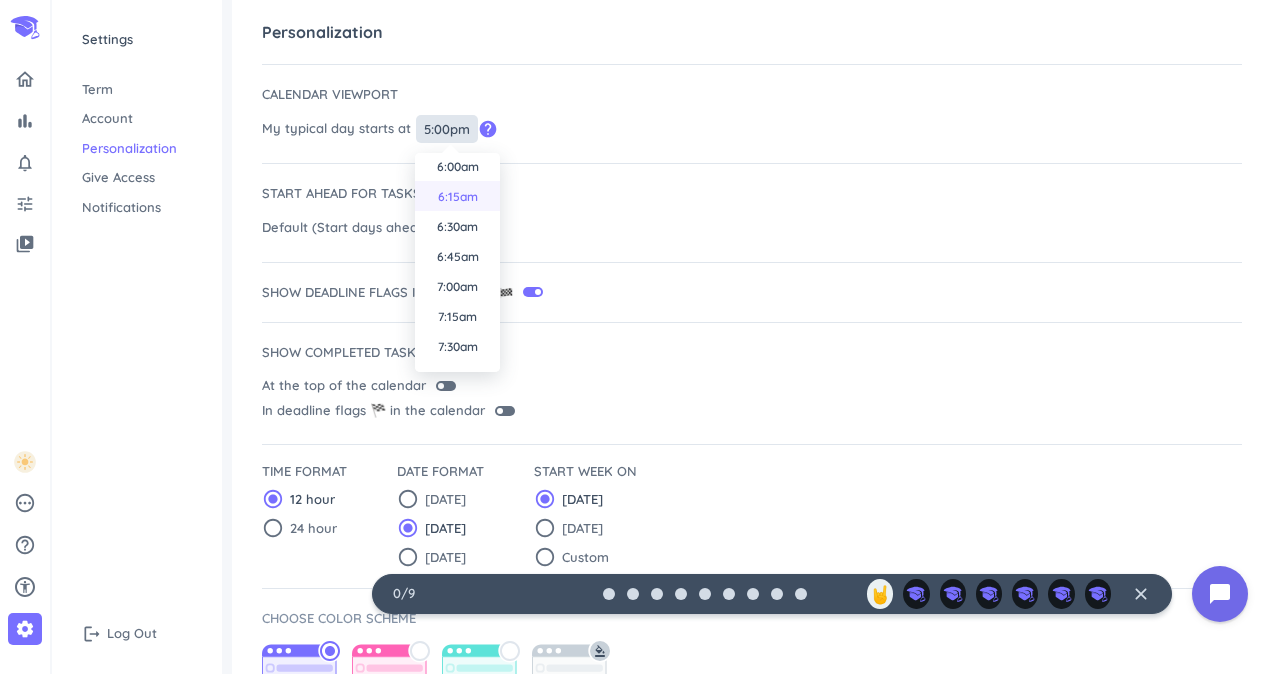 scroll, scrollTop: 750, scrollLeft: 0, axis: vertical 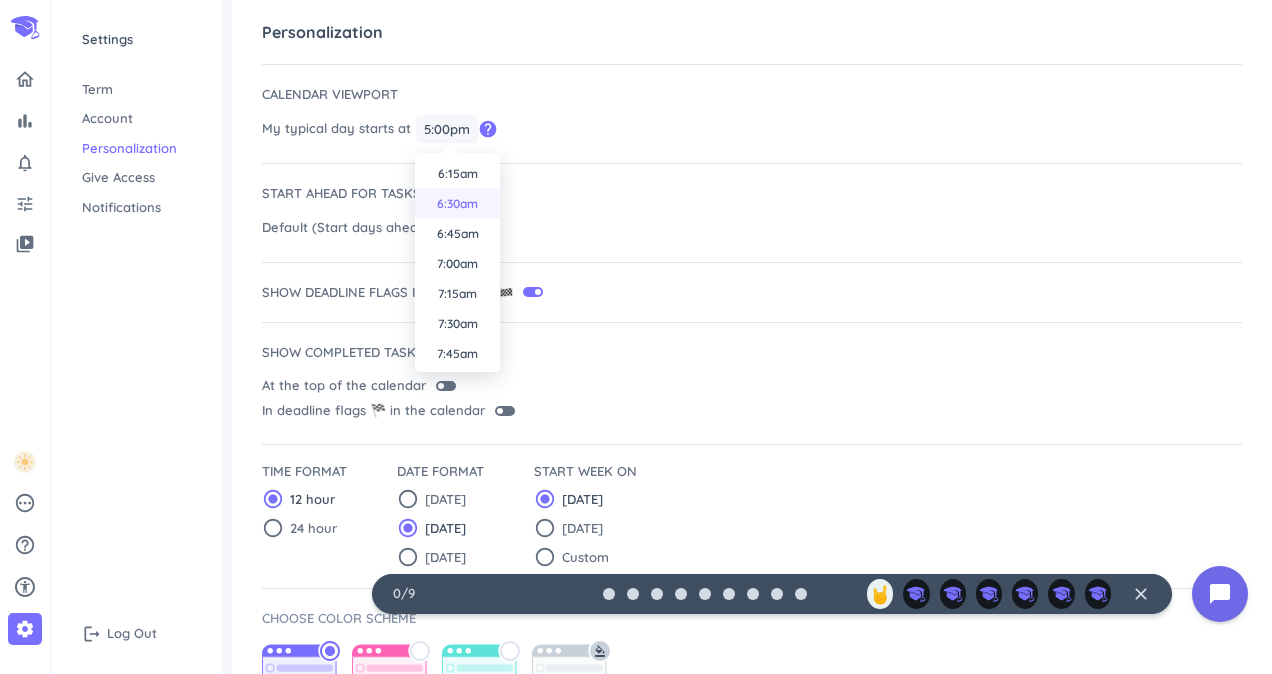 click on "6:30am" at bounding box center (457, 203) 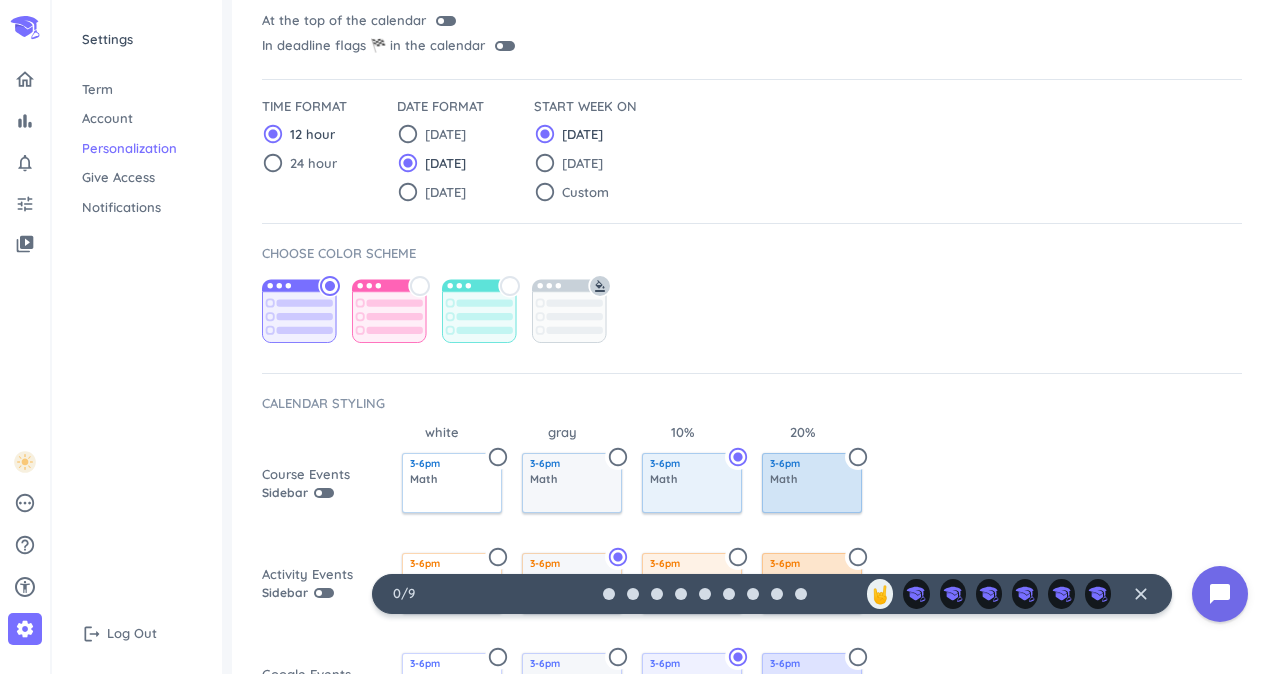 scroll, scrollTop: 265, scrollLeft: 0, axis: vertical 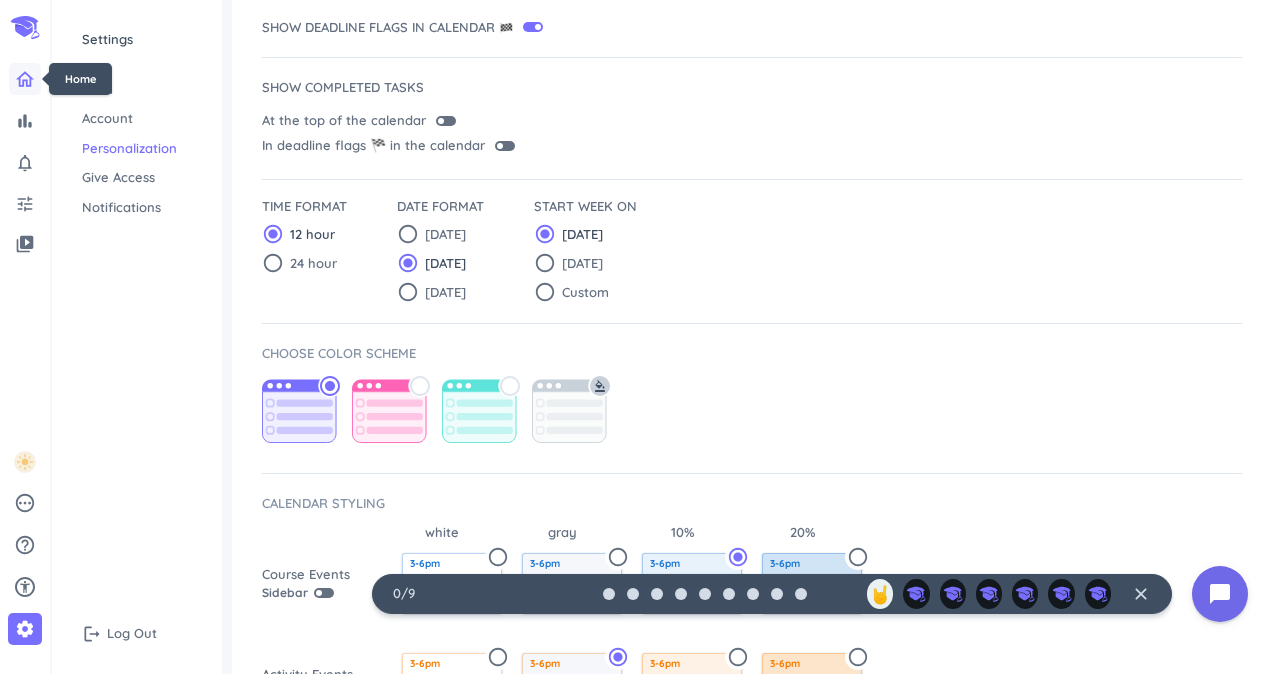 click 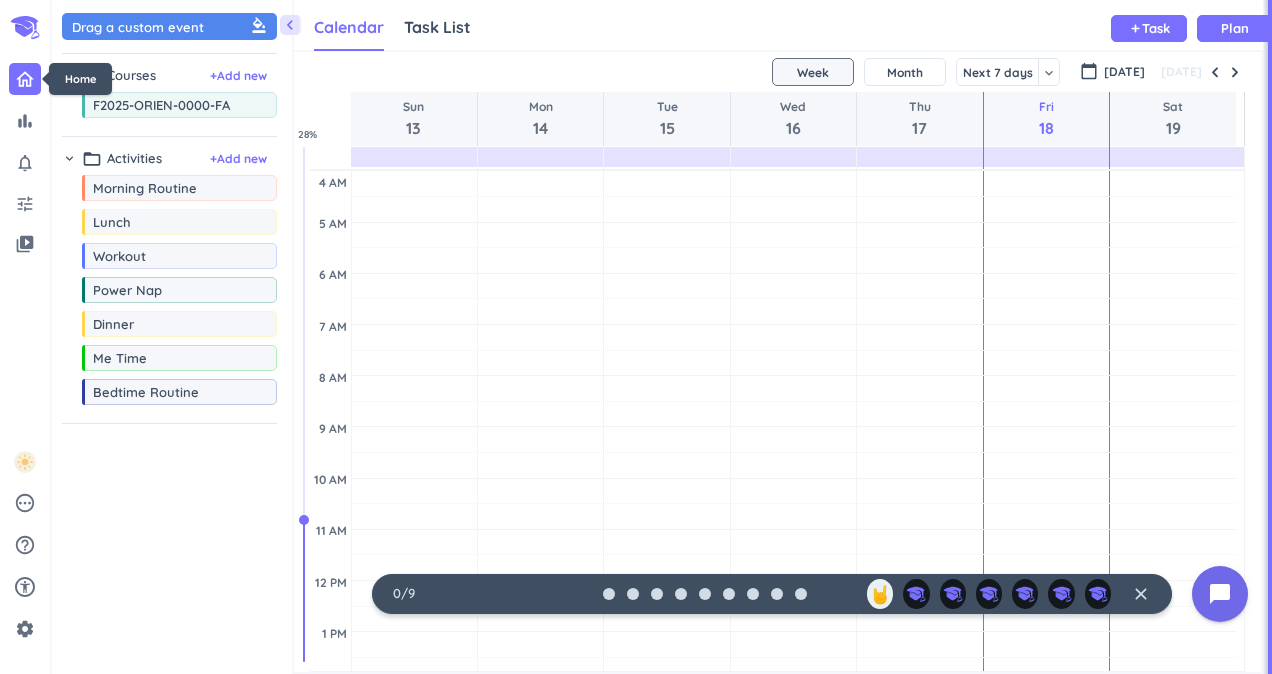 scroll, scrollTop: 9, scrollLeft: 9, axis: both 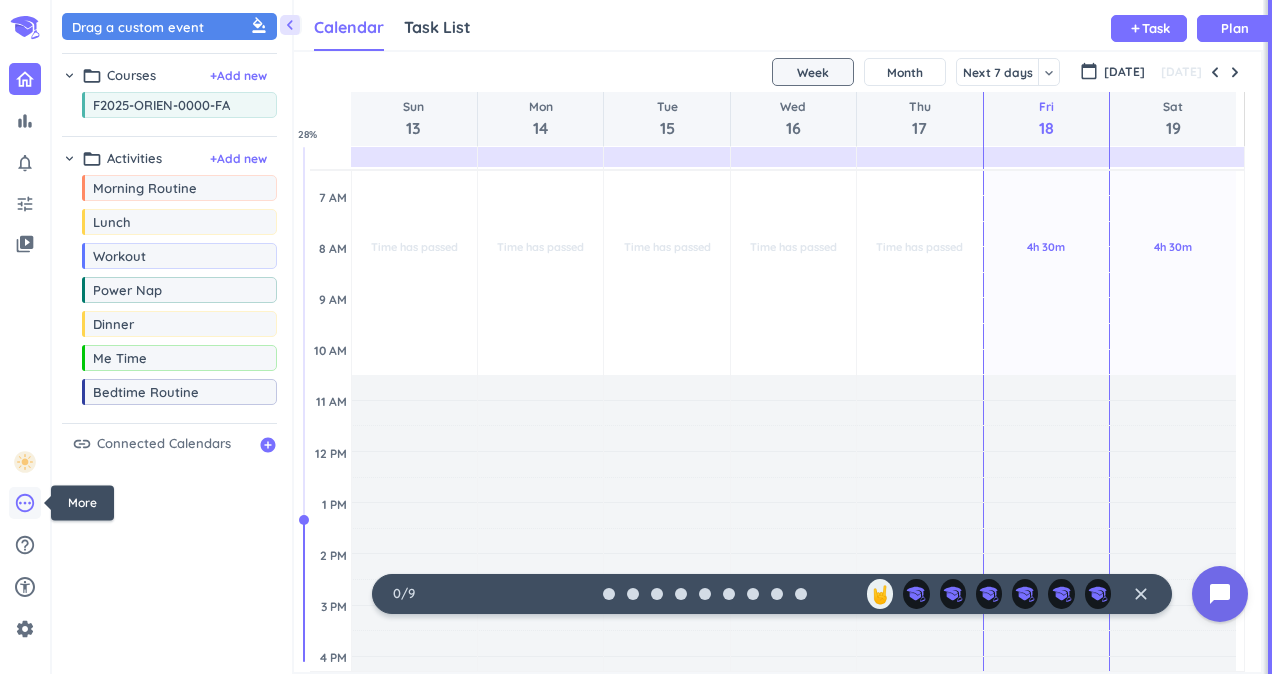 click on "pending" at bounding box center [25, 503] 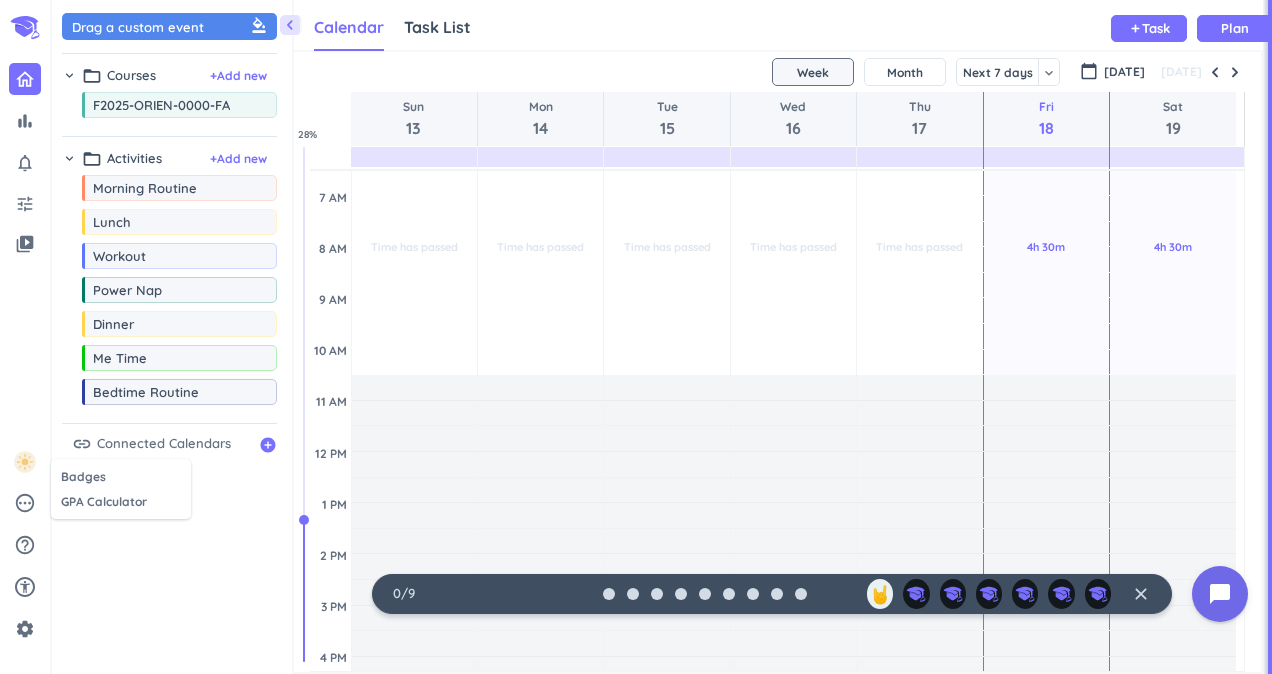 click at bounding box center [636, 337] 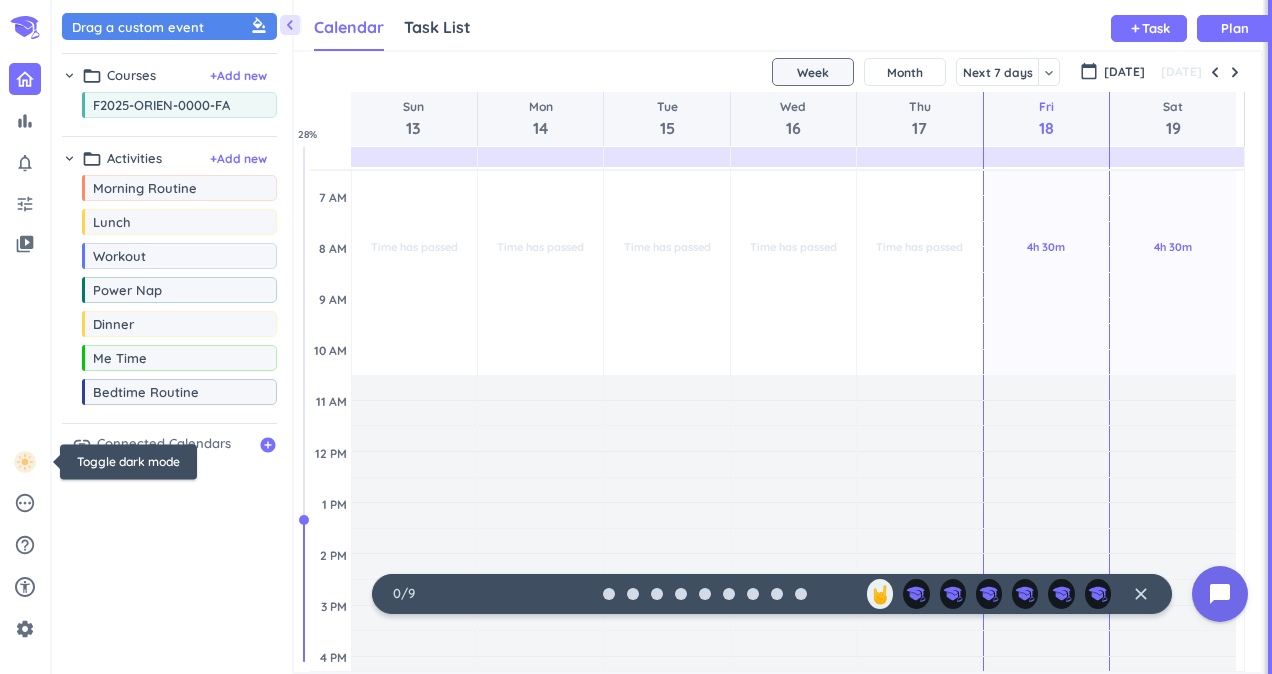 click 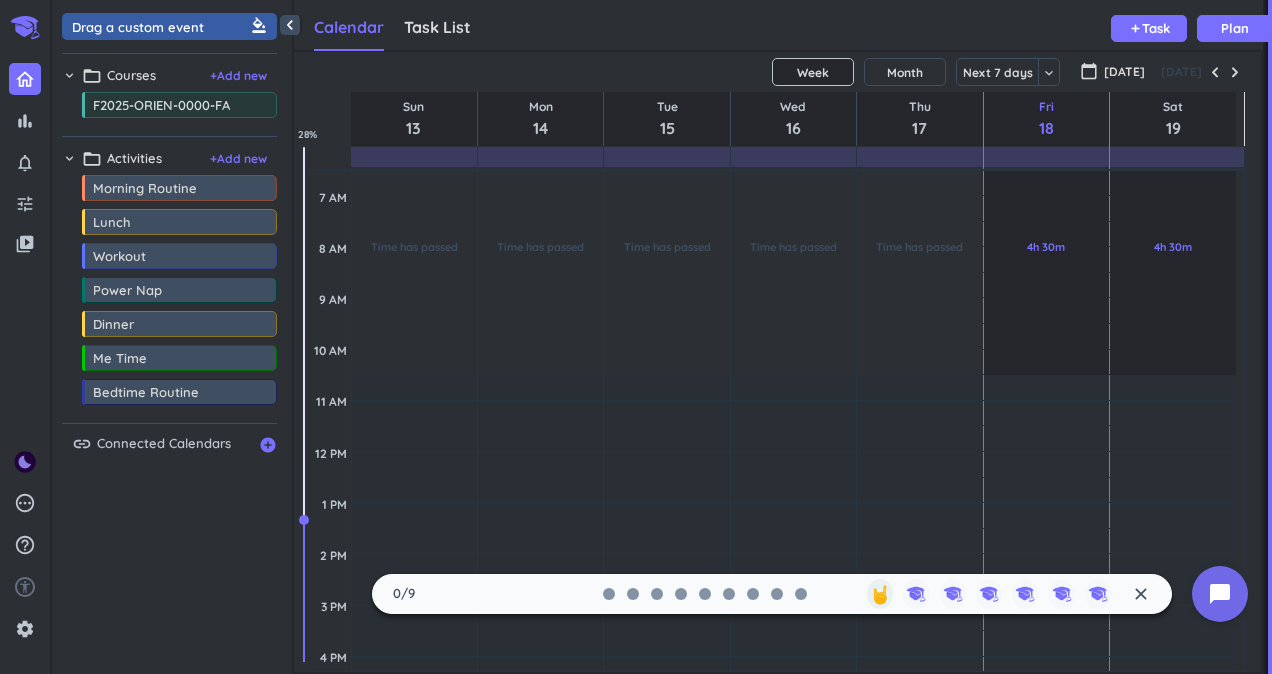 click 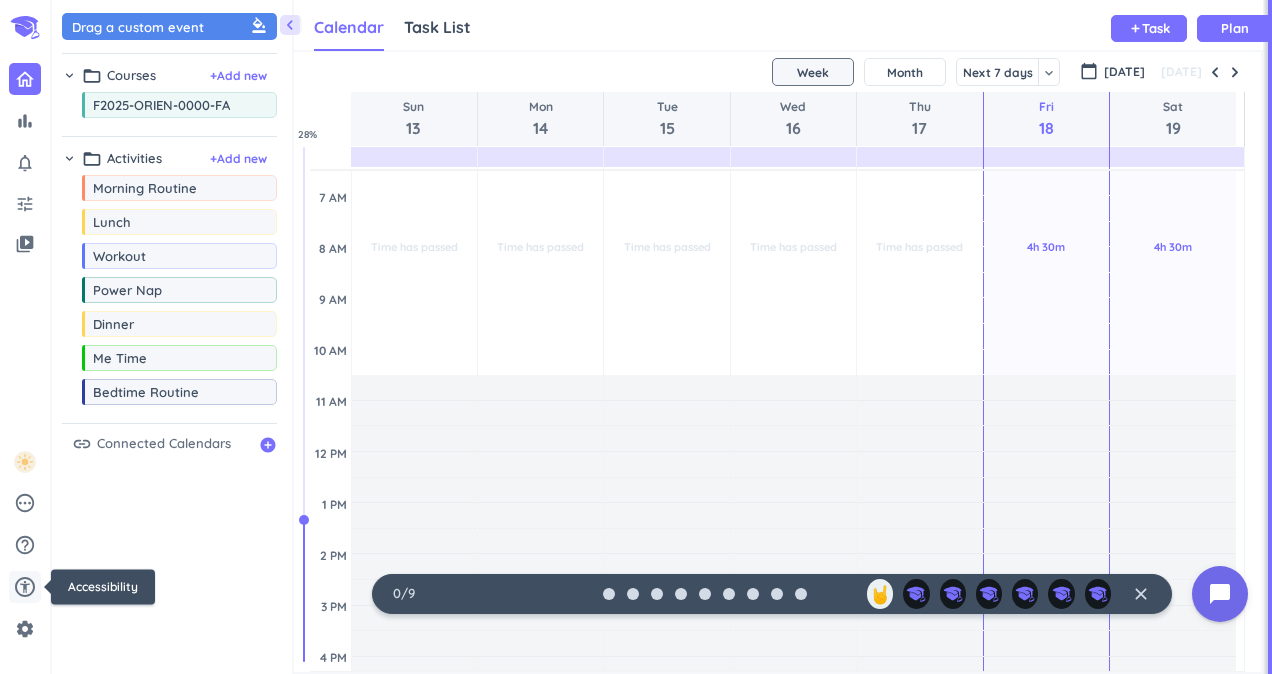 click 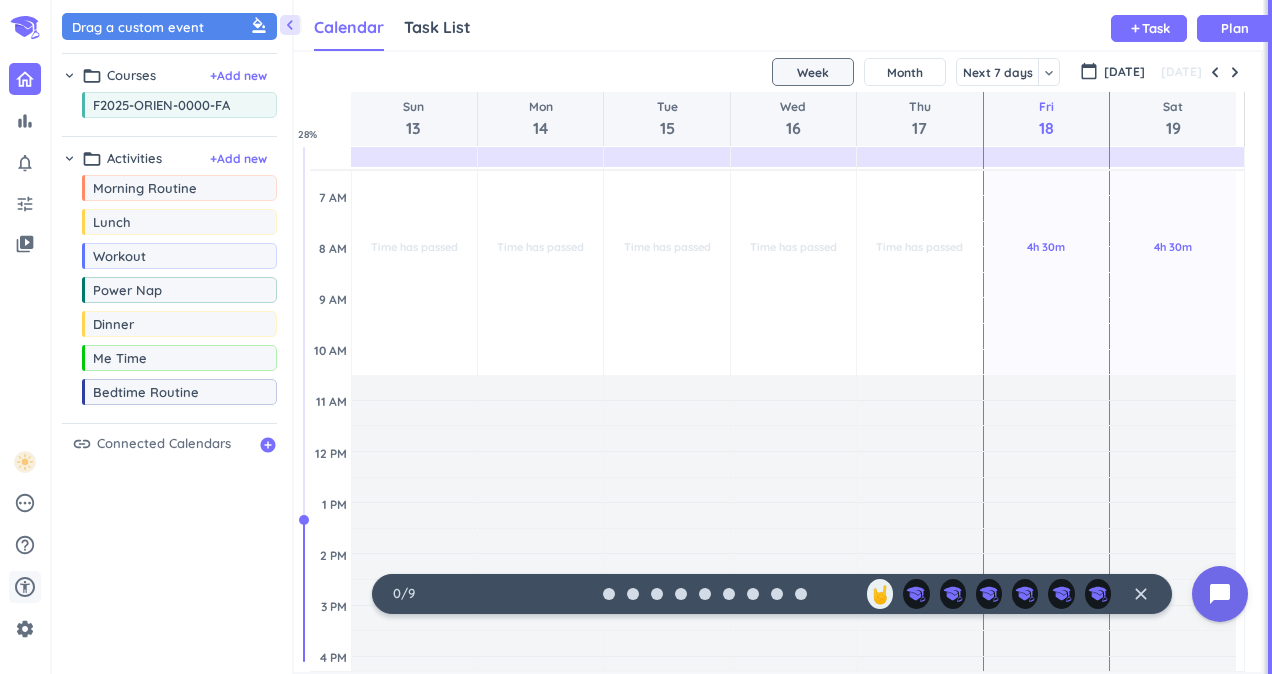 click 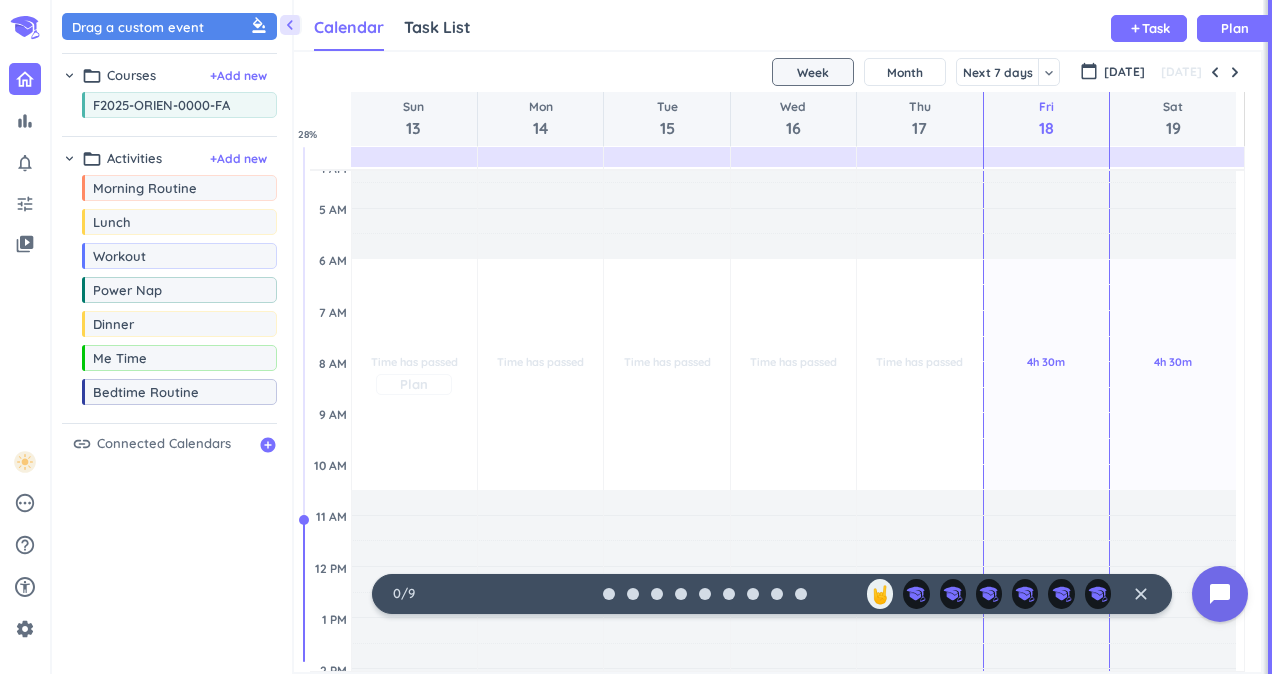 scroll, scrollTop: 0, scrollLeft: 0, axis: both 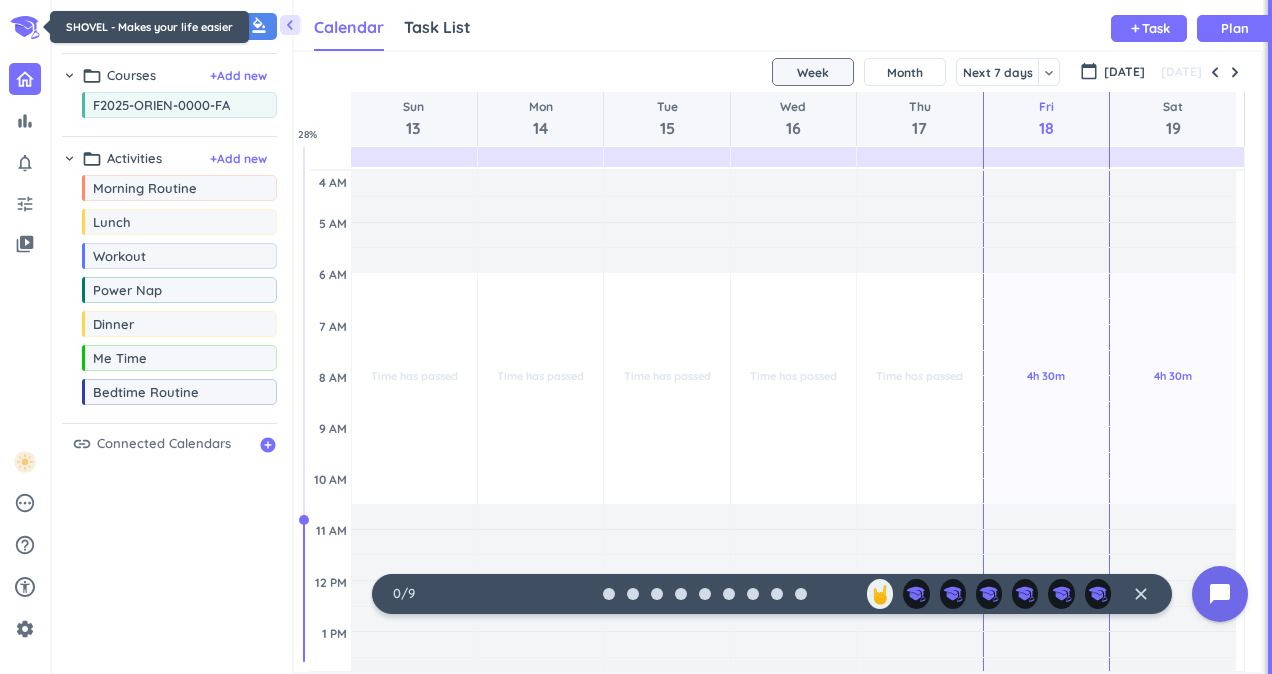 click 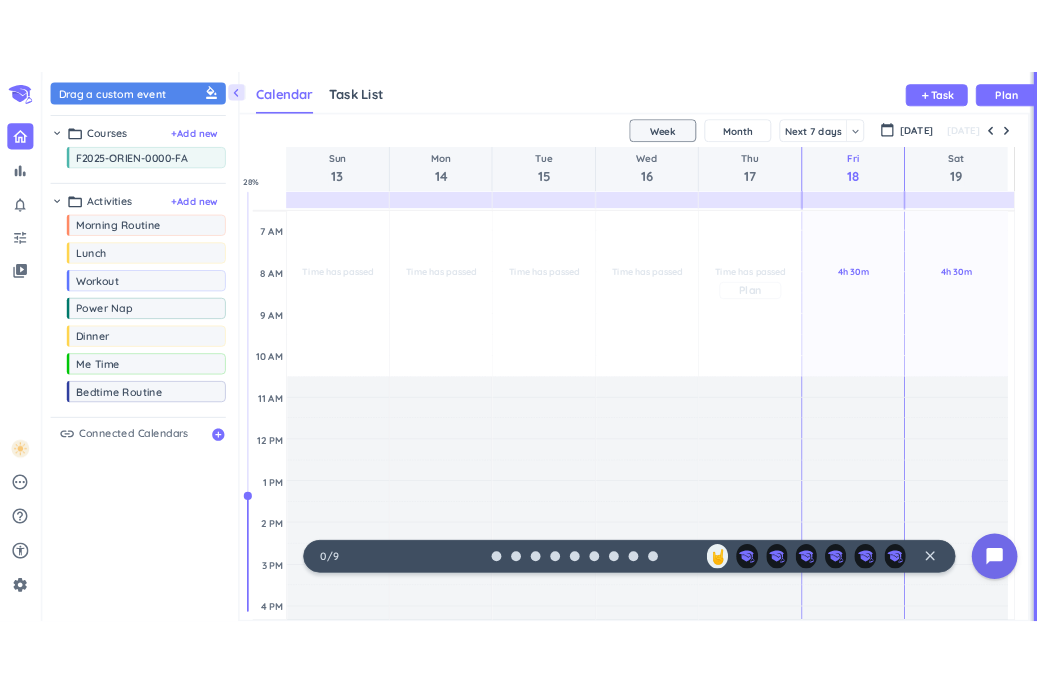 scroll, scrollTop: 0, scrollLeft: 0, axis: both 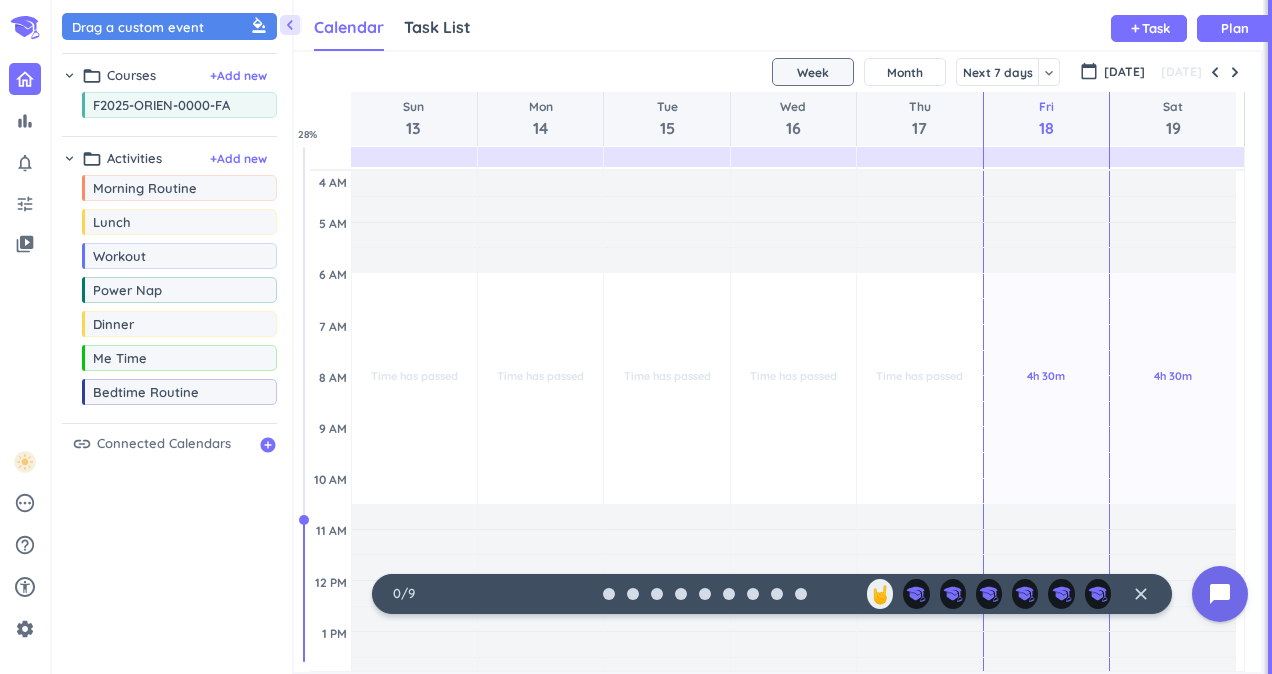 click on "bar_chart notifications_none tune video_library pending help_outline settings 0 / 9 🤘 close 👋 chevron_left Drag a custom event format_color_fill chevron_right folder_open Courses   +  Add new drag_indicator F2025-ORIEN-0000-FA more_horiz chevron_right folder_open Activities   +  Add new drag_indicator Morning Routine more_horiz drag_indicator Lunch more_horiz drag_indicator Workout more_horiz drag_indicator Power Nap more_horiz drag_indicator Dinner more_horiz drag_indicator Me Time more_horiz drag_indicator Bedtime Routine more_horiz link Connected Calendars add_circle Calendar Task List Calendar keyboard_arrow_down add Task Plan SHOVEL [DATE] - [DATE] Week Month Next 7 days keyboard_arrow_down Week keyboard_arrow_down calendar_today [DATE] [DATE] Sun 13 Mon 14 Tue 15 Wed 16 Thu 17 Fri 18 Sat 19 4 AM 5 AM 6 AM 7 AM 8 AM 9 AM 10 AM 11 AM 12 PM 1 PM 2 PM 3 PM 4 PM 5 PM 6 PM 7 PM 8 PM 9 PM 10 PM 11 PM 12 AM 1 AM 2 AM 3 AM Time has passed Past due Plan Adjust Awake Time Adjust Awake Time Past due 28" at bounding box center [636, 337] 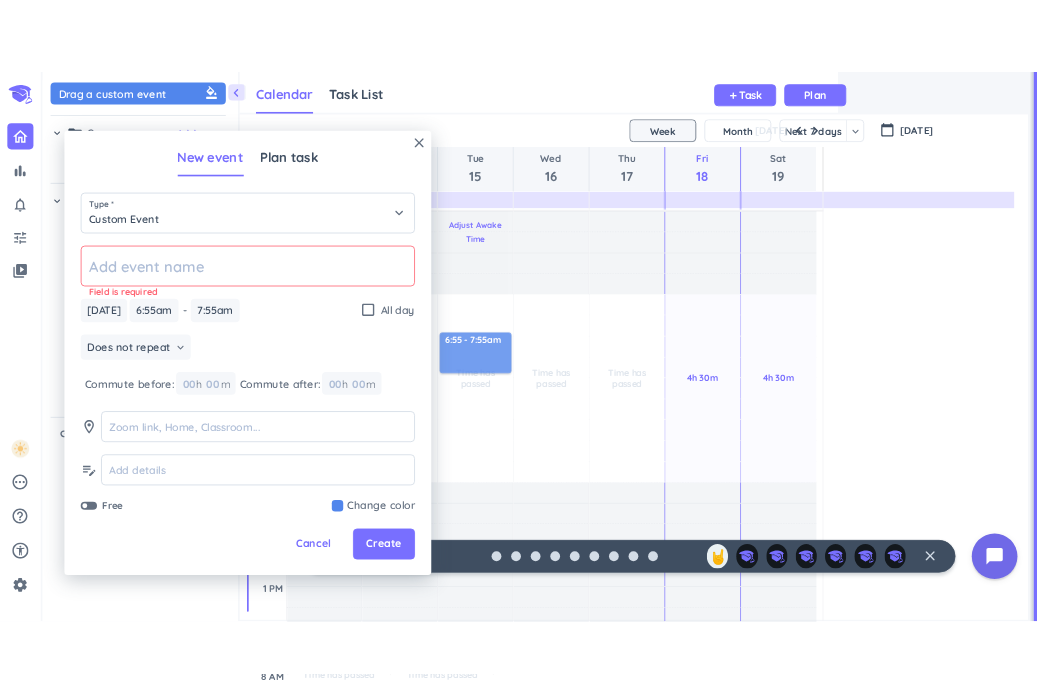 scroll, scrollTop: 42, scrollLeft: 726, axis: both 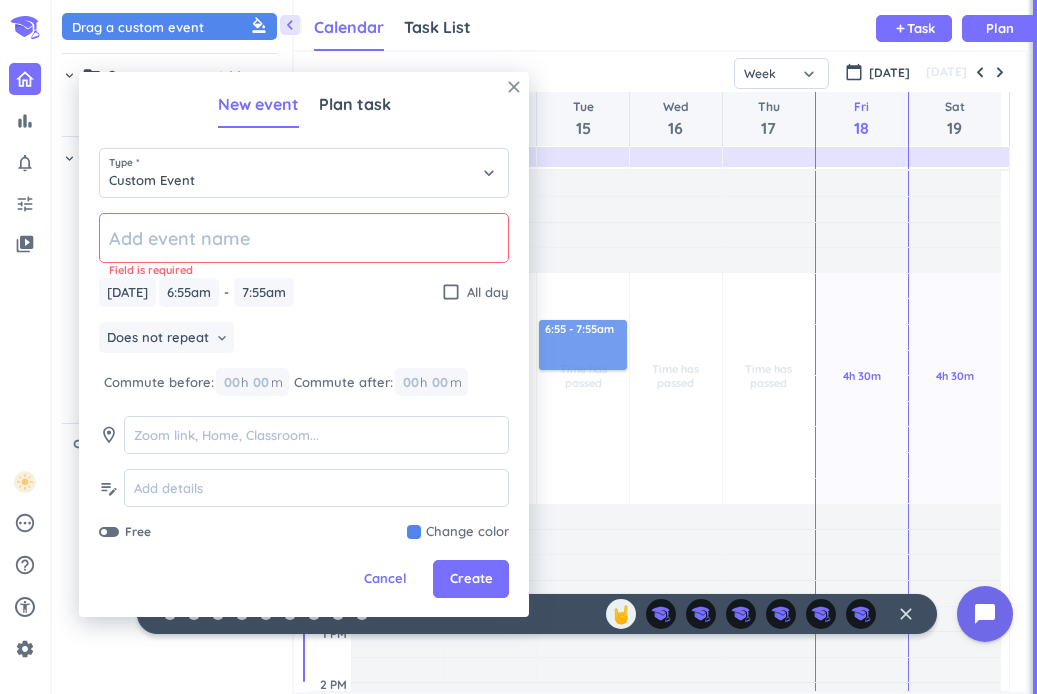 click on "close" at bounding box center [514, 87] 